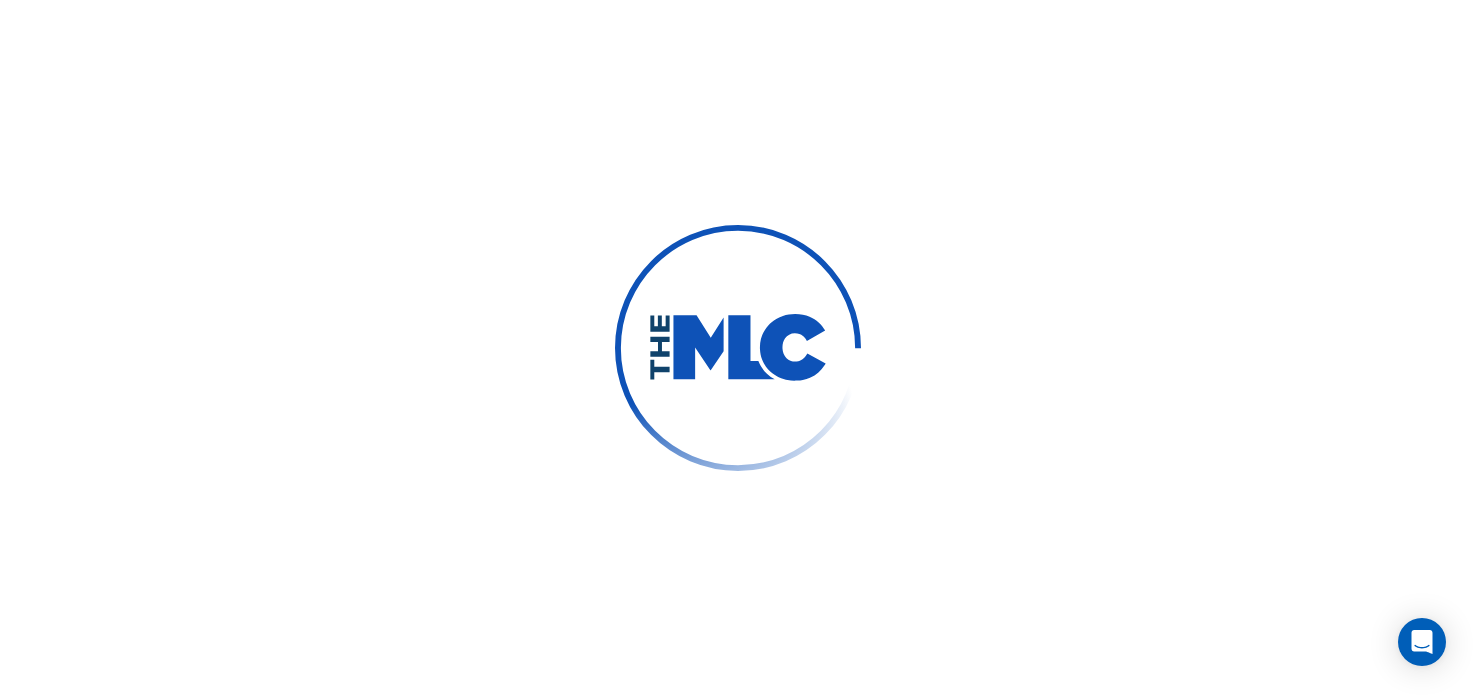 scroll, scrollTop: 0, scrollLeft: 0, axis: both 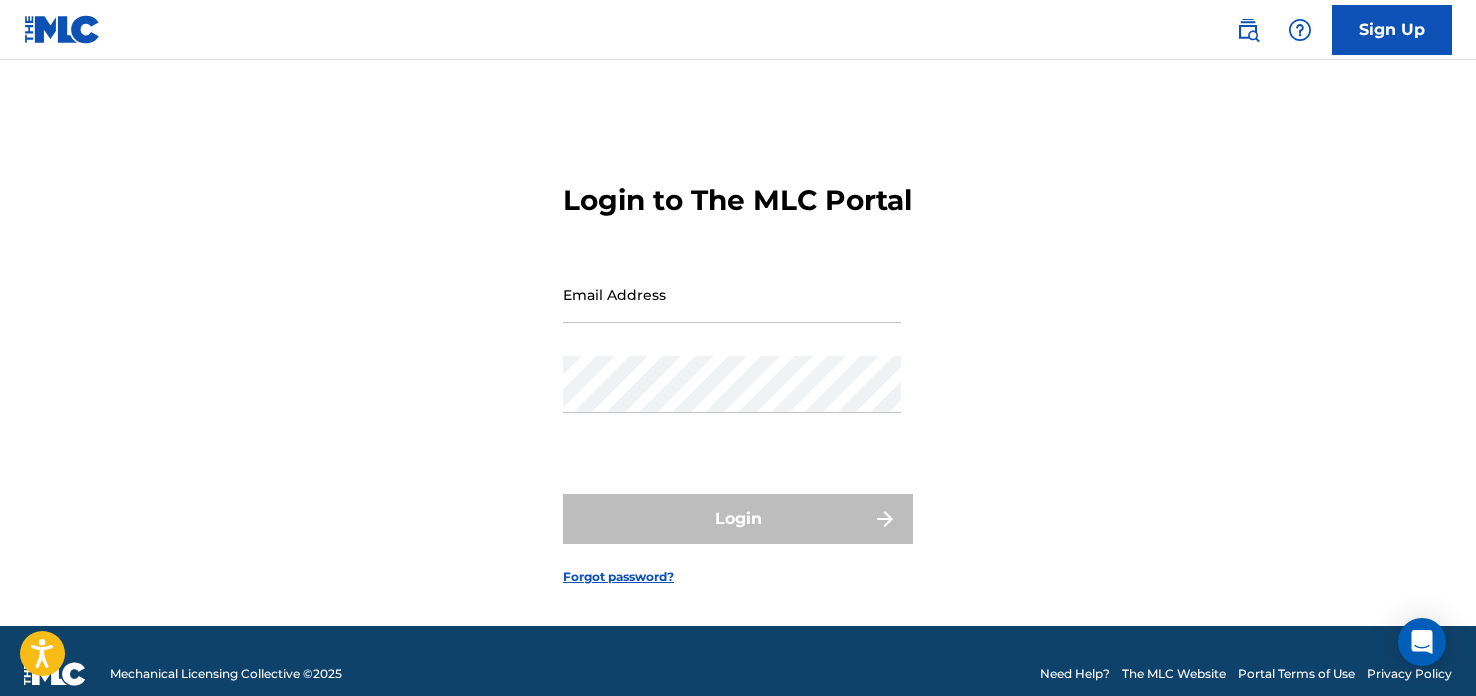 click on "Email Address" at bounding box center [732, 294] 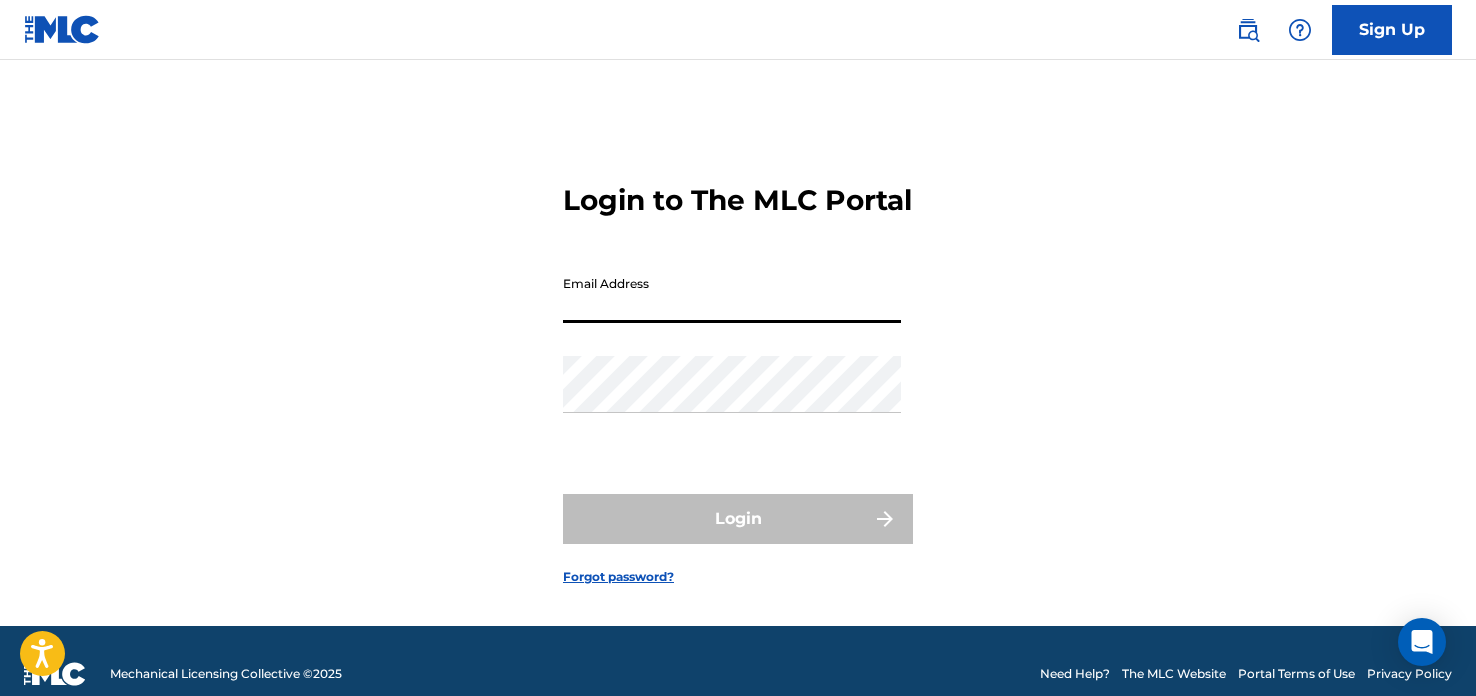 click on "Sign Up" at bounding box center [1392, 30] 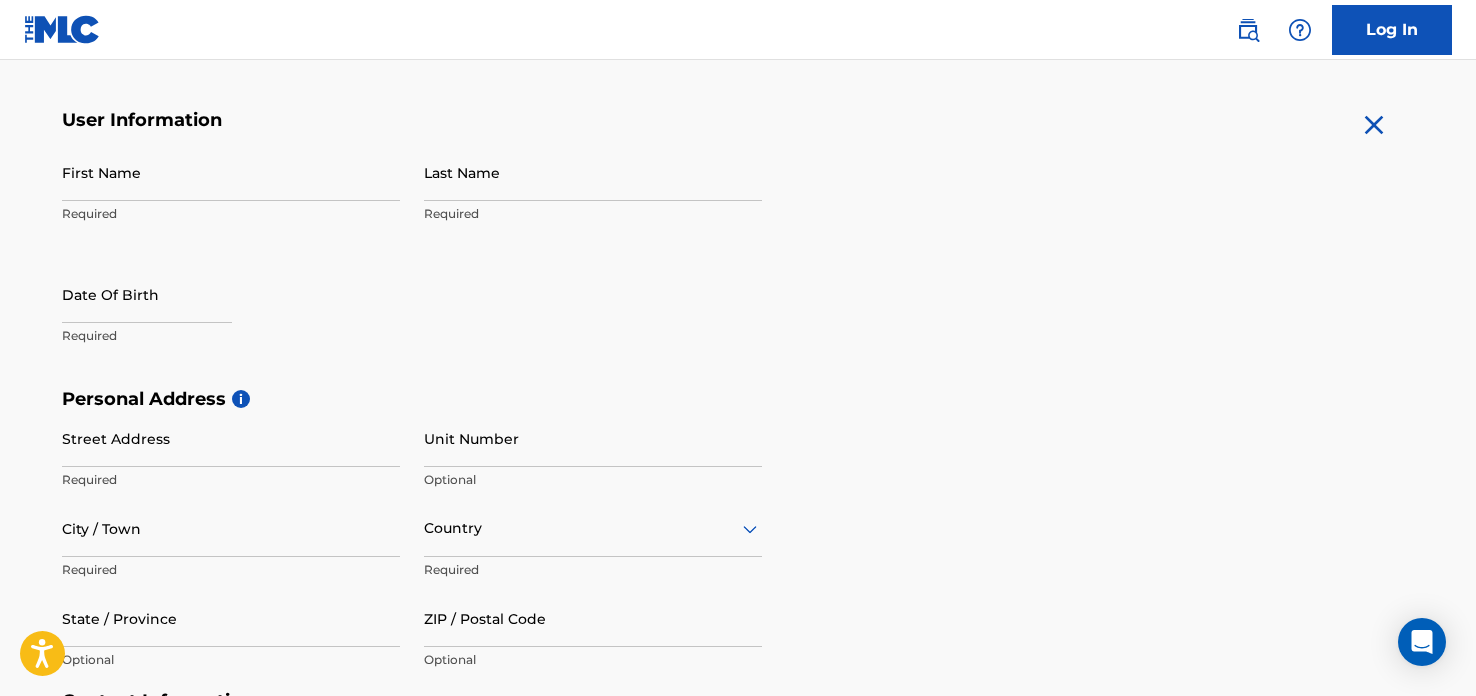scroll, scrollTop: 188, scrollLeft: 0, axis: vertical 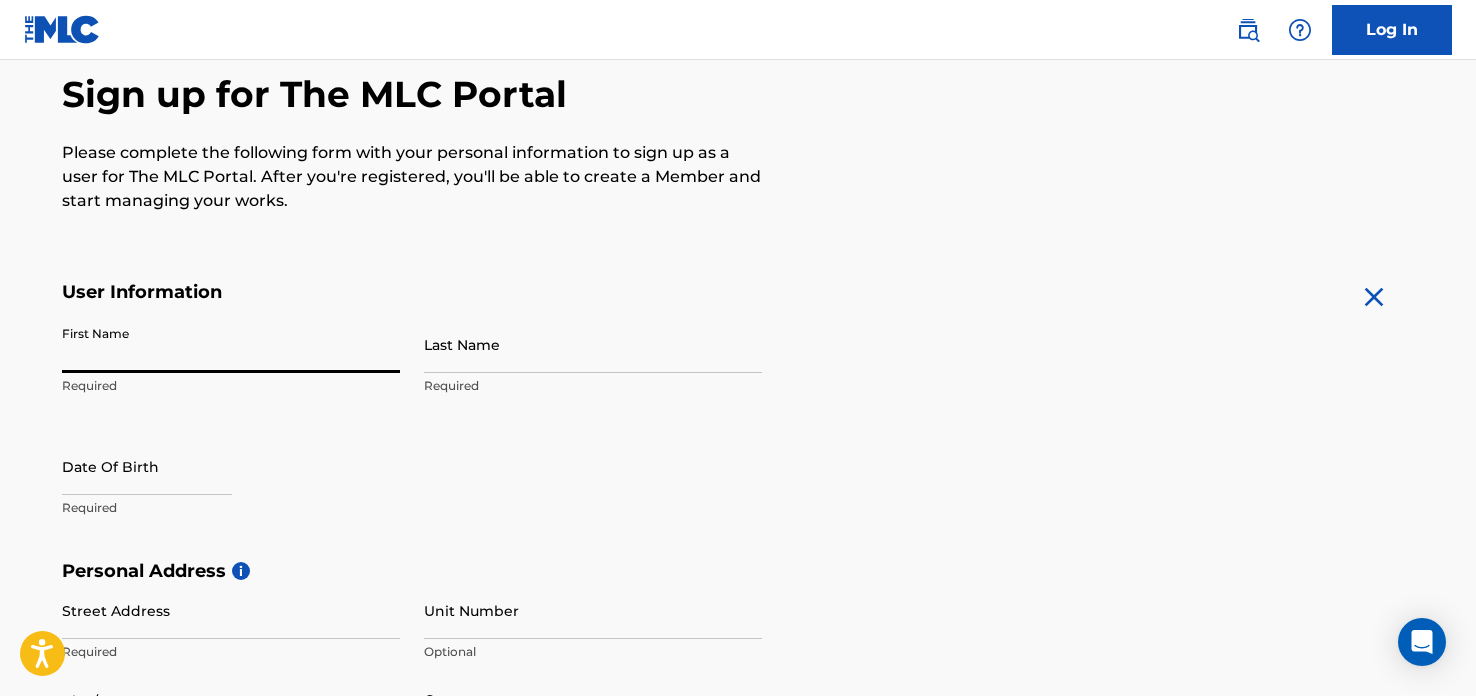 click on "First Name" at bounding box center (231, 344) 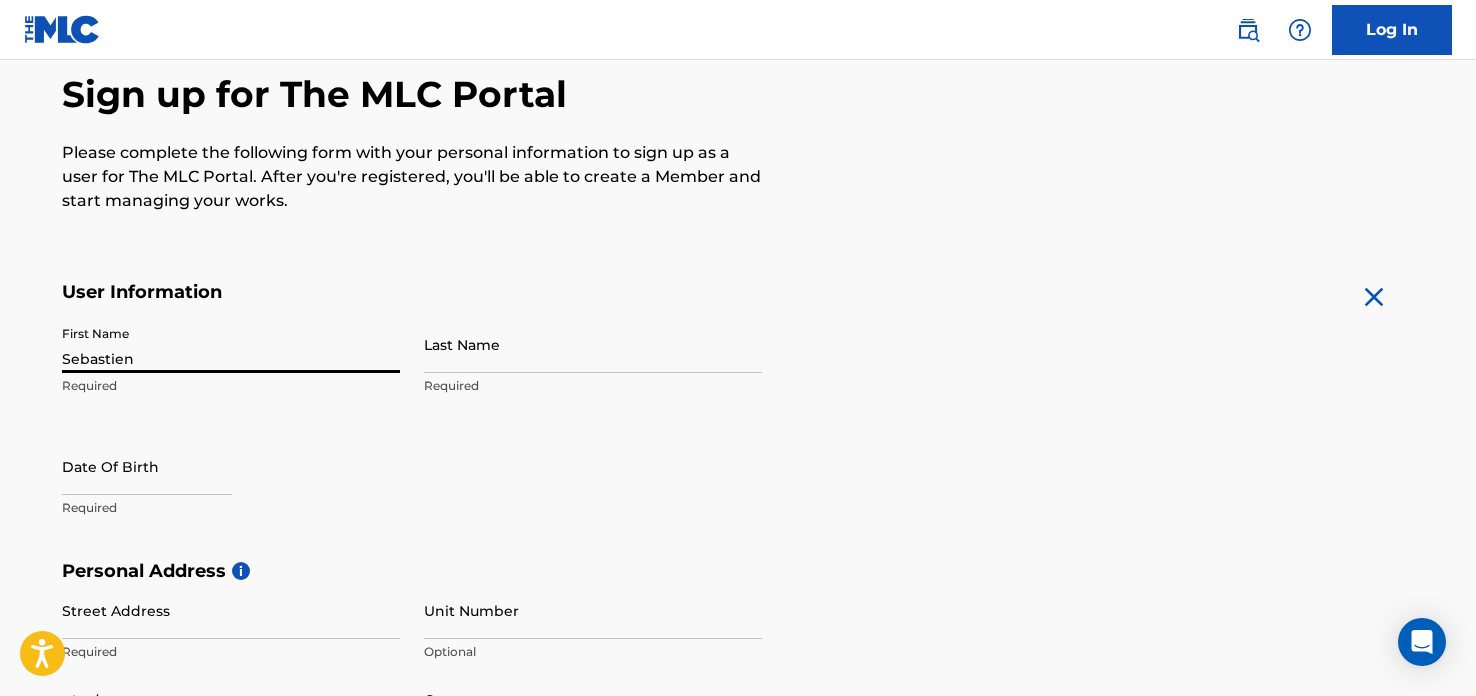 type on "[PERSON_NAME]" 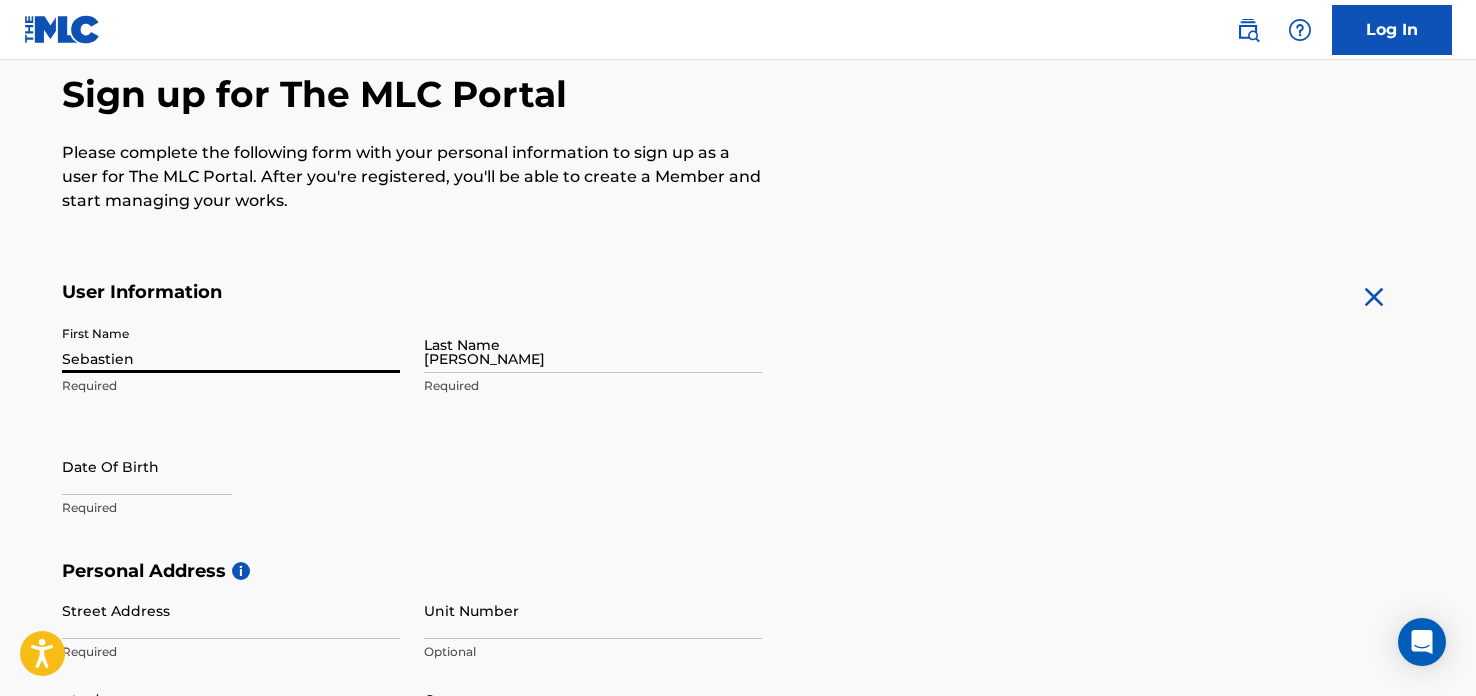 type on "7050 27 Av" 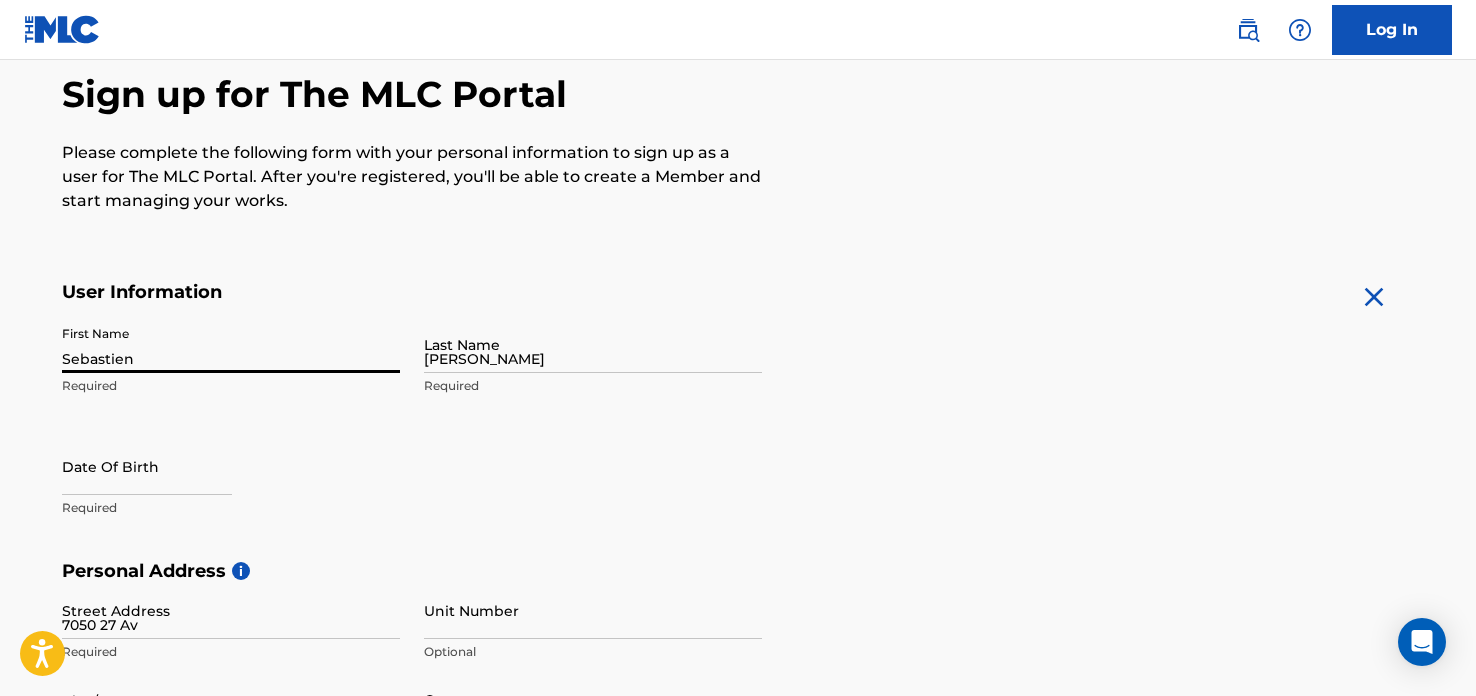 type on "Saint-[PERSON_NAME]" 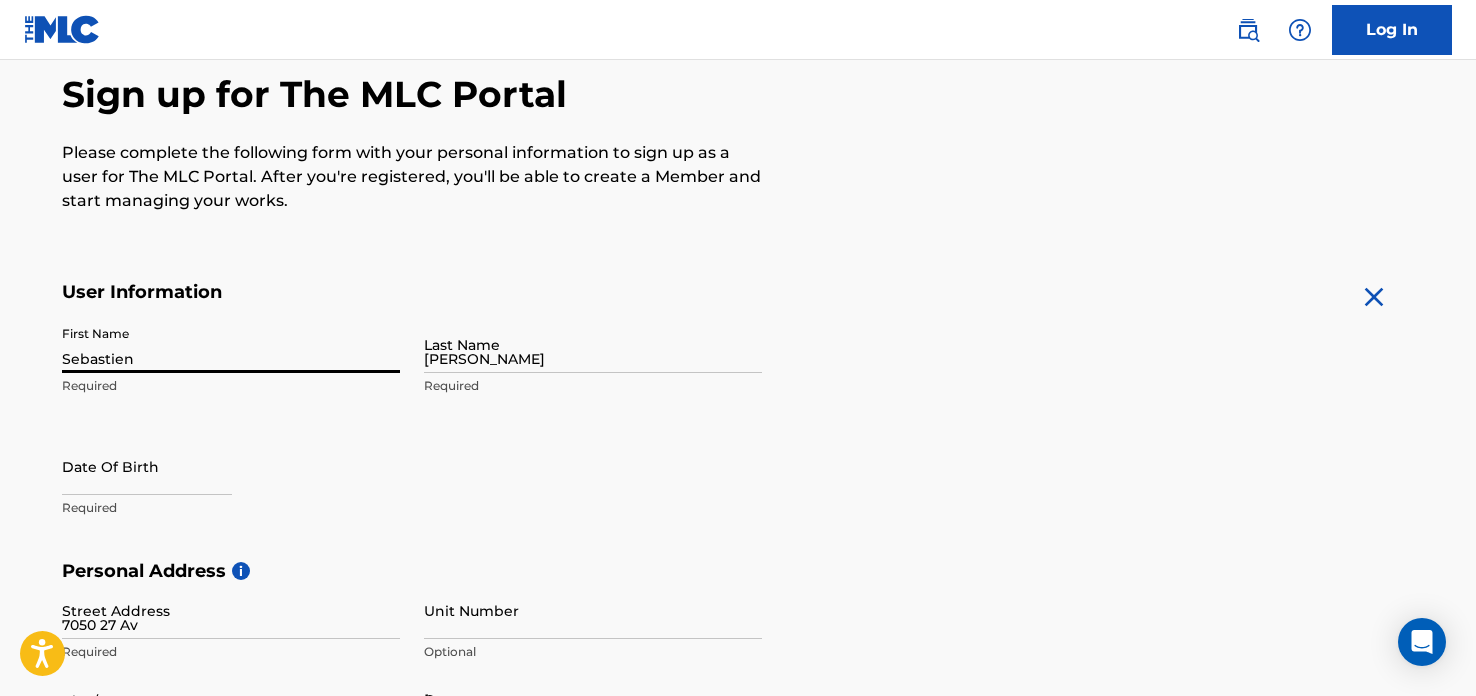 type on "[GEOGRAPHIC_DATA]" 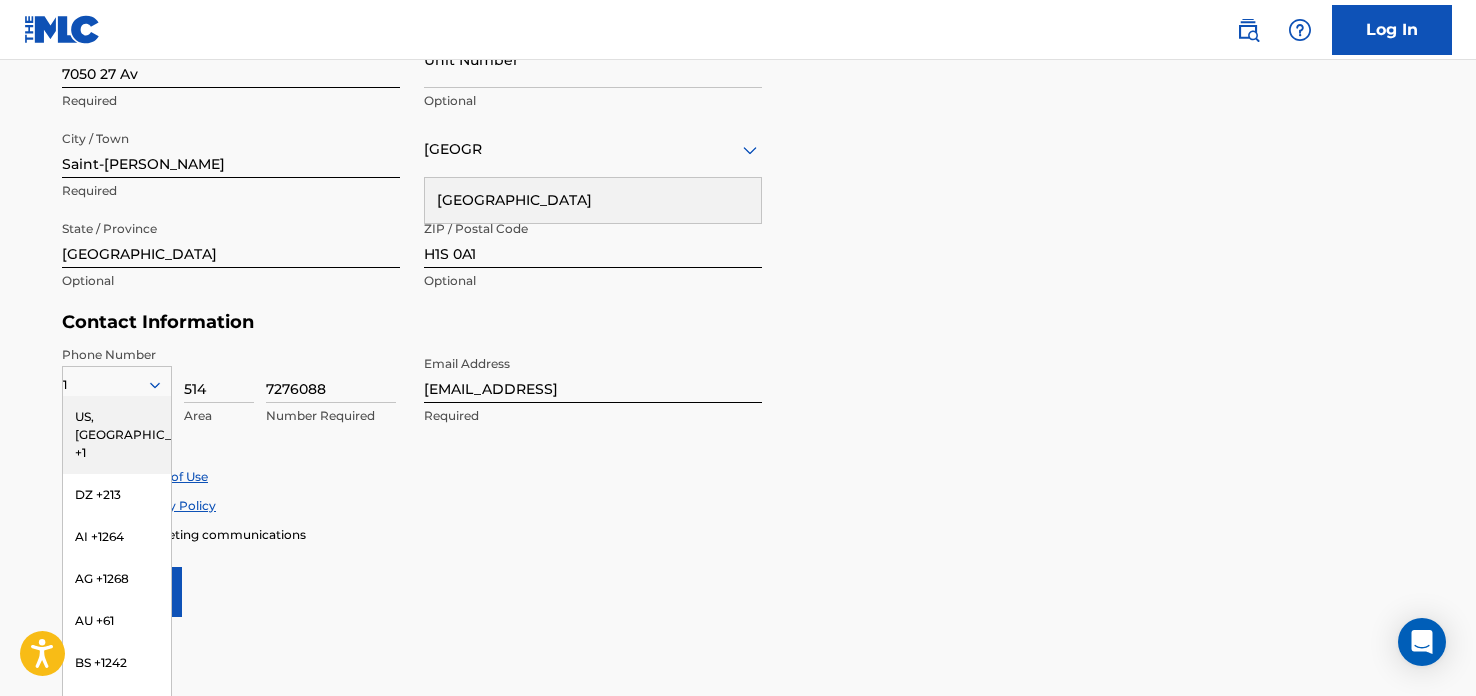 click on "US, [GEOGRAPHIC_DATA] +1" at bounding box center (117, 435) 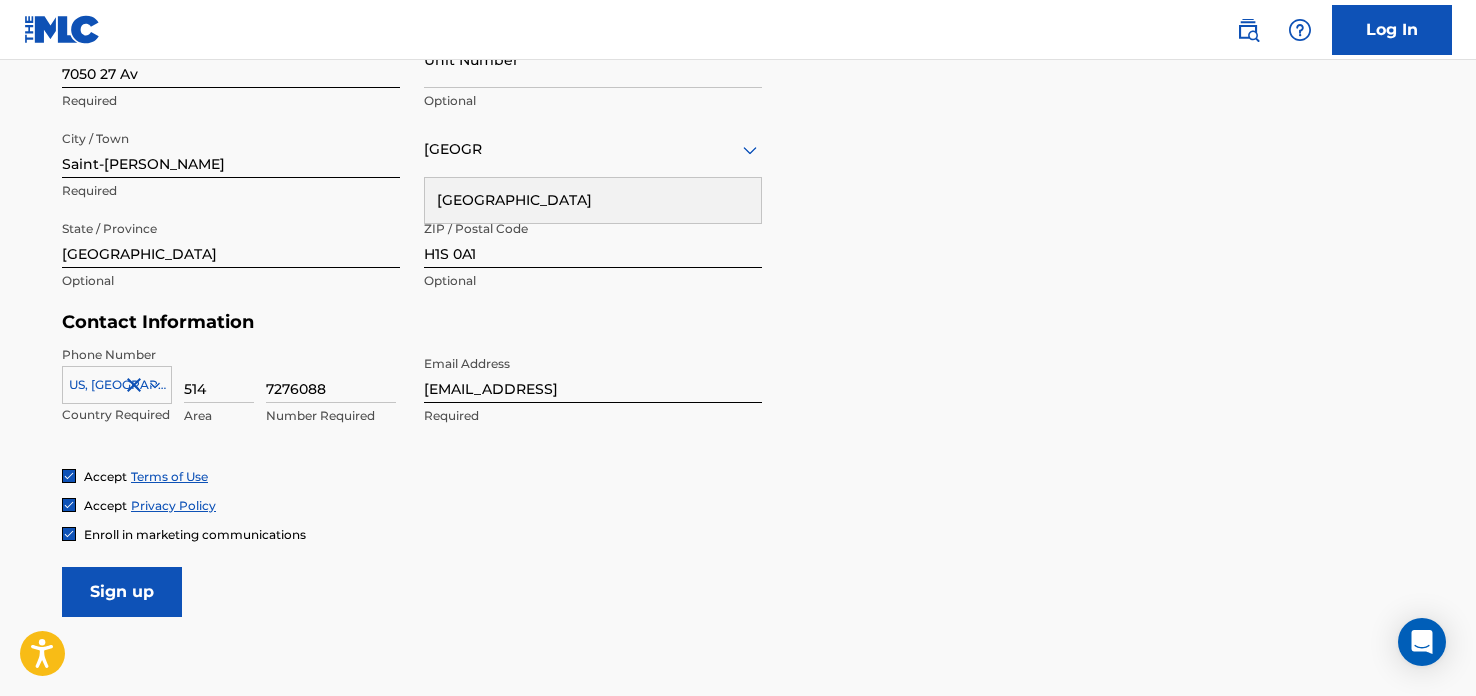 click on "sebmoleg@gmail.cmo" at bounding box center [593, 374] 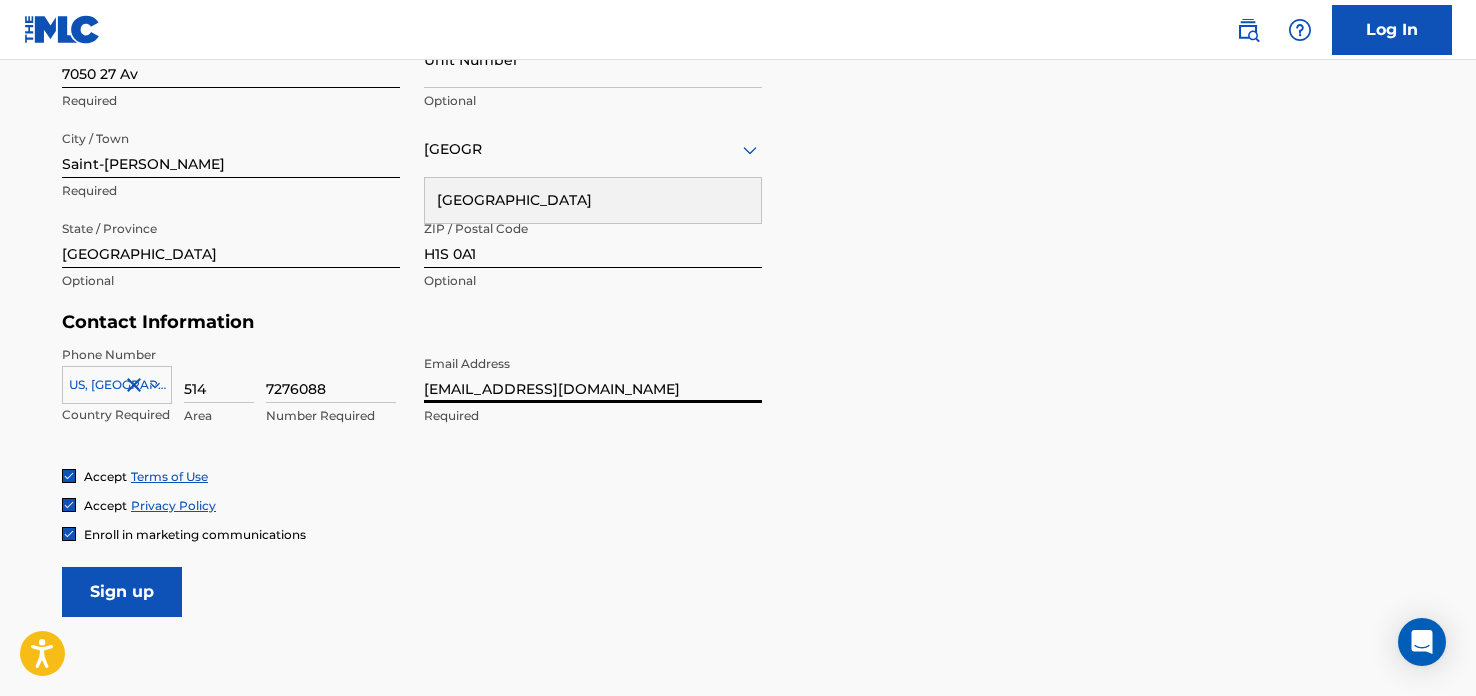 type on "[EMAIL_ADDRESS][DOMAIN_NAME]" 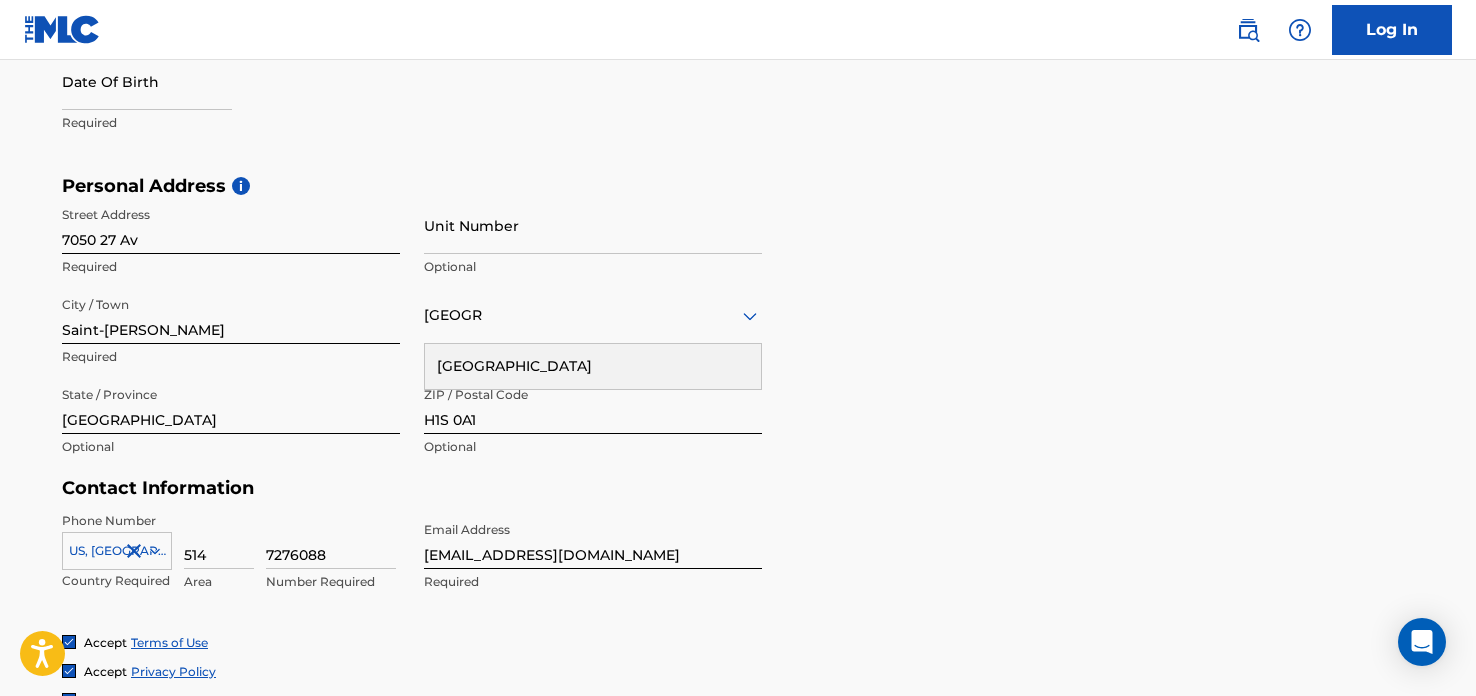 scroll, scrollTop: 570, scrollLeft: 0, axis: vertical 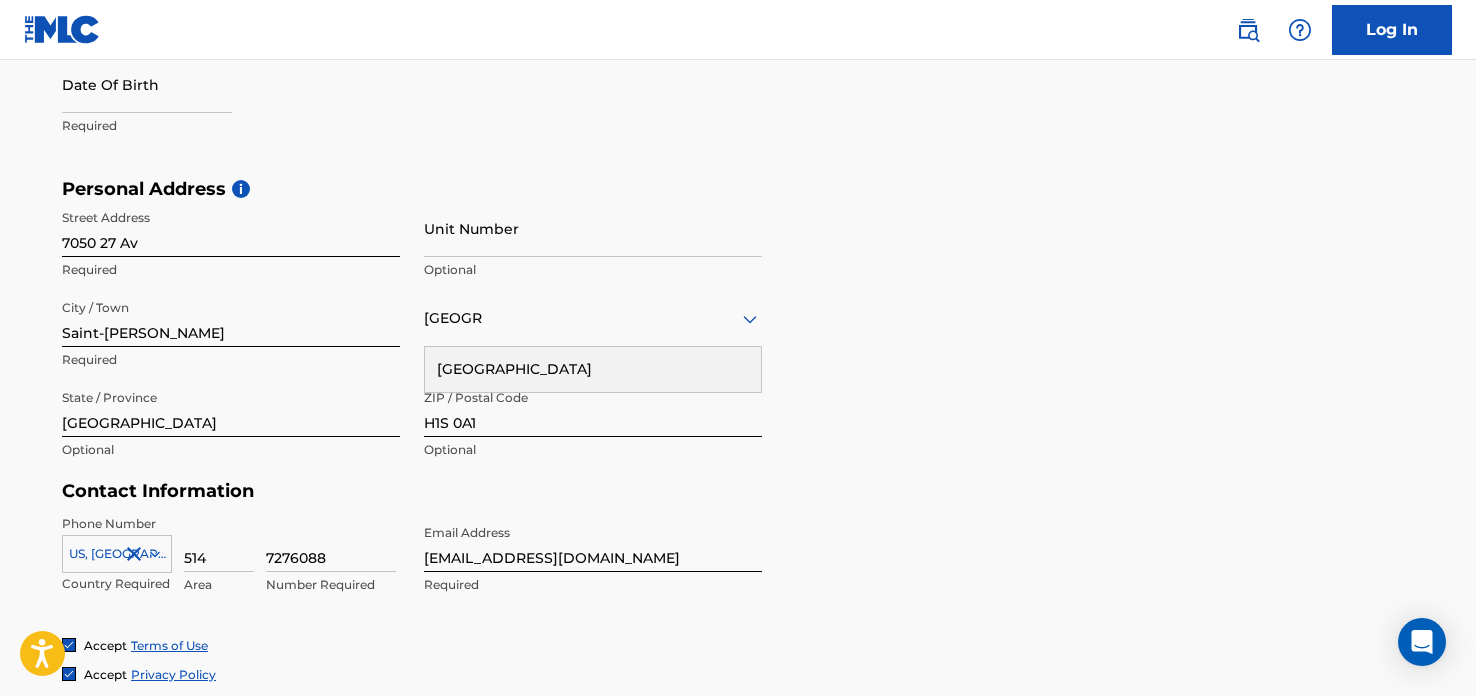 click on "[GEOGRAPHIC_DATA]" at bounding box center [593, 369] 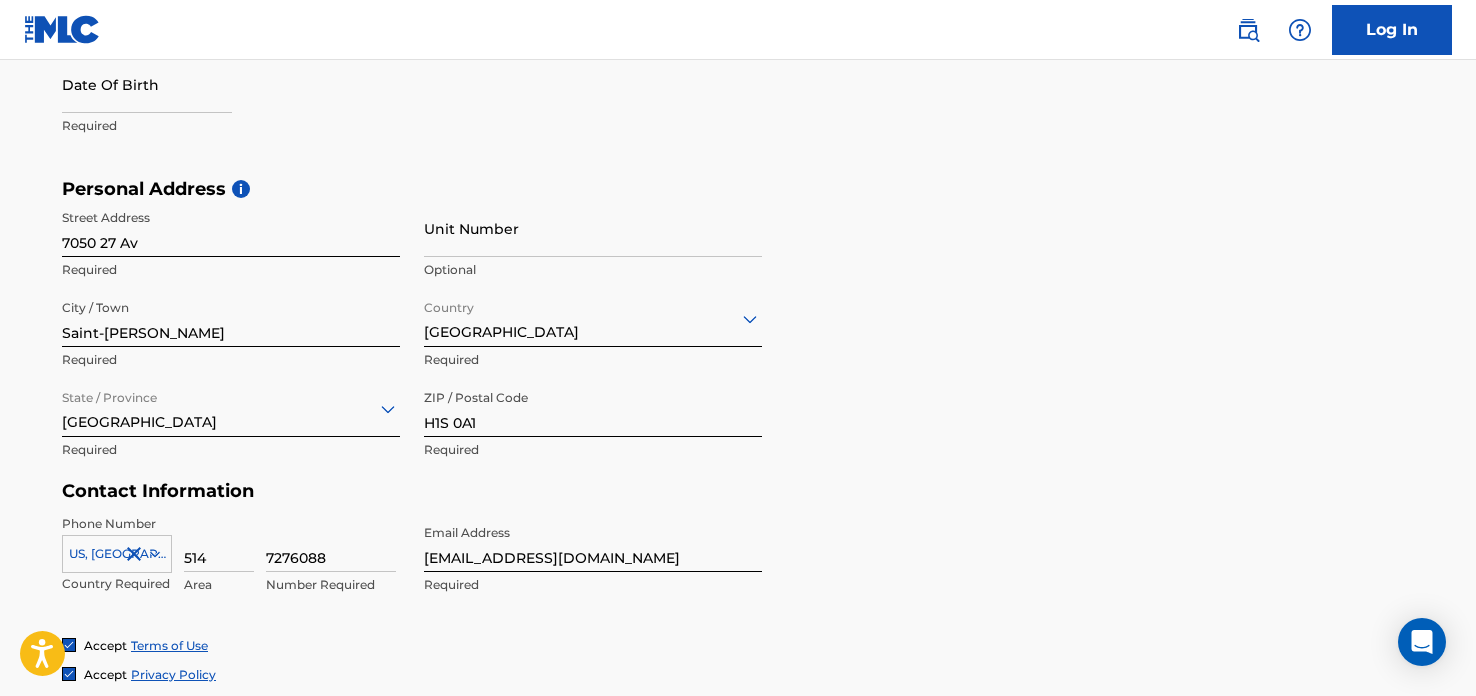 scroll, scrollTop: 471, scrollLeft: 0, axis: vertical 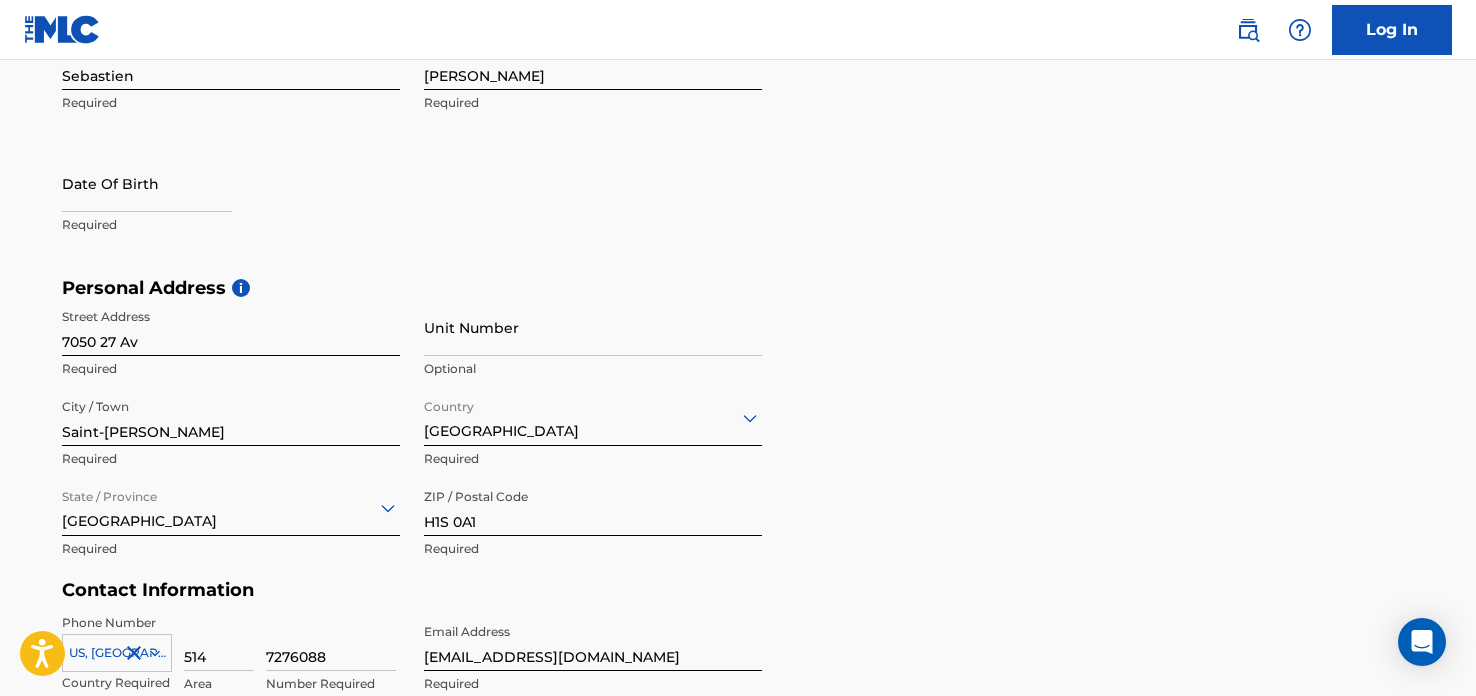 click on "Unit Number" at bounding box center [593, 327] 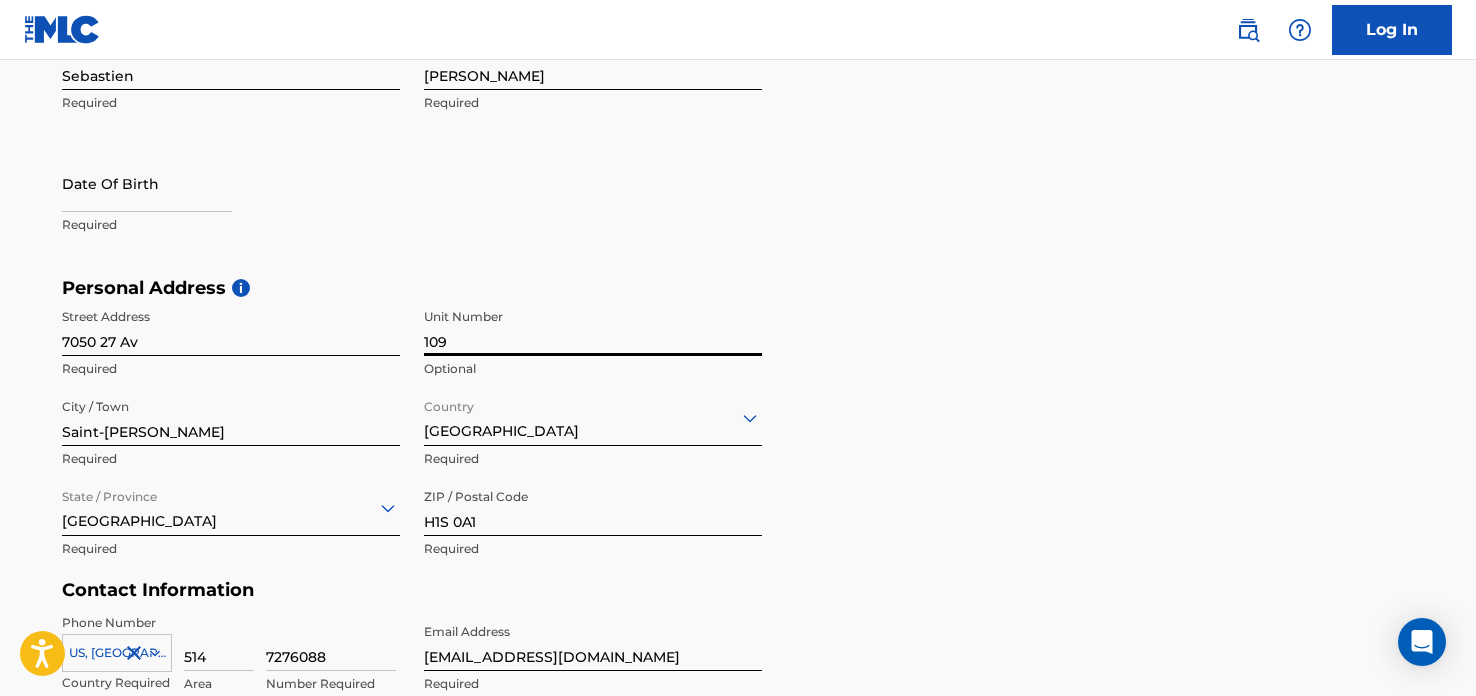 type on "109" 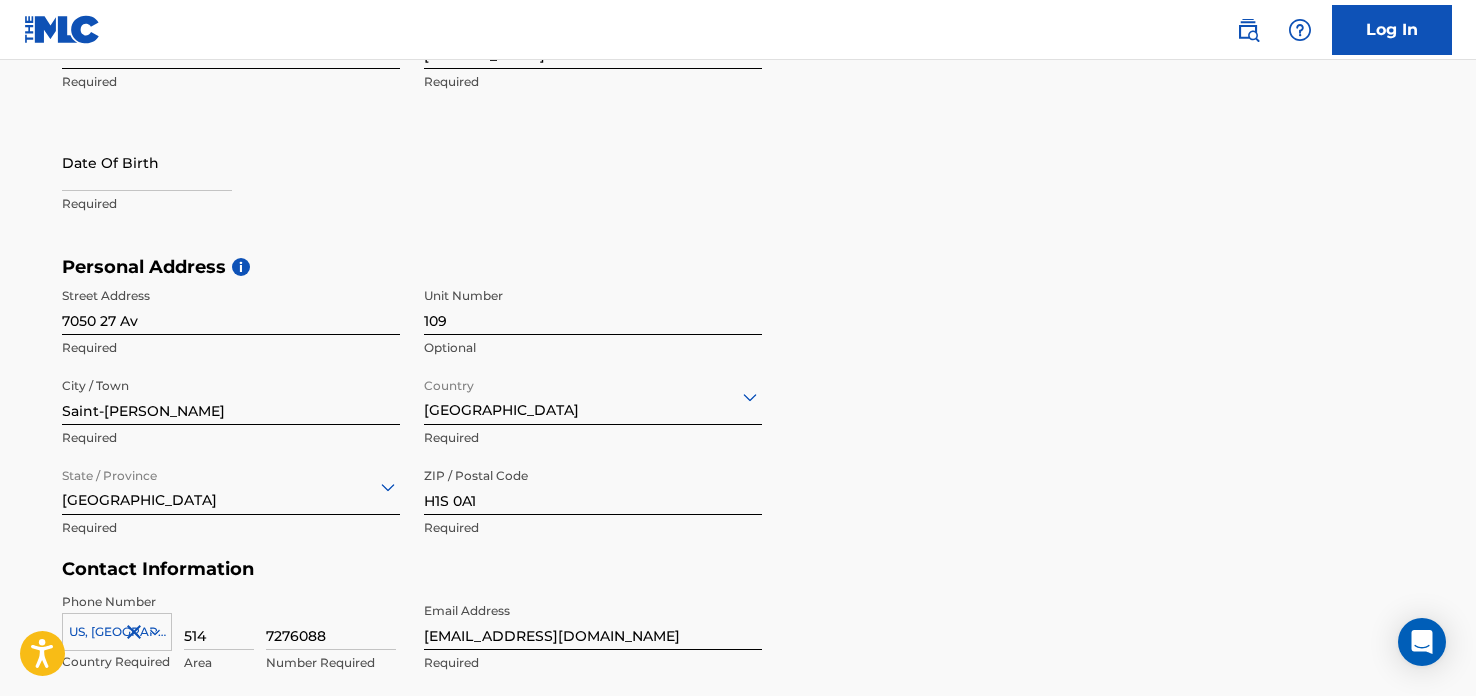 scroll, scrollTop: 494, scrollLeft: 0, axis: vertical 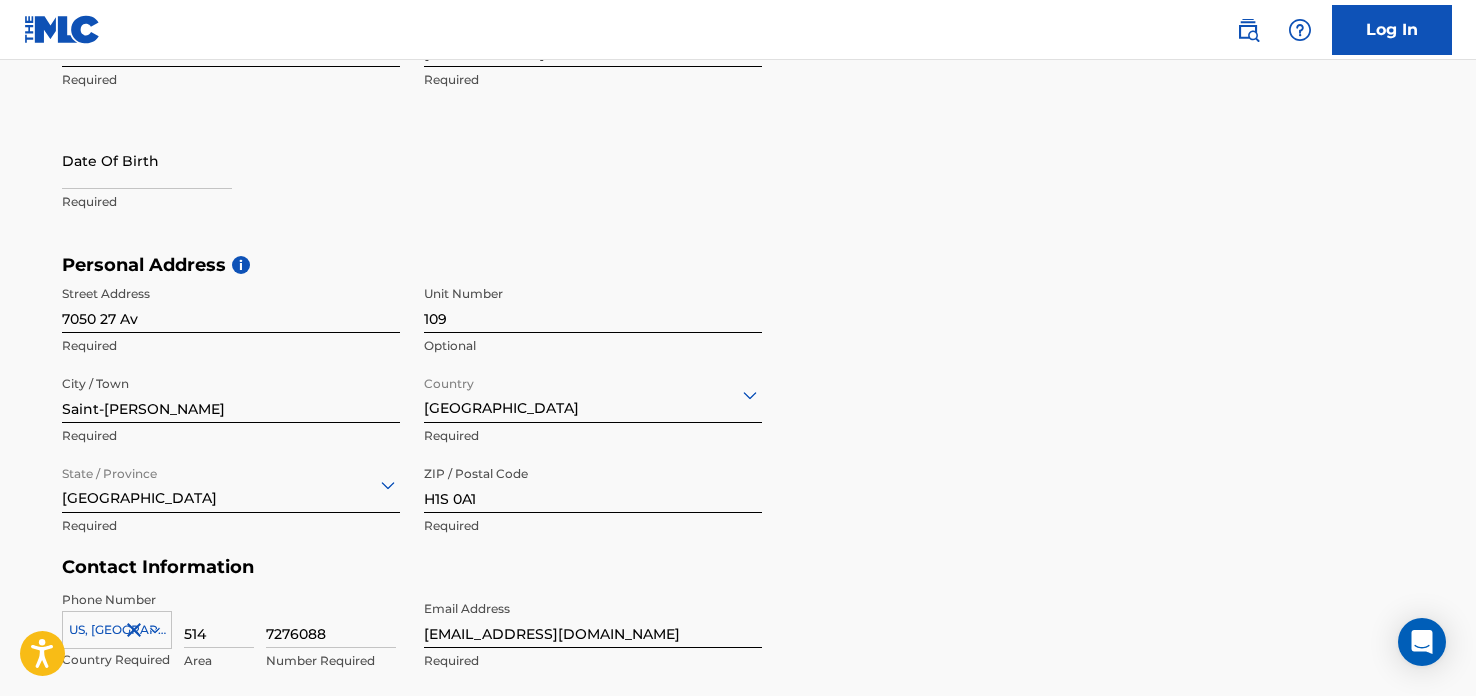 click on "Required" at bounding box center (231, 202) 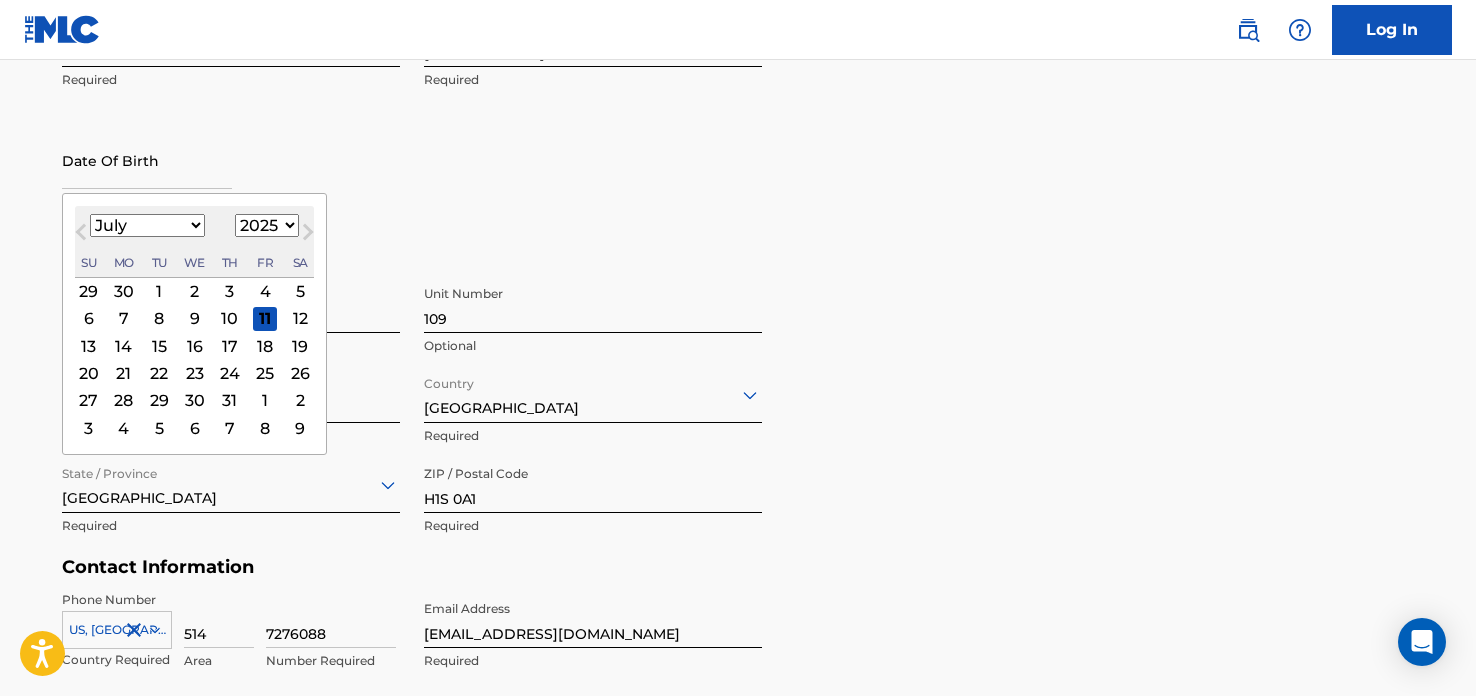 click on "January February March April May June July August September October November December" at bounding box center [147, 225] 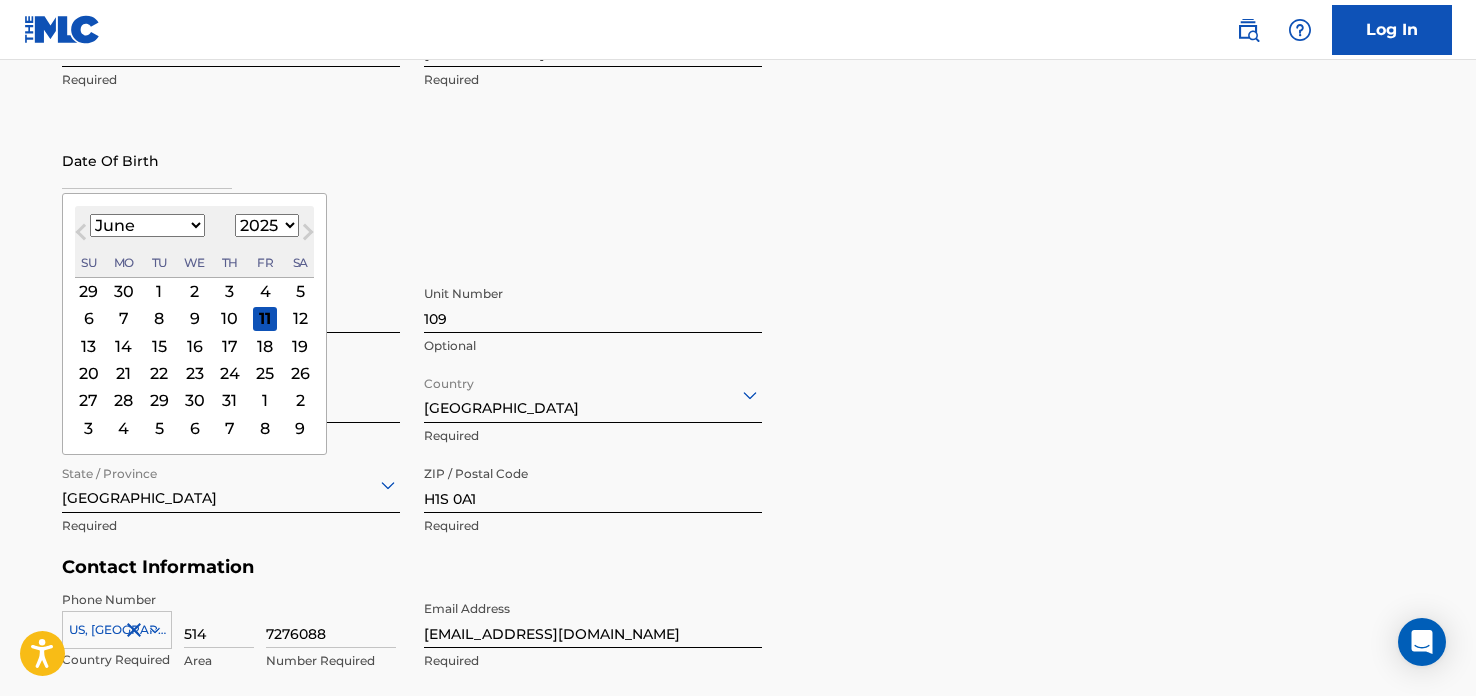 click on "January February March April May June July August September October November December" at bounding box center (147, 225) 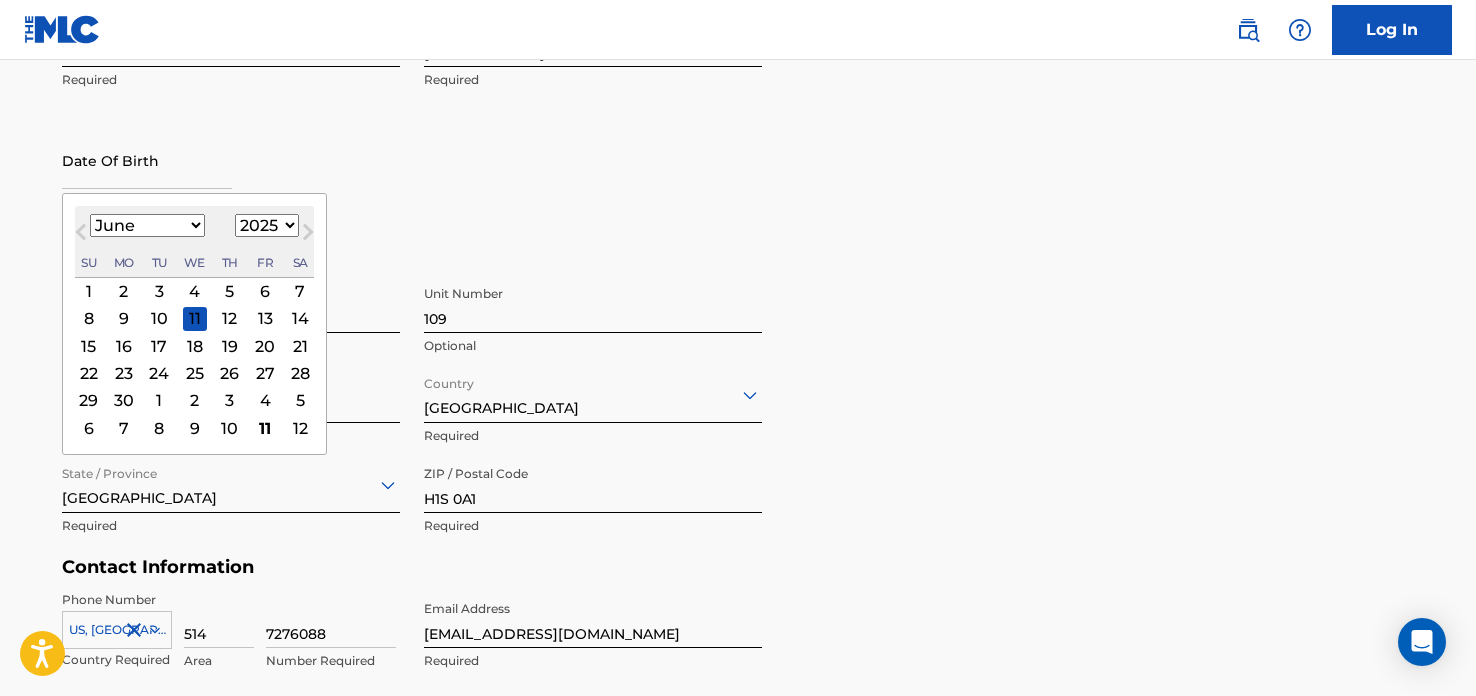 click on "25" at bounding box center (195, 373) 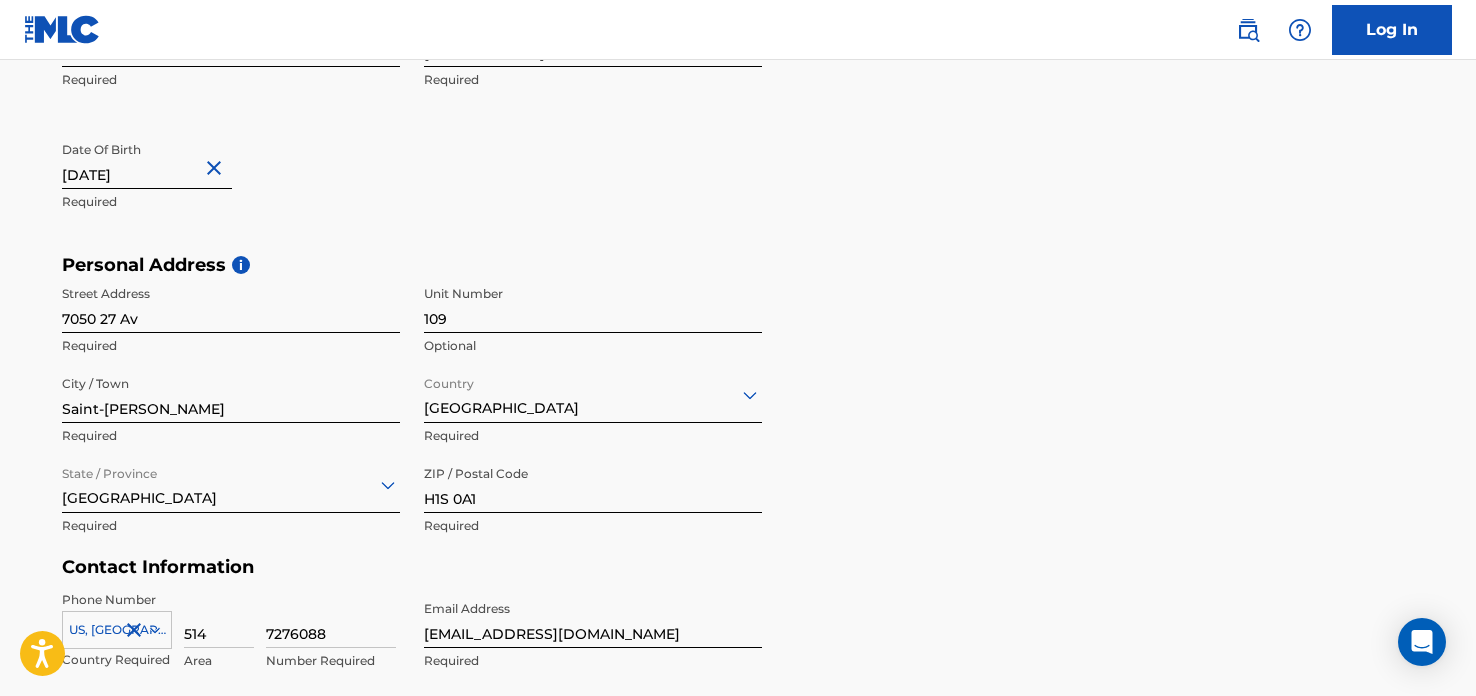 type on "June 25 2005" 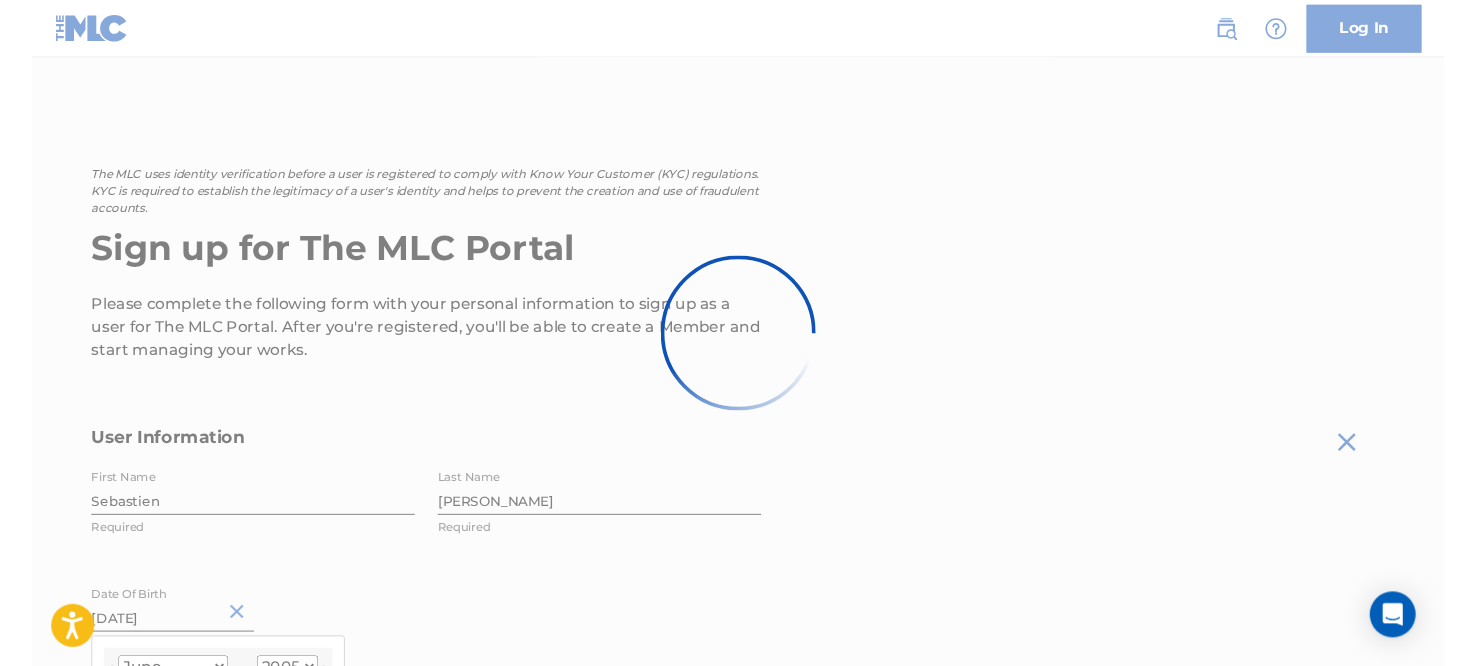 scroll, scrollTop: 0, scrollLeft: 0, axis: both 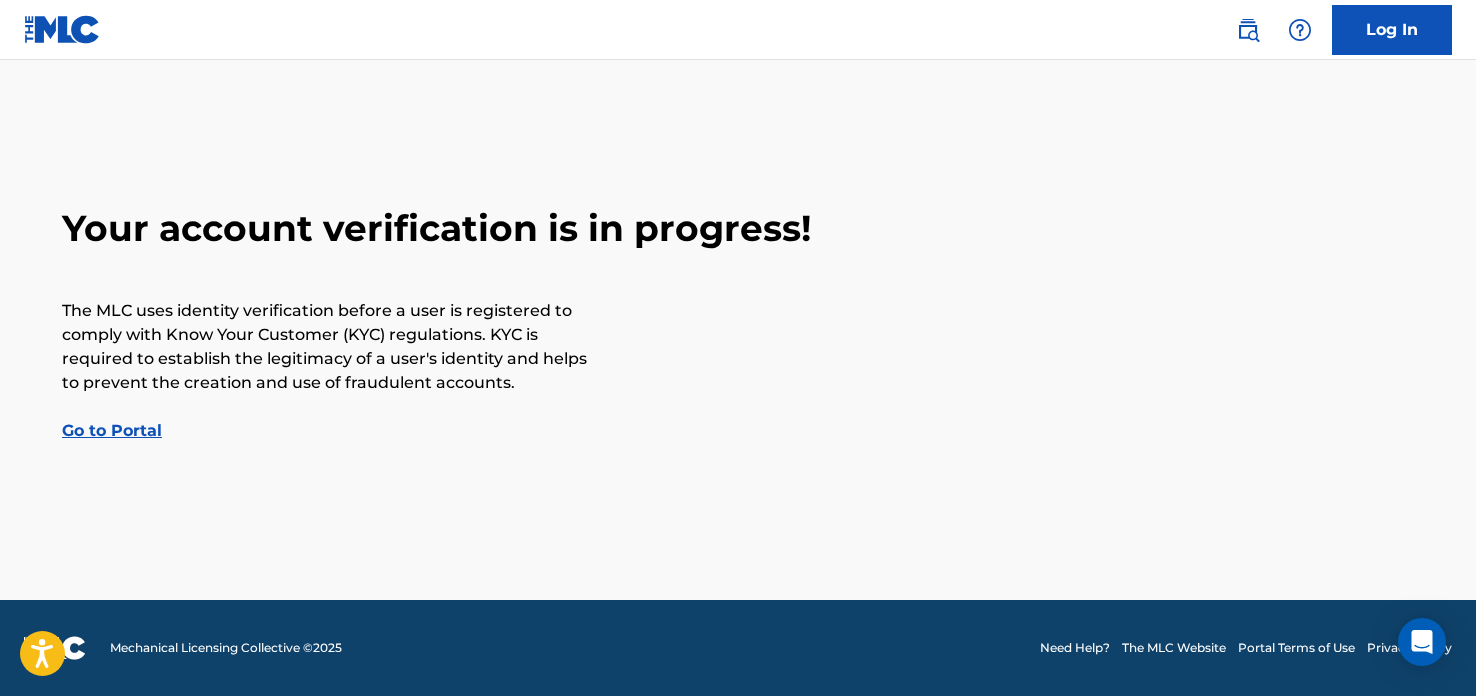 click on "Go to Portal" at bounding box center (112, 430) 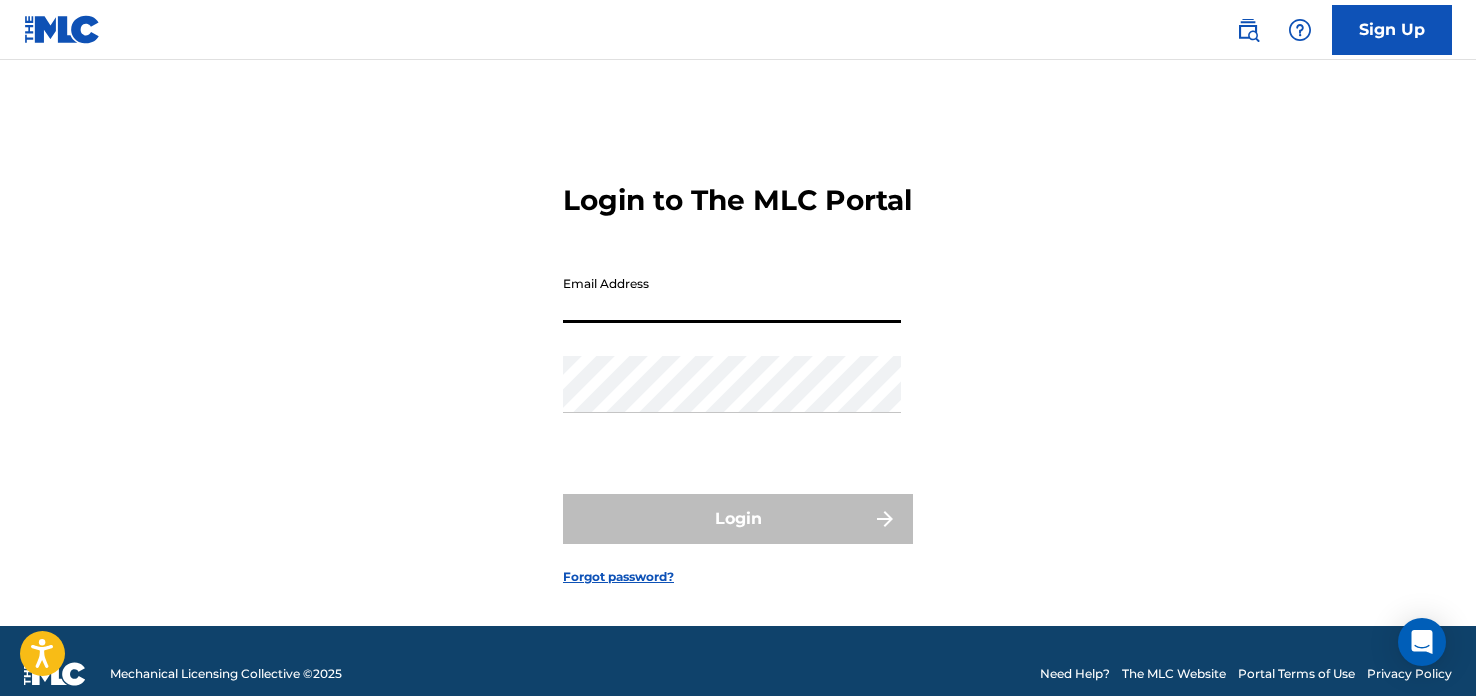 click on "Email Address" at bounding box center [732, 294] 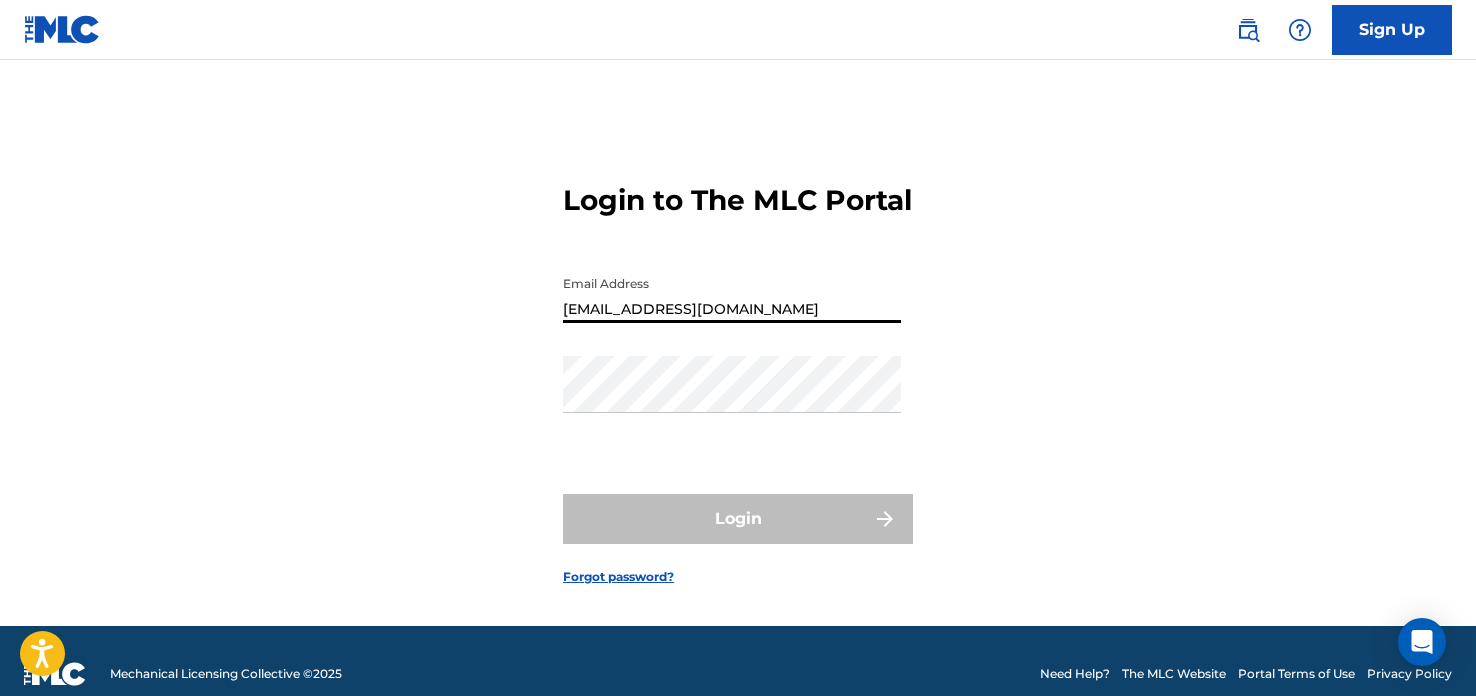 type on "[EMAIL_ADDRESS][DOMAIN_NAME]" 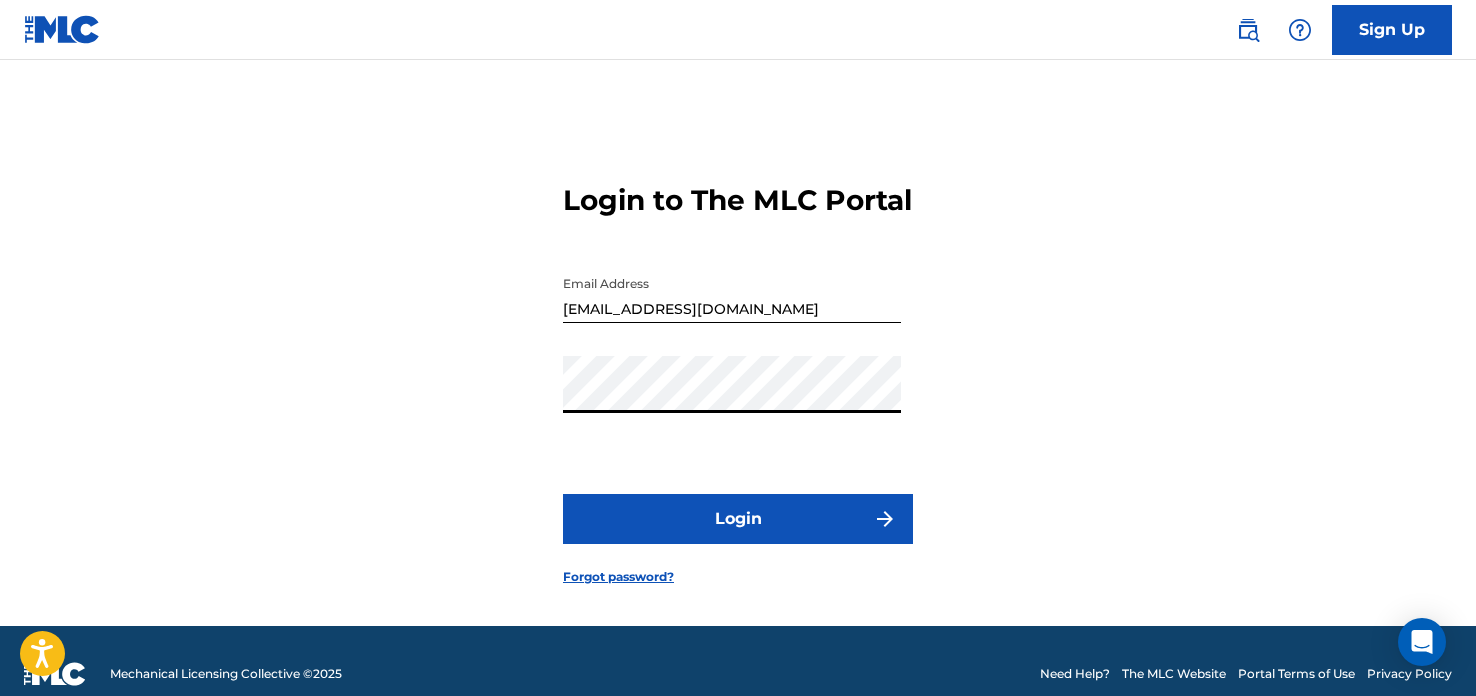 click on "Login" at bounding box center (738, 519) 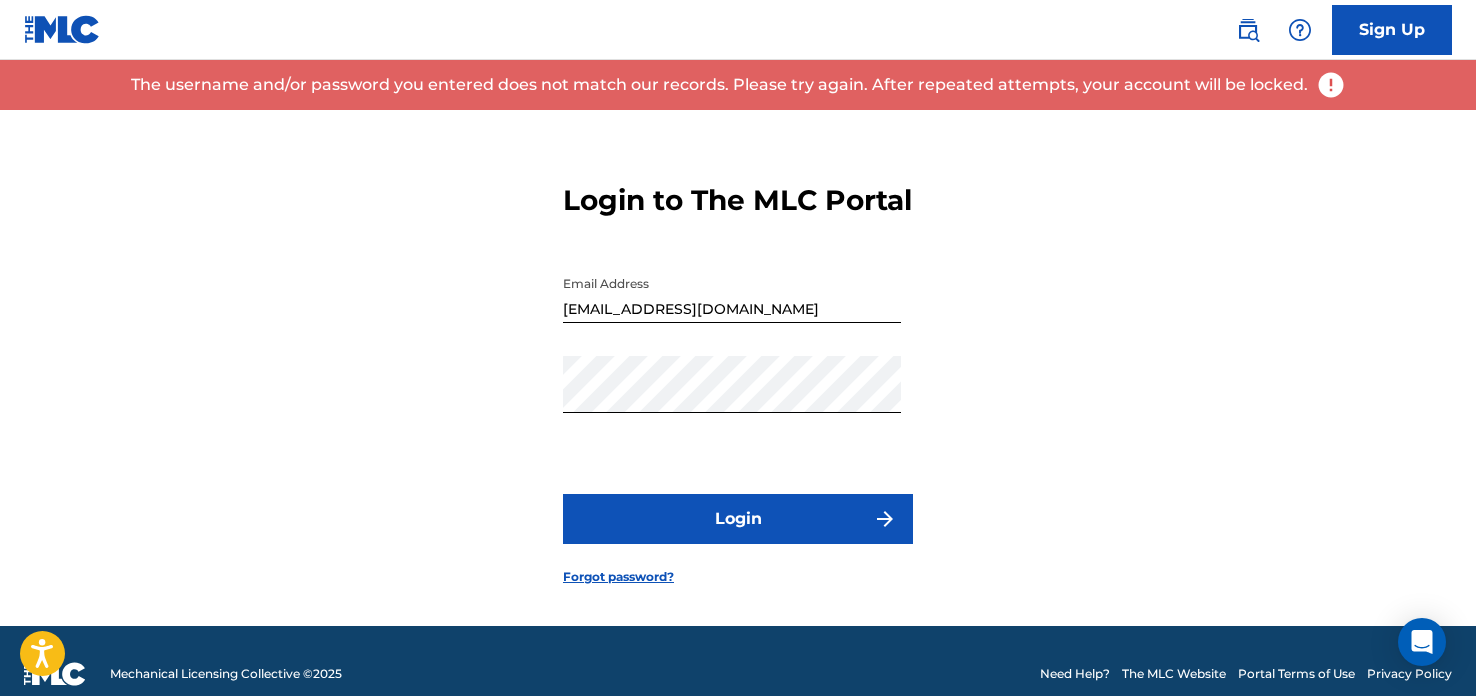 click on "Sign Up" at bounding box center (1392, 30) 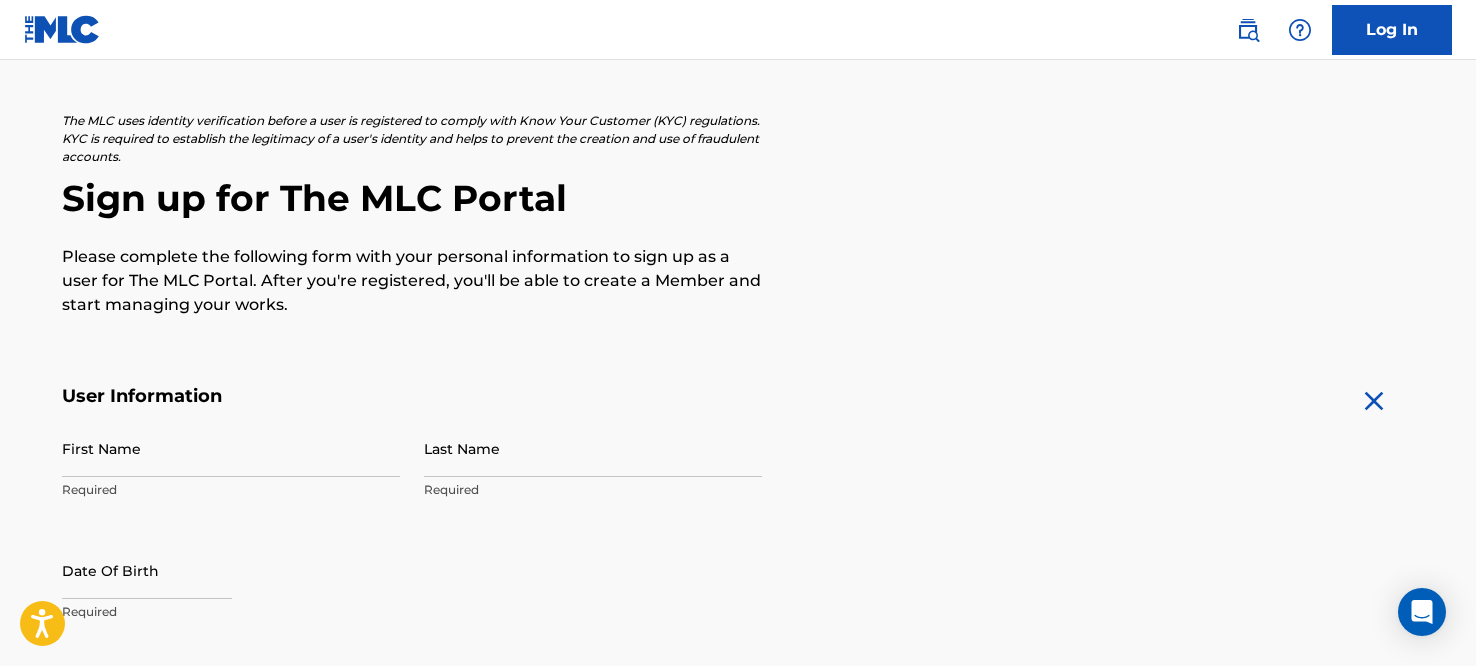 scroll, scrollTop: 88, scrollLeft: 0, axis: vertical 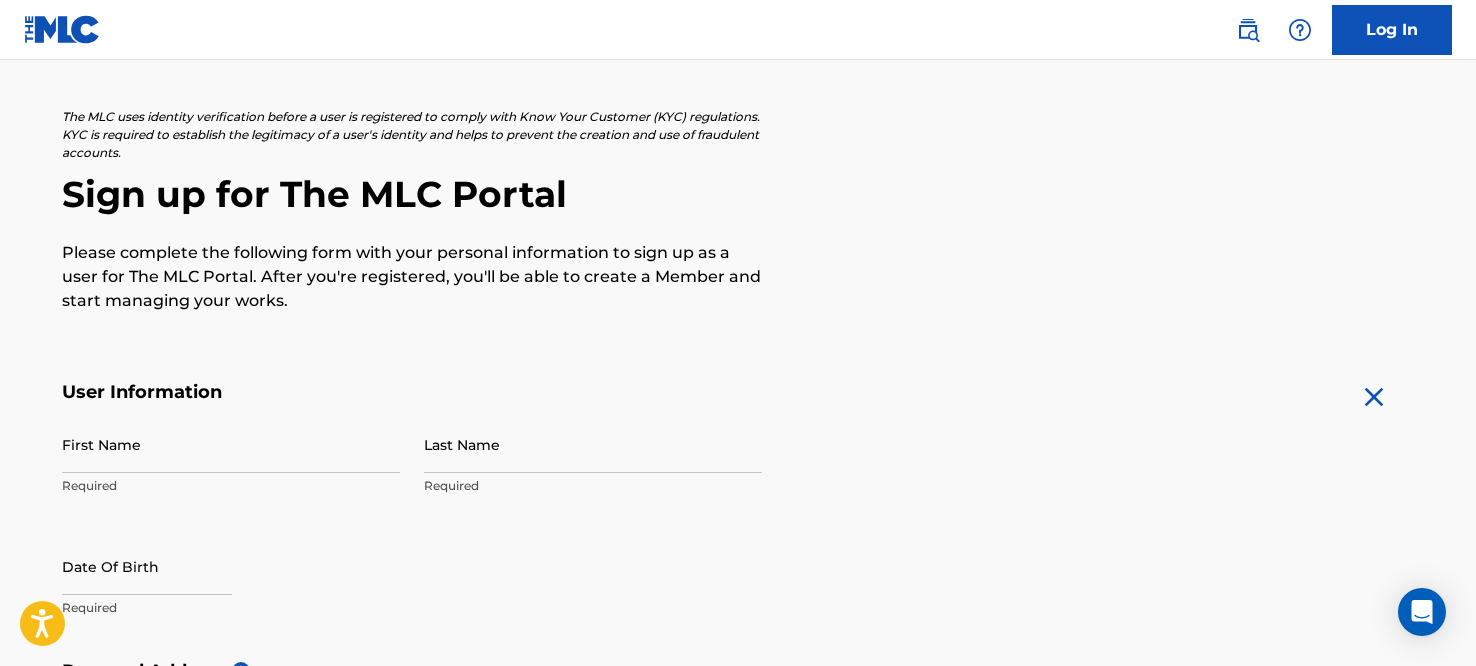 click on "First Name" at bounding box center (231, 444) 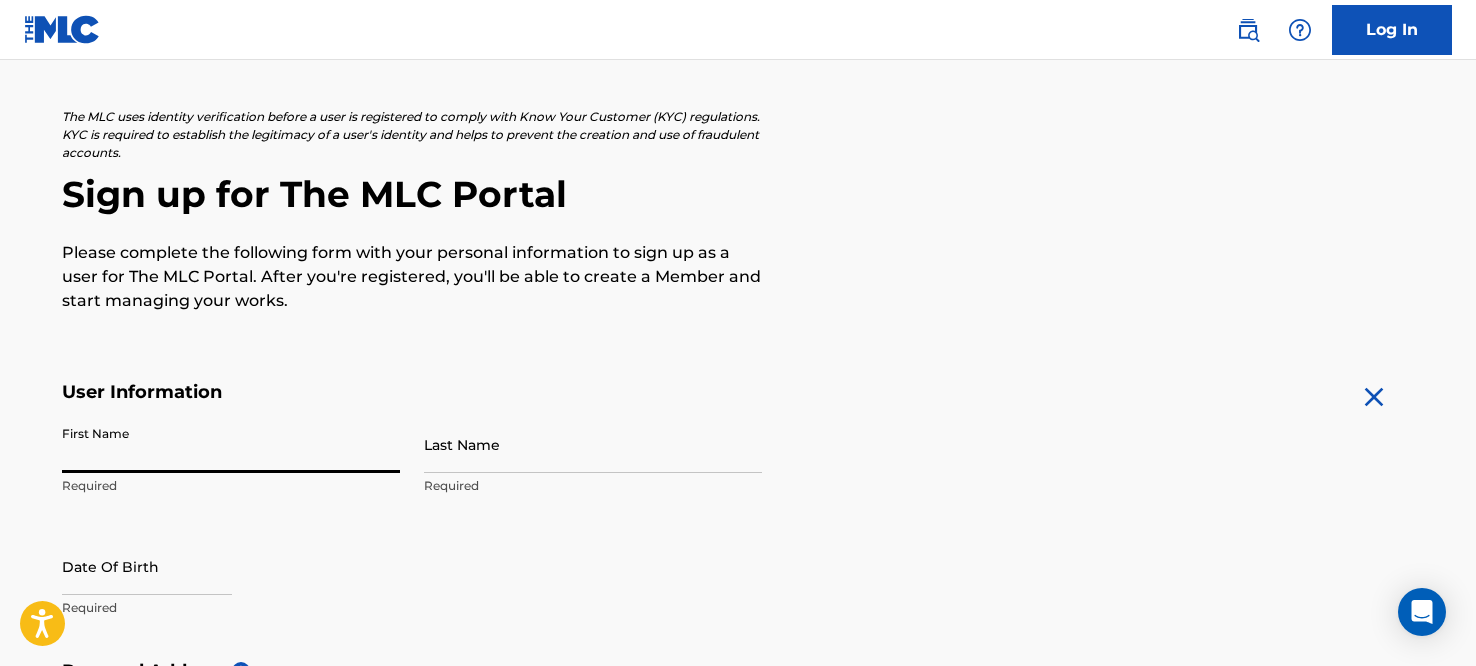 type on "Sebastien" 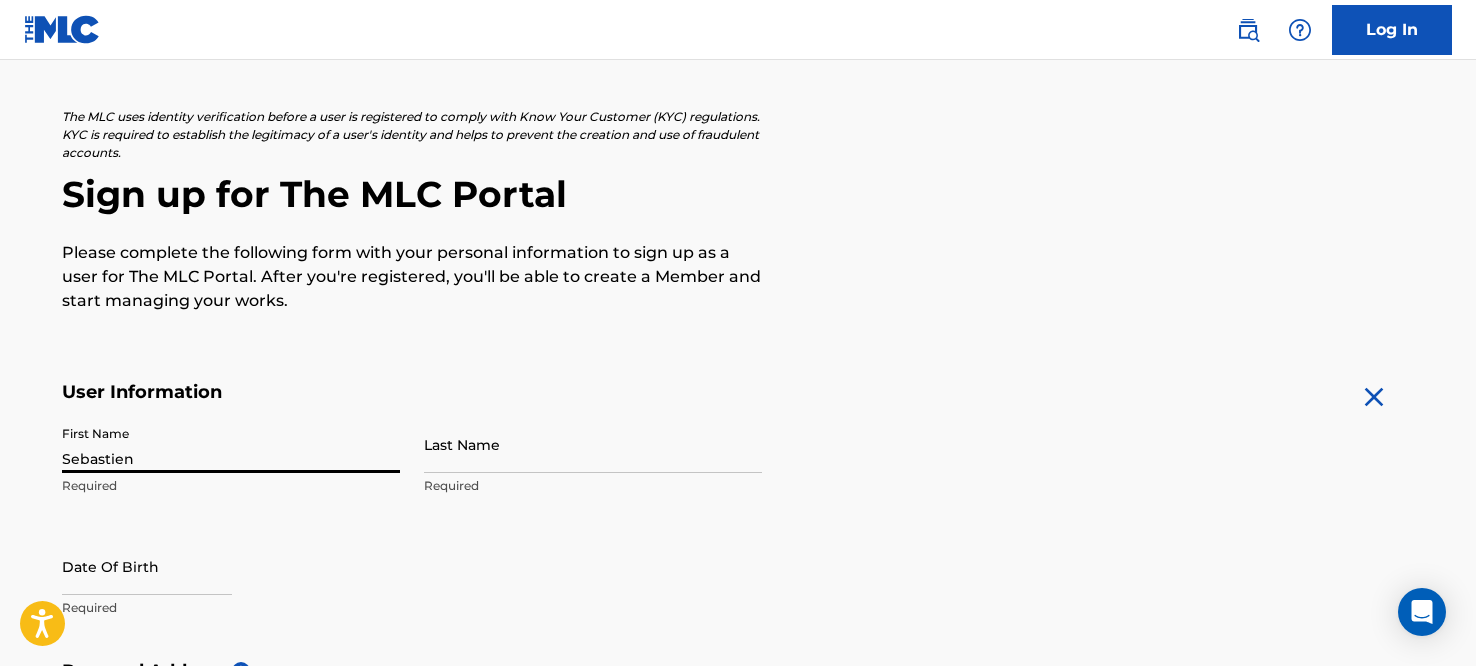 type on "[PERSON_NAME]" 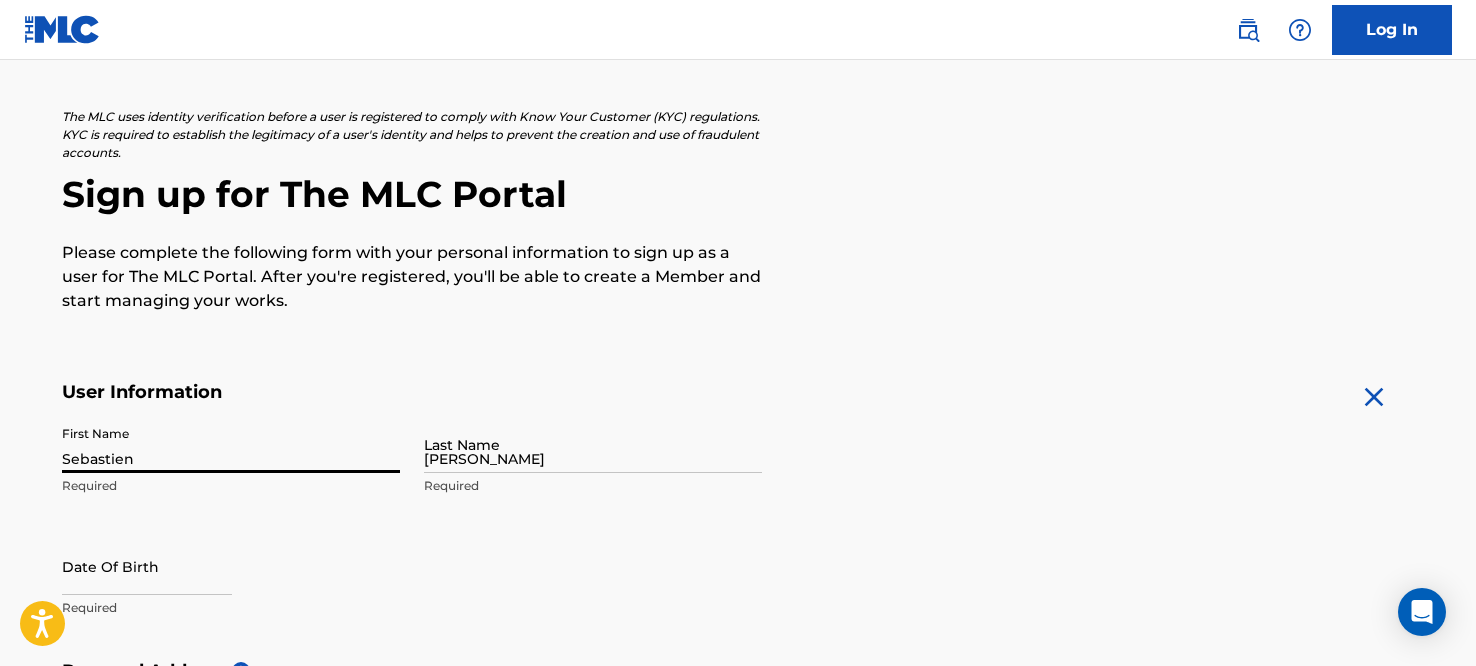 type on "7050 27 Av" 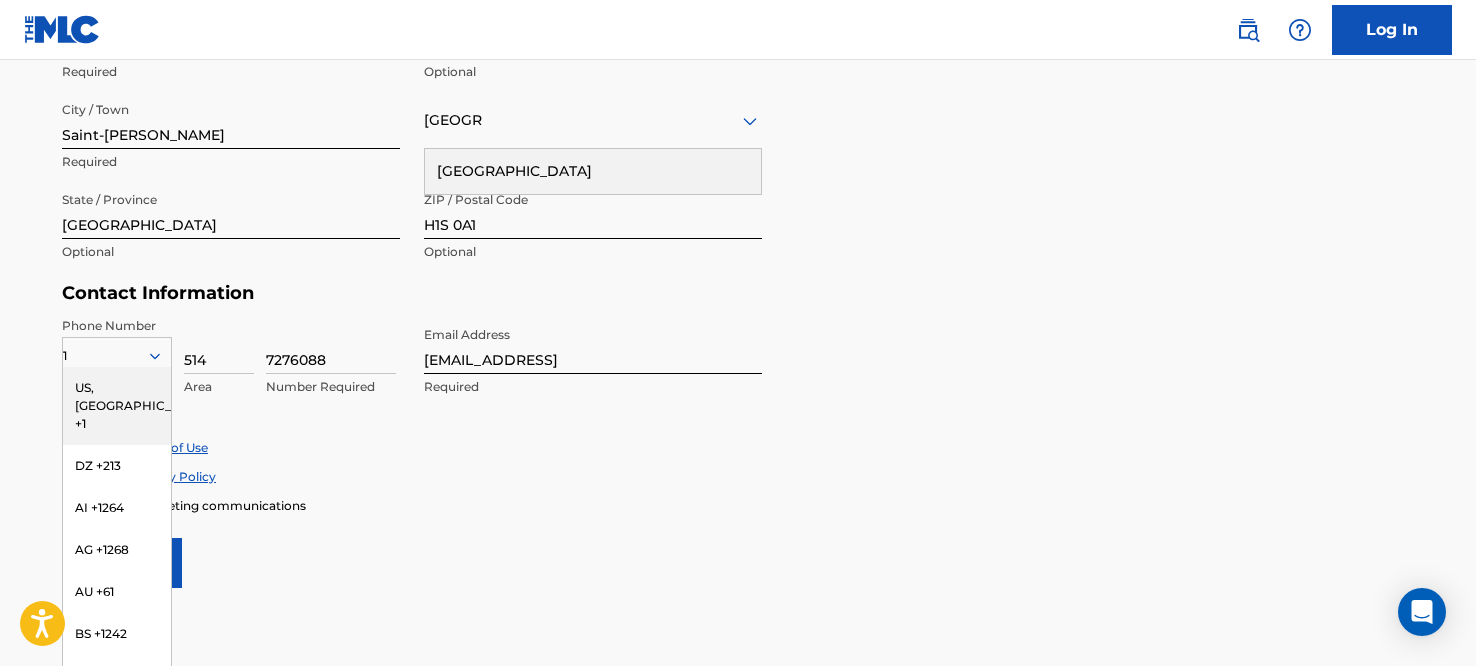 scroll, scrollTop: 897, scrollLeft: 0, axis: vertical 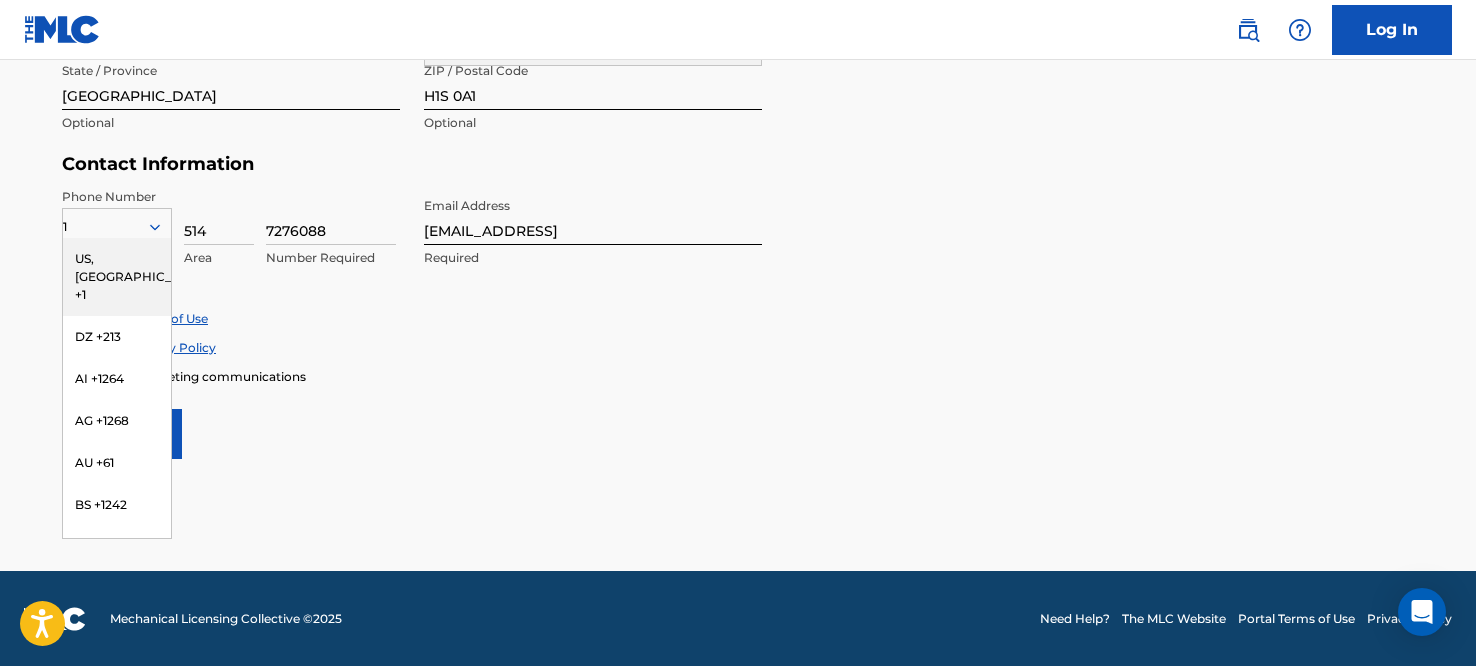 click on "US, [GEOGRAPHIC_DATA] +1" at bounding box center (117, 277) 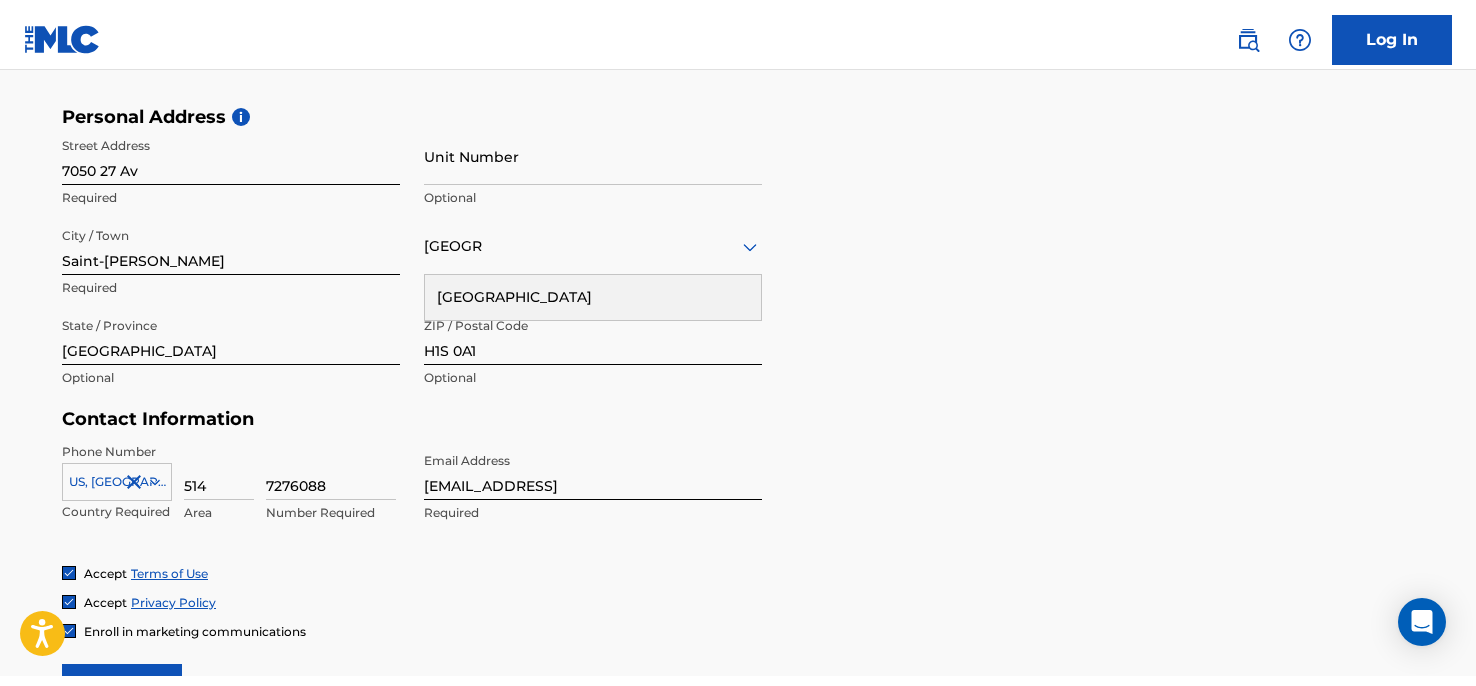 scroll, scrollTop: 648, scrollLeft: 0, axis: vertical 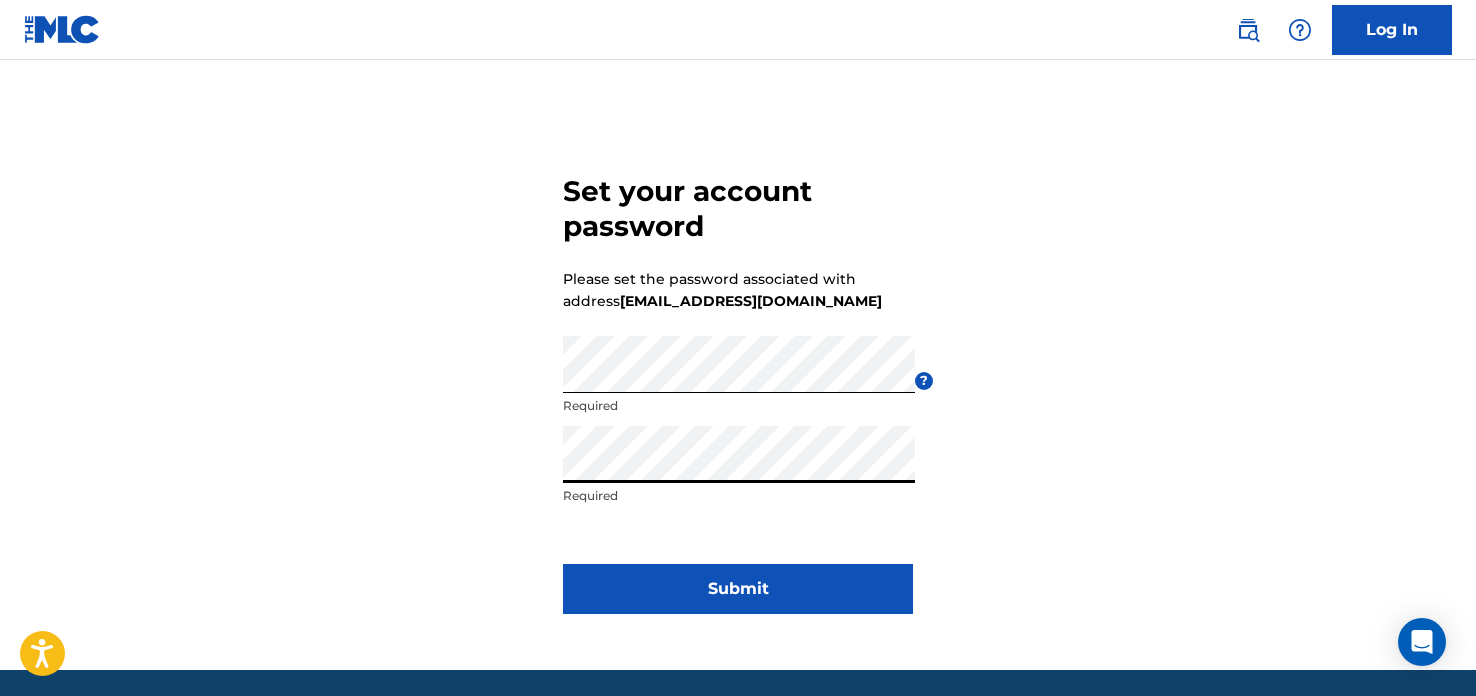 click on "Submit" at bounding box center [738, 589] 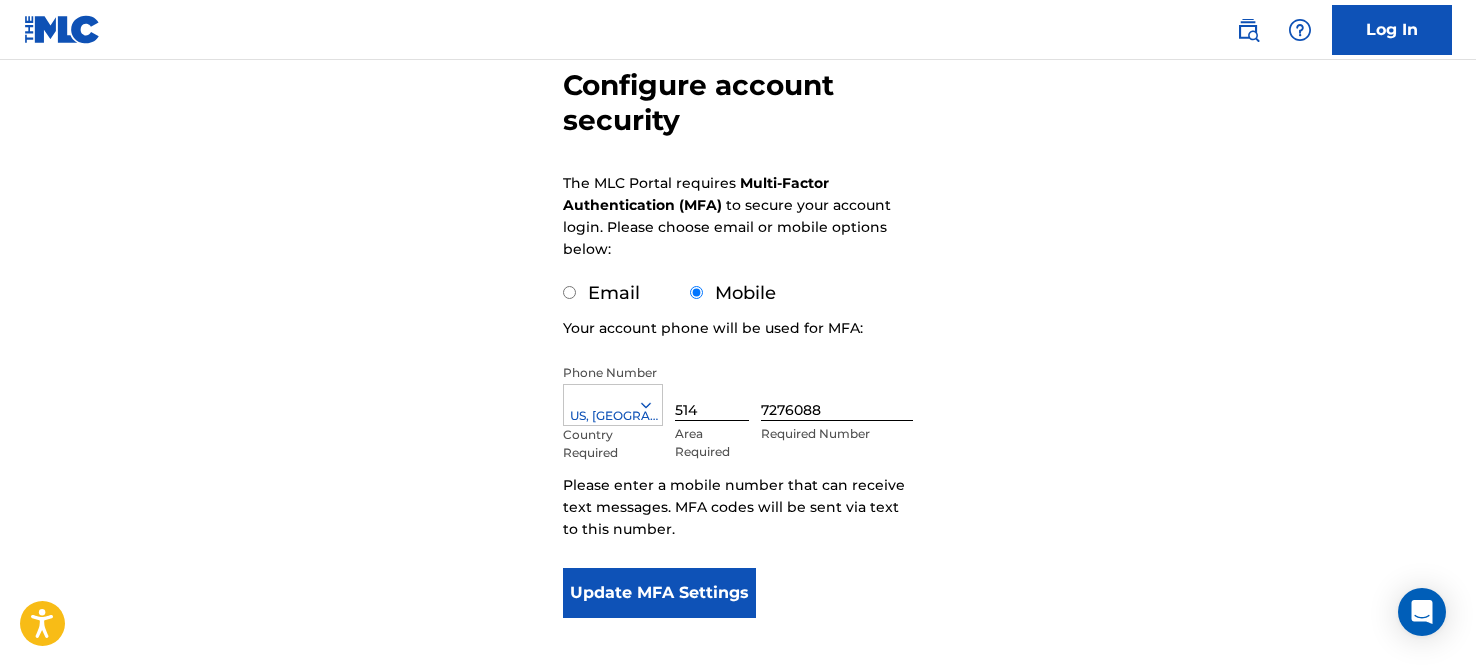 scroll, scrollTop: 256, scrollLeft: 0, axis: vertical 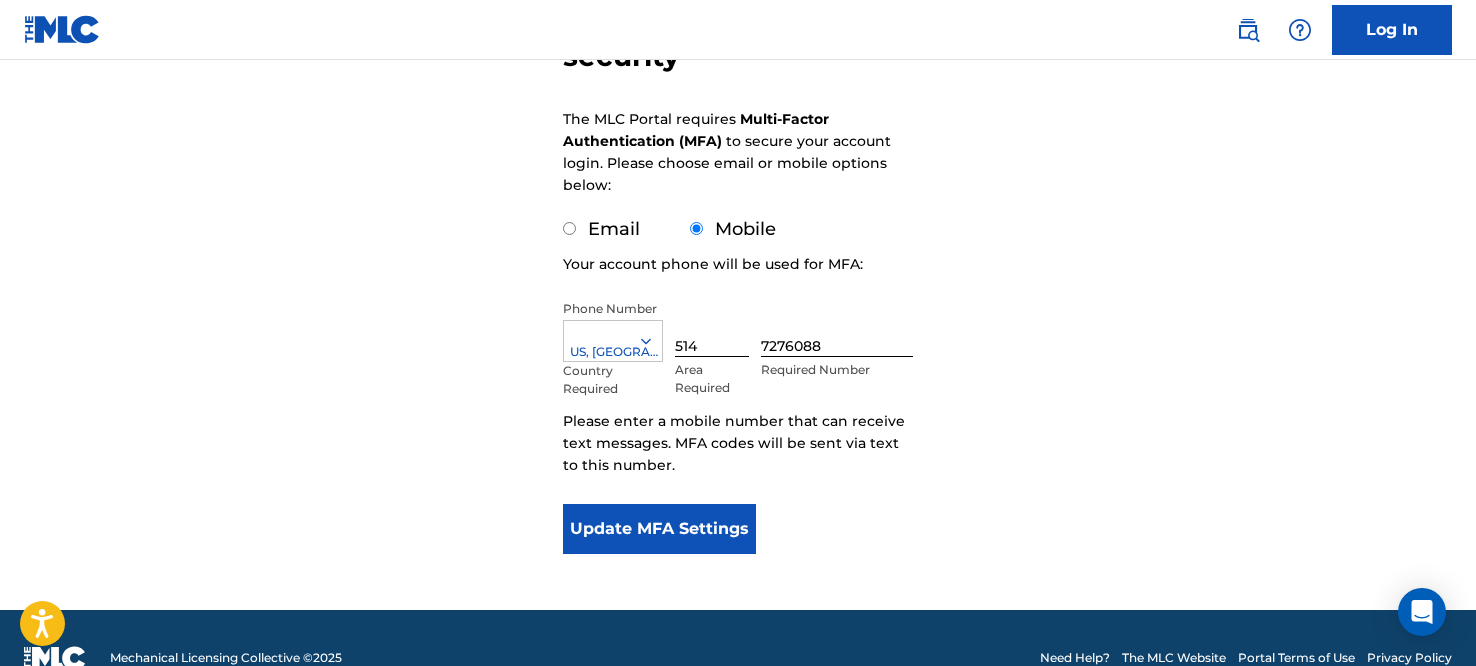 click on "Update MFA Settings" at bounding box center [659, 529] 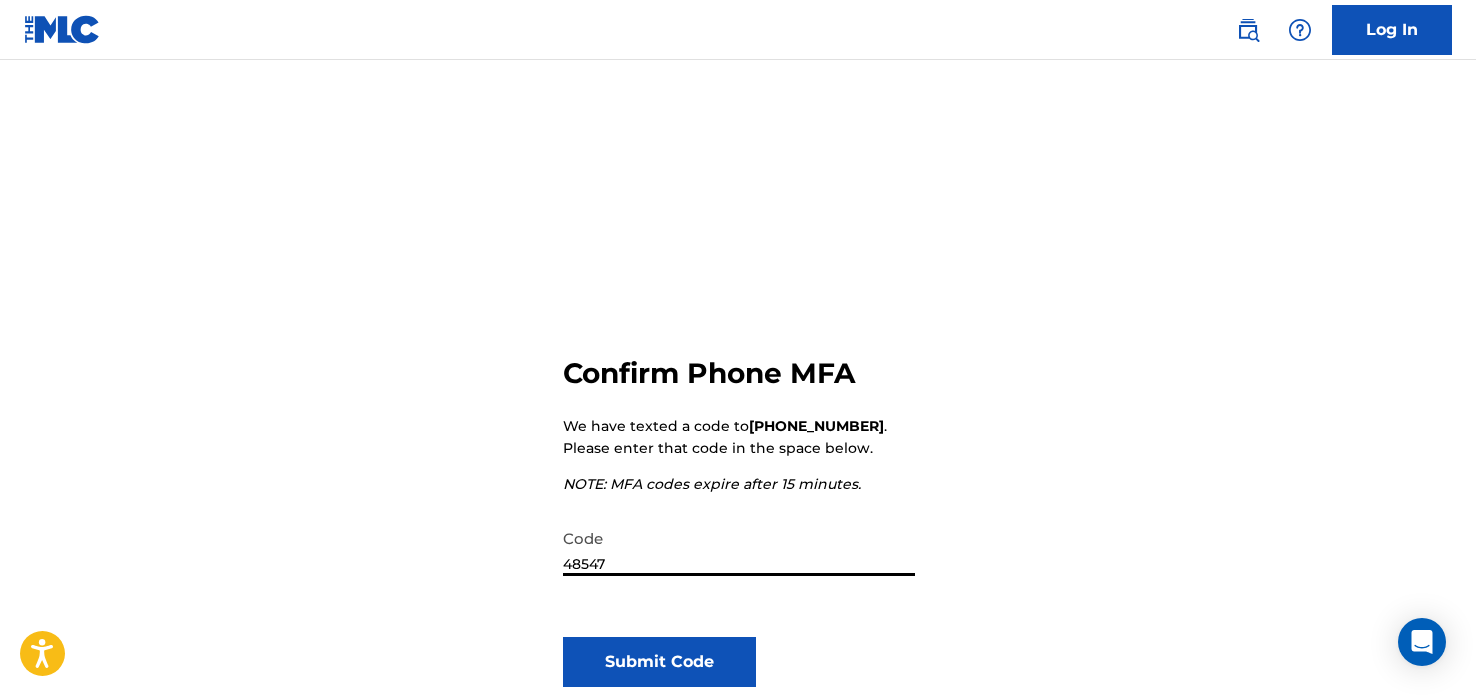 type on "485472" 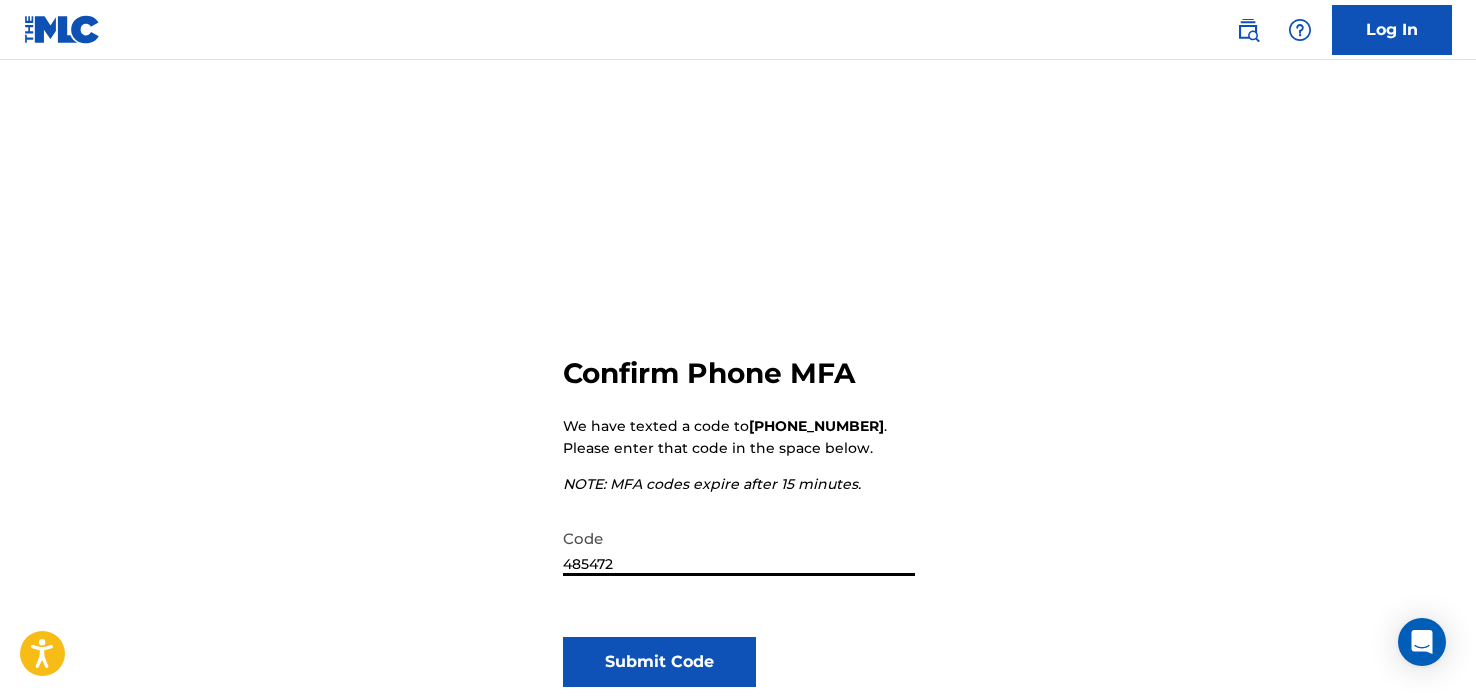 click on "Submit Code" at bounding box center (659, 662) 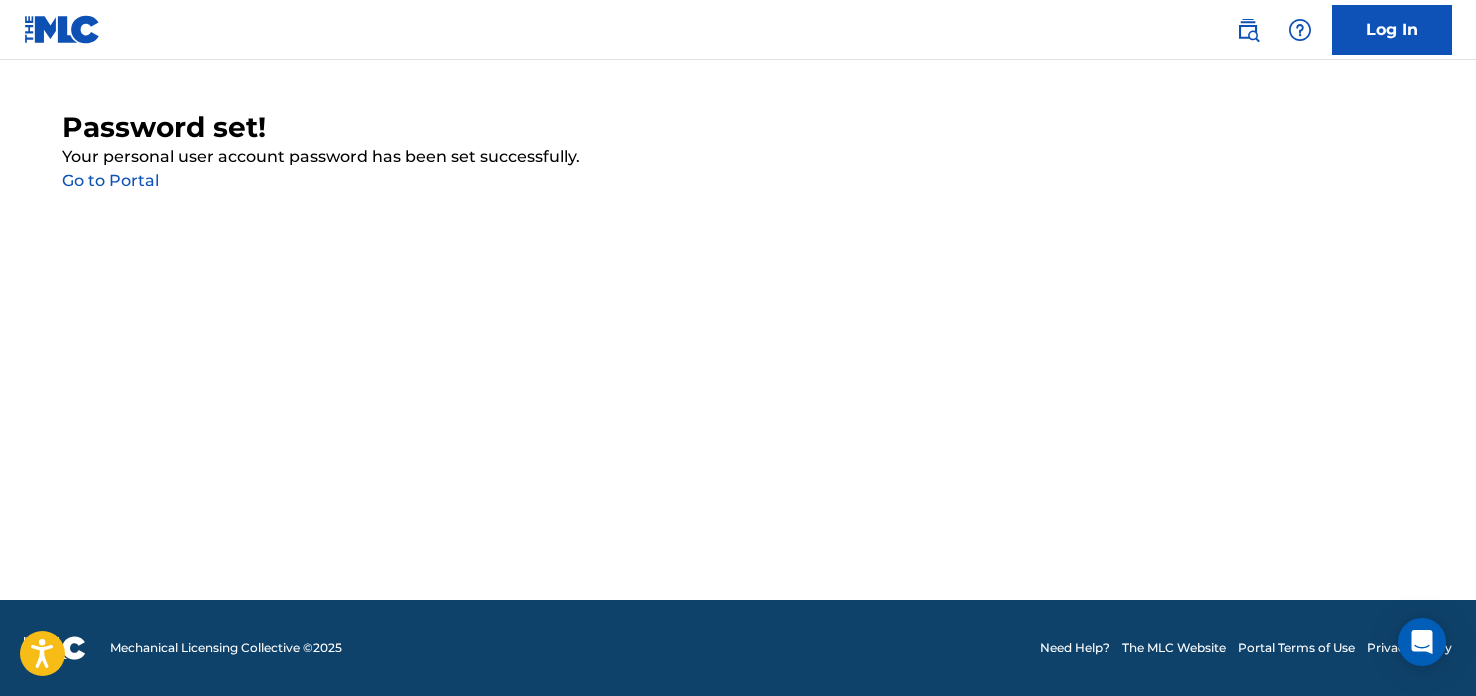 click on "Go to Portal" at bounding box center [110, 180] 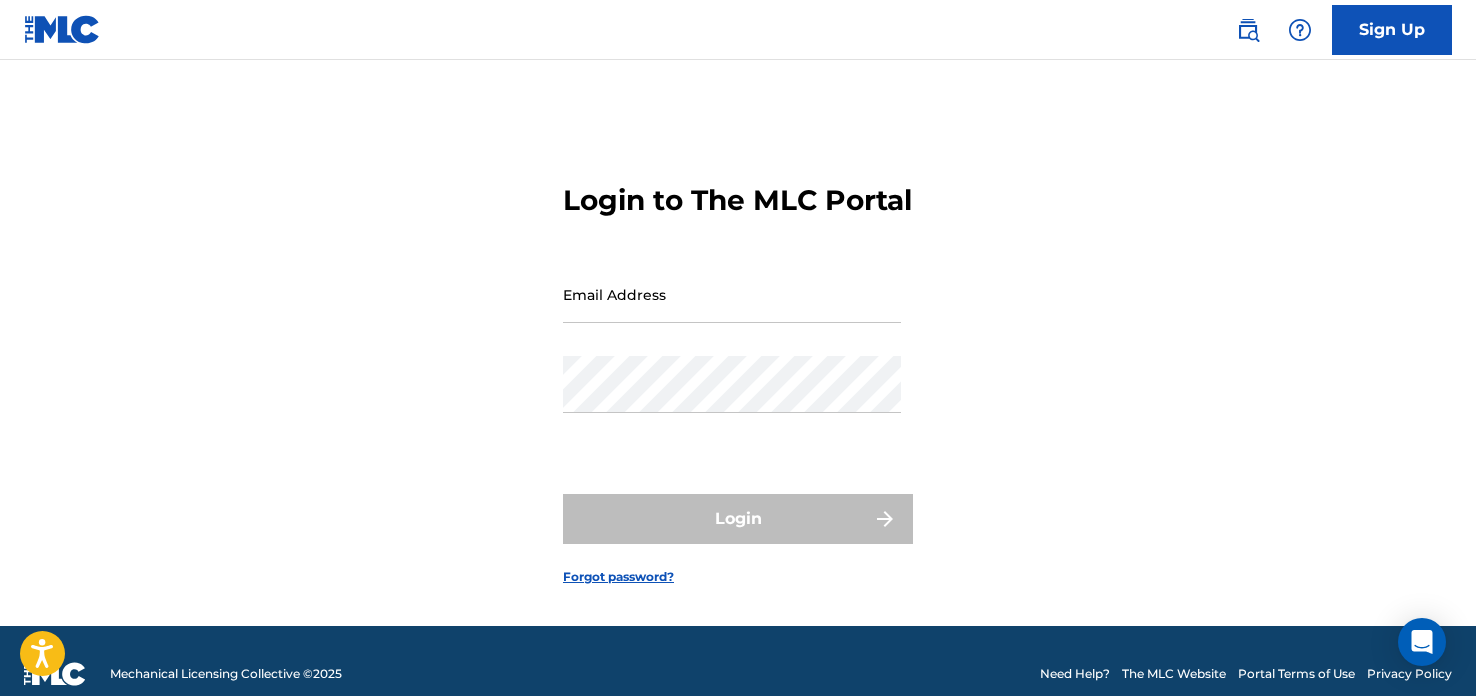 click on "Email Address" at bounding box center [732, 294] 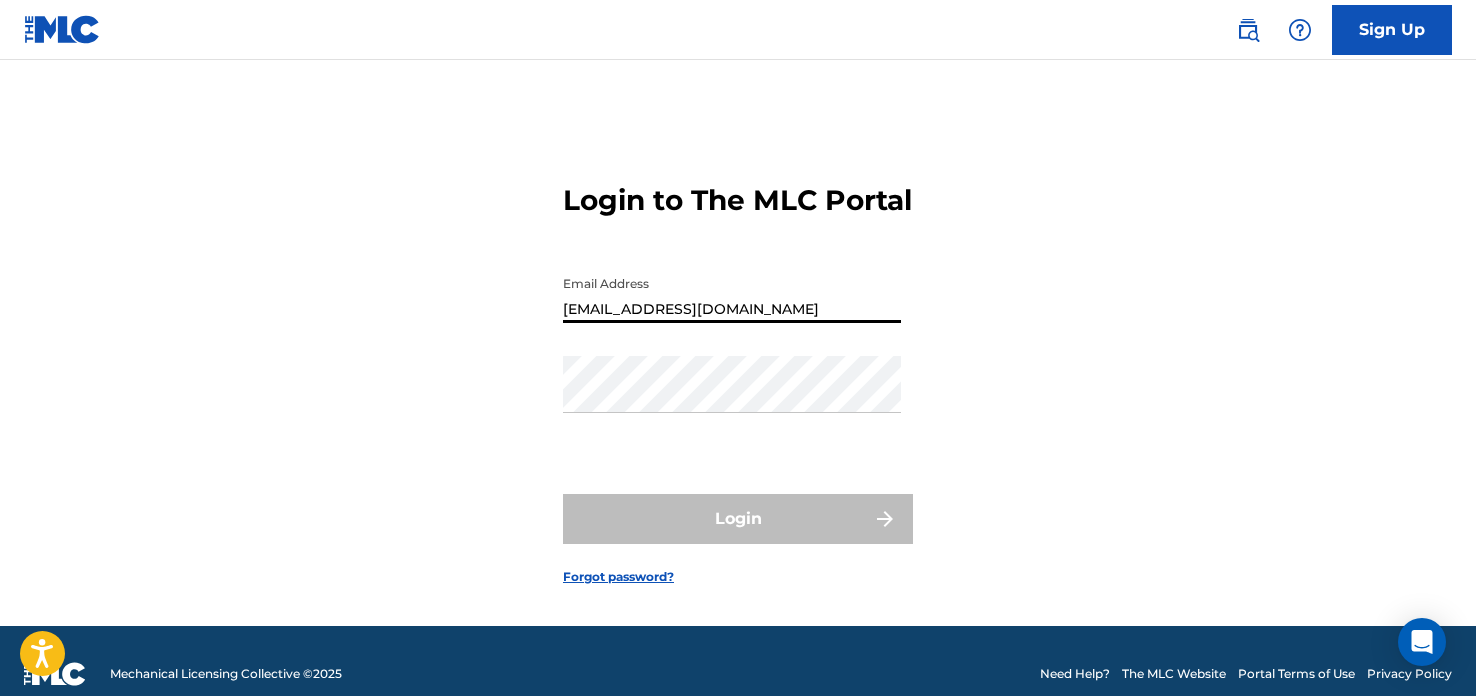 type on "[EMAIL_ADDRESS][DOMAIN_NAME]" 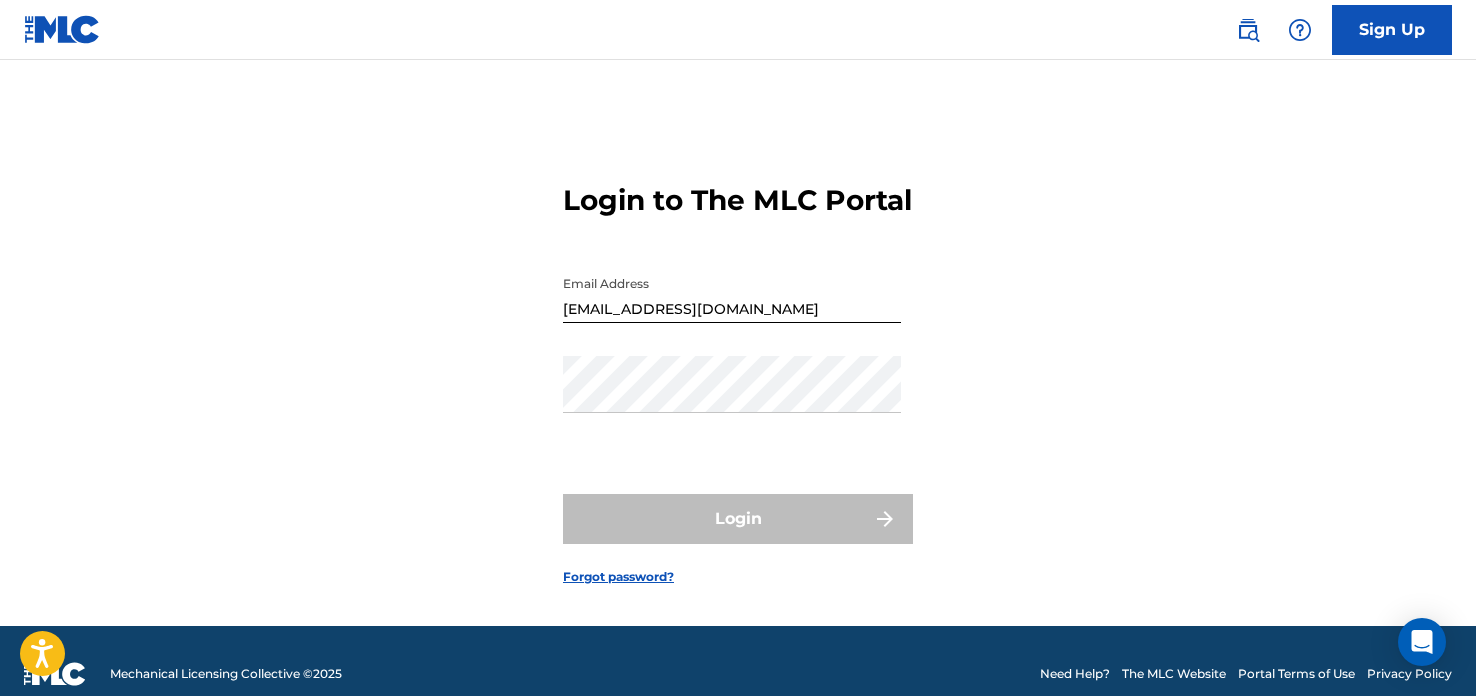 click on "Email Address [EMAIL_ADDRESS][DOMAIN_NAME]" at bounding box center (732, 311) 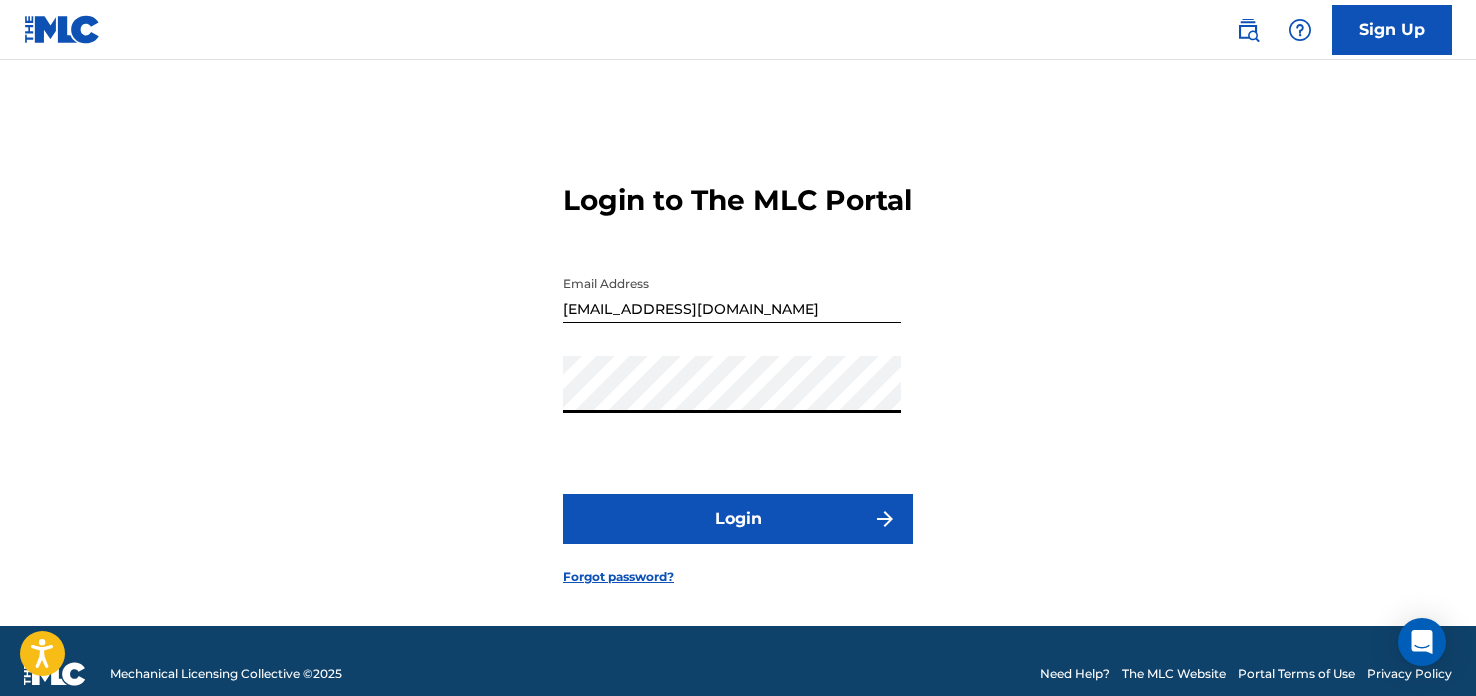 click on "Login" at bounding box center [738, 519] 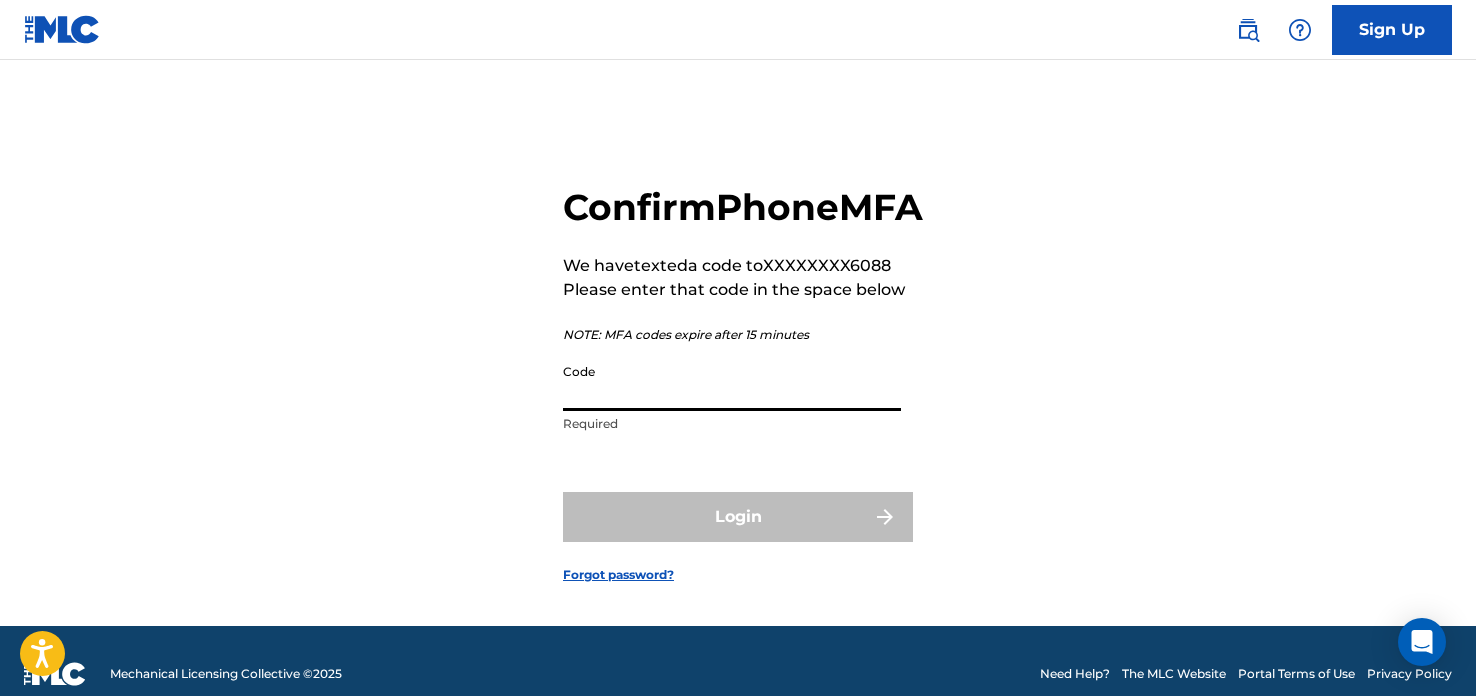 click on "Code" at bounding box center (732, 382) 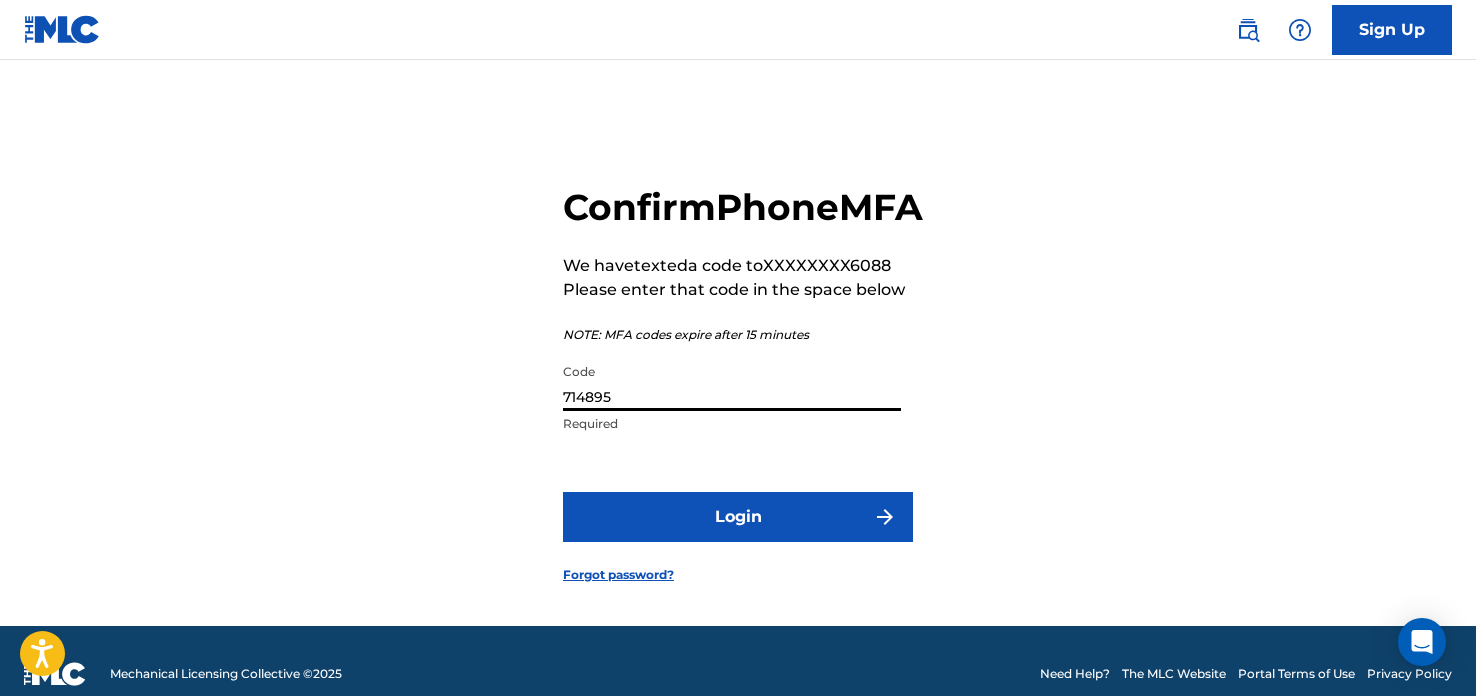 type on "714895" 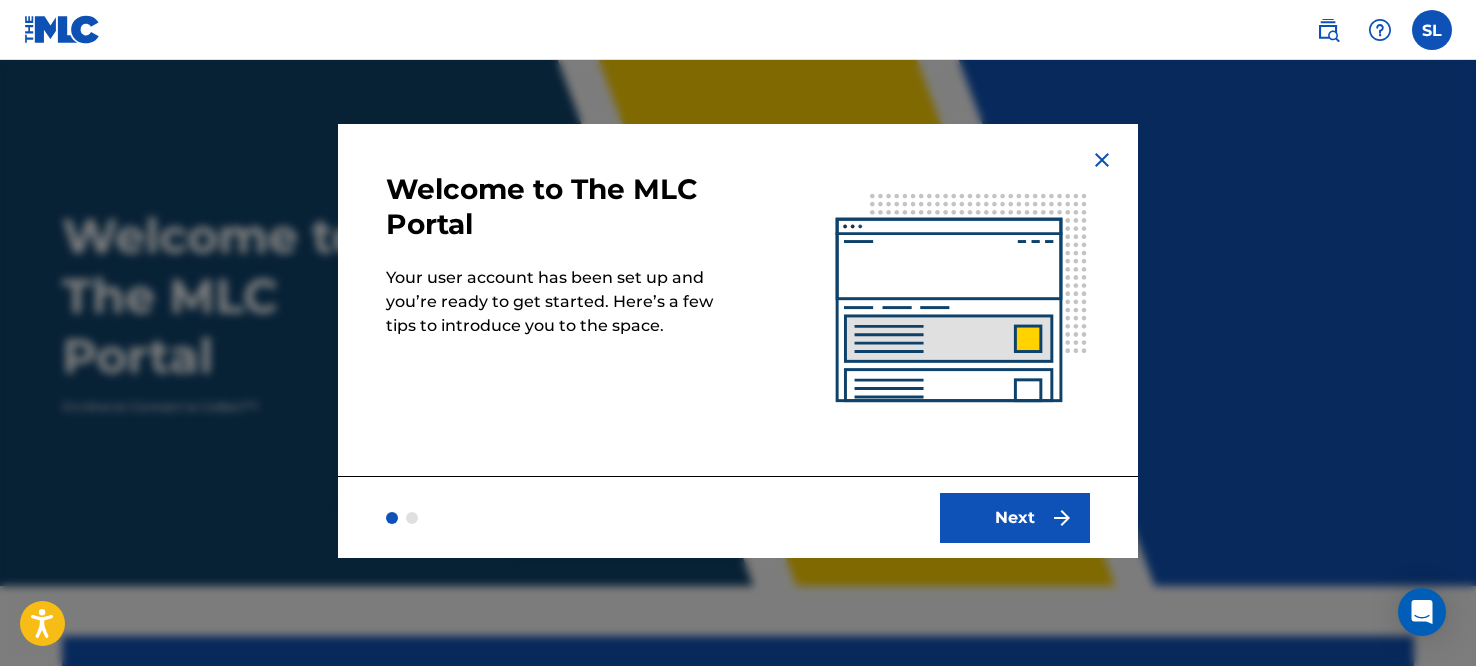 scroll, scrollTop: 0, scrollLeft: 0, axis: both 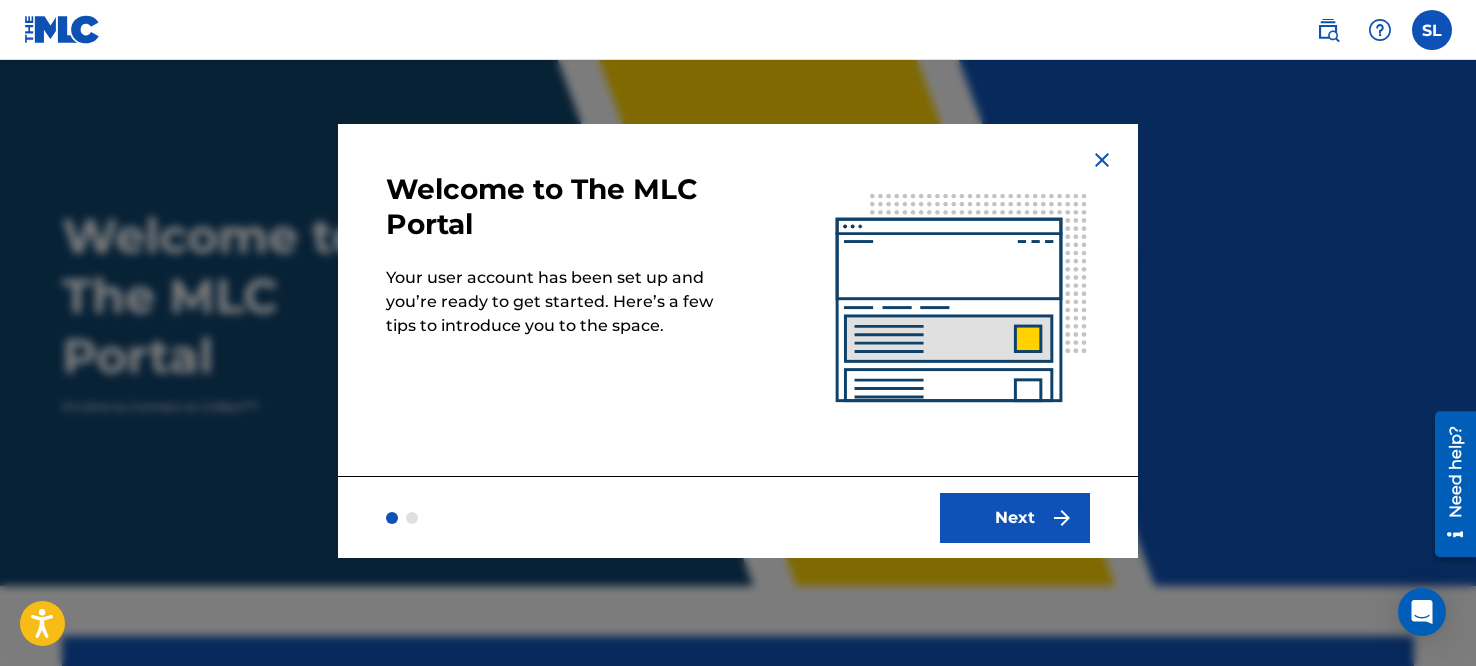 click on "Next" at bounding box center (1015, 518) 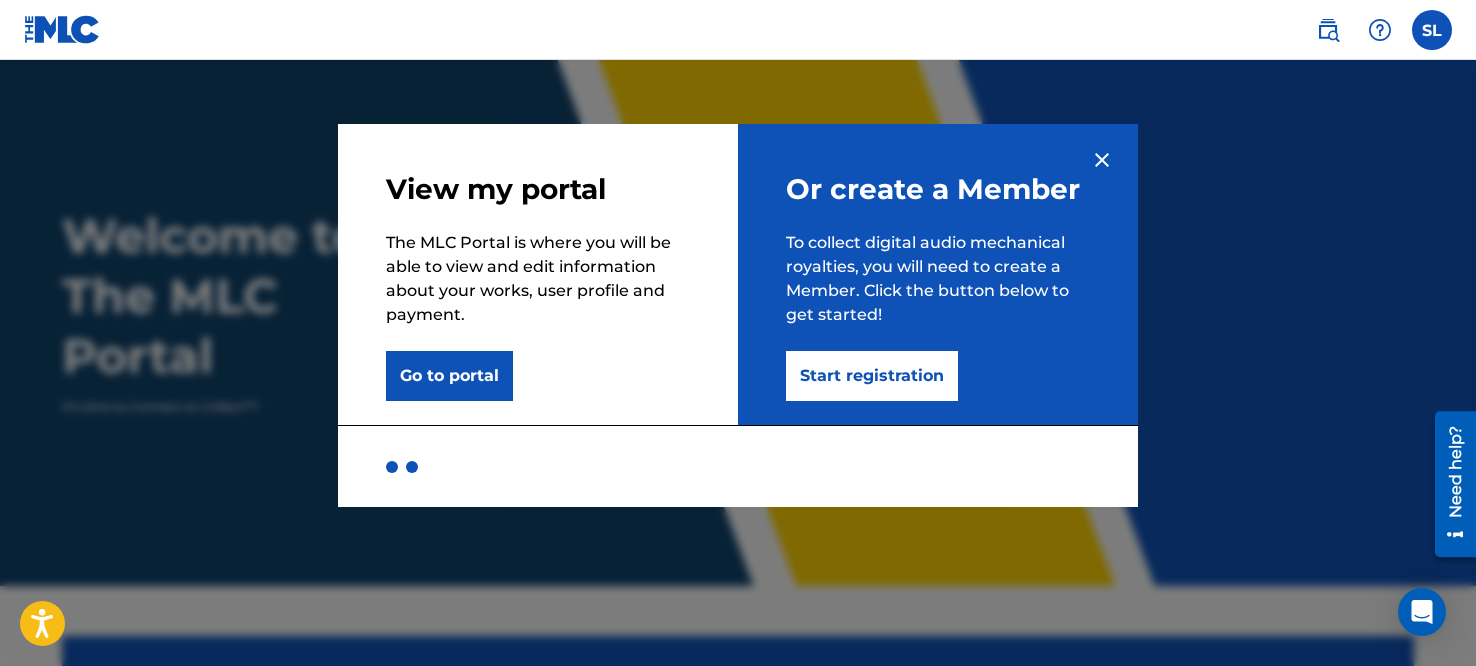 click on "Start registration" at bounding box center [872, 376] 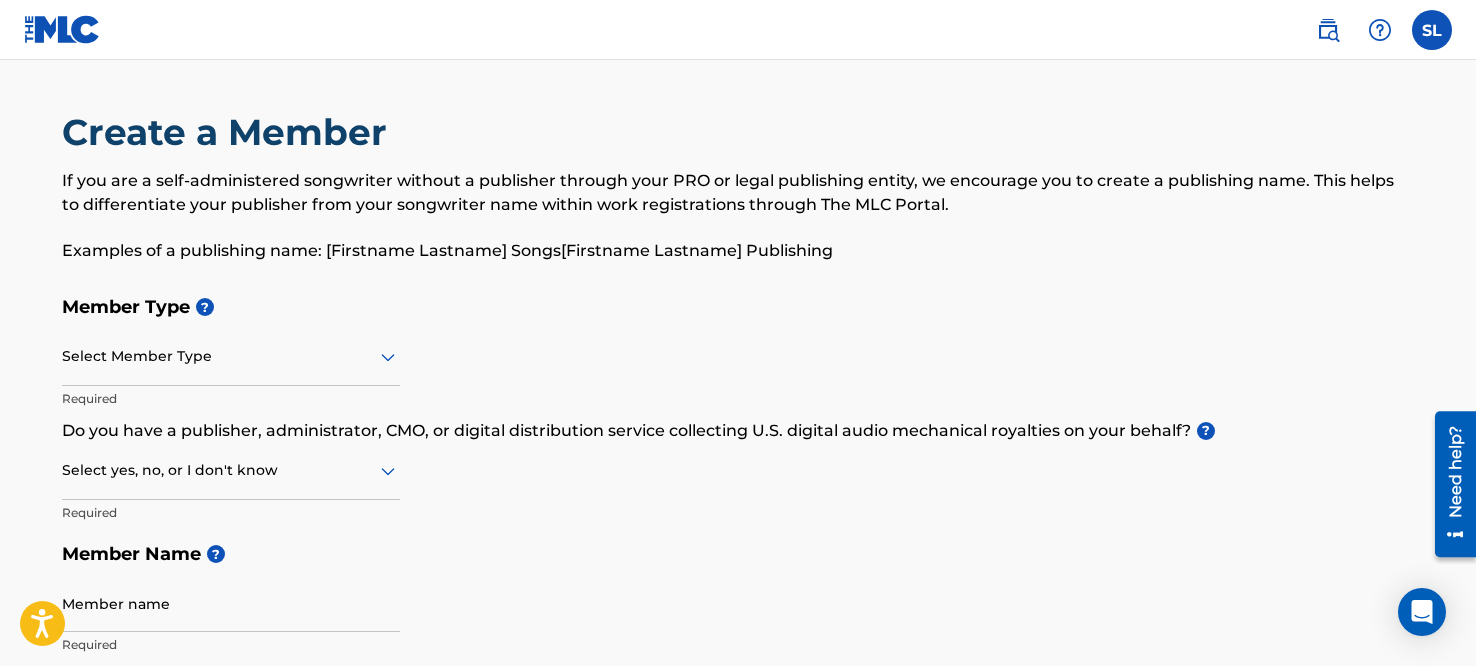 click at bounding box center [231, 356] 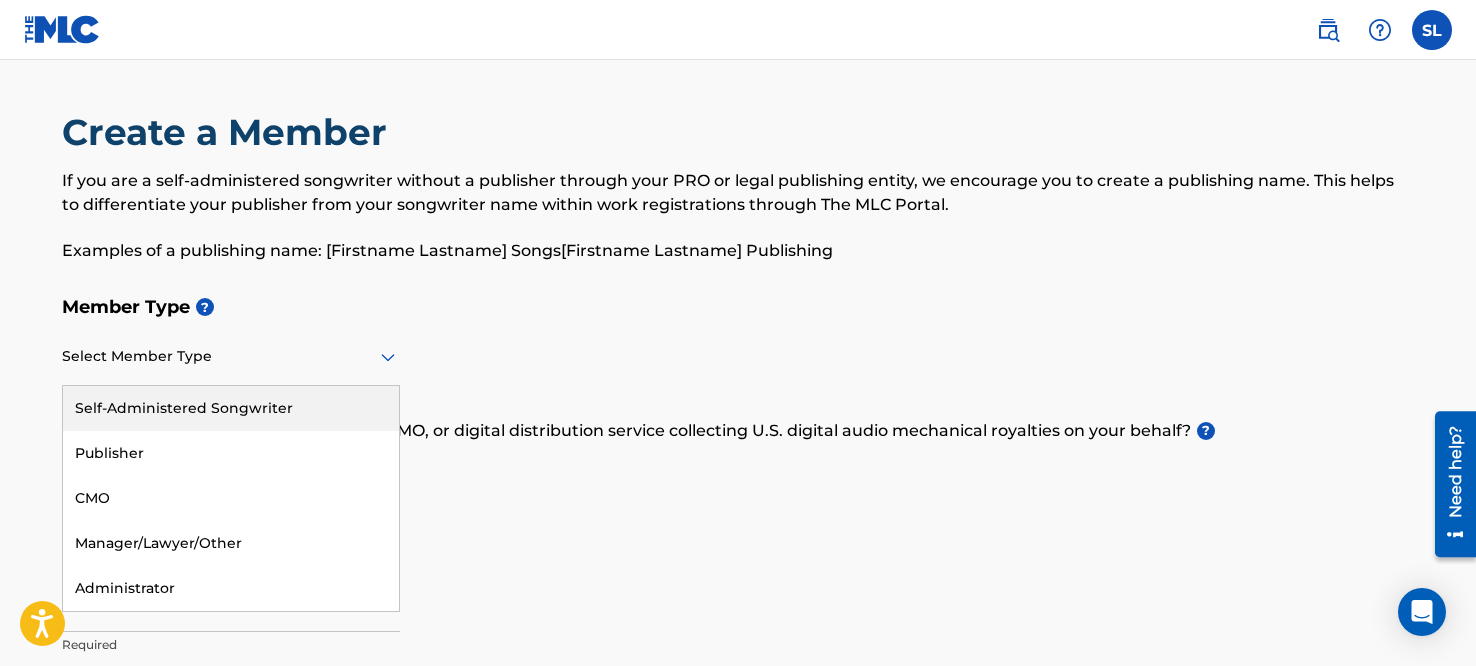 click on "Self-Administered Songwriter" at bounding box center (231, 408) 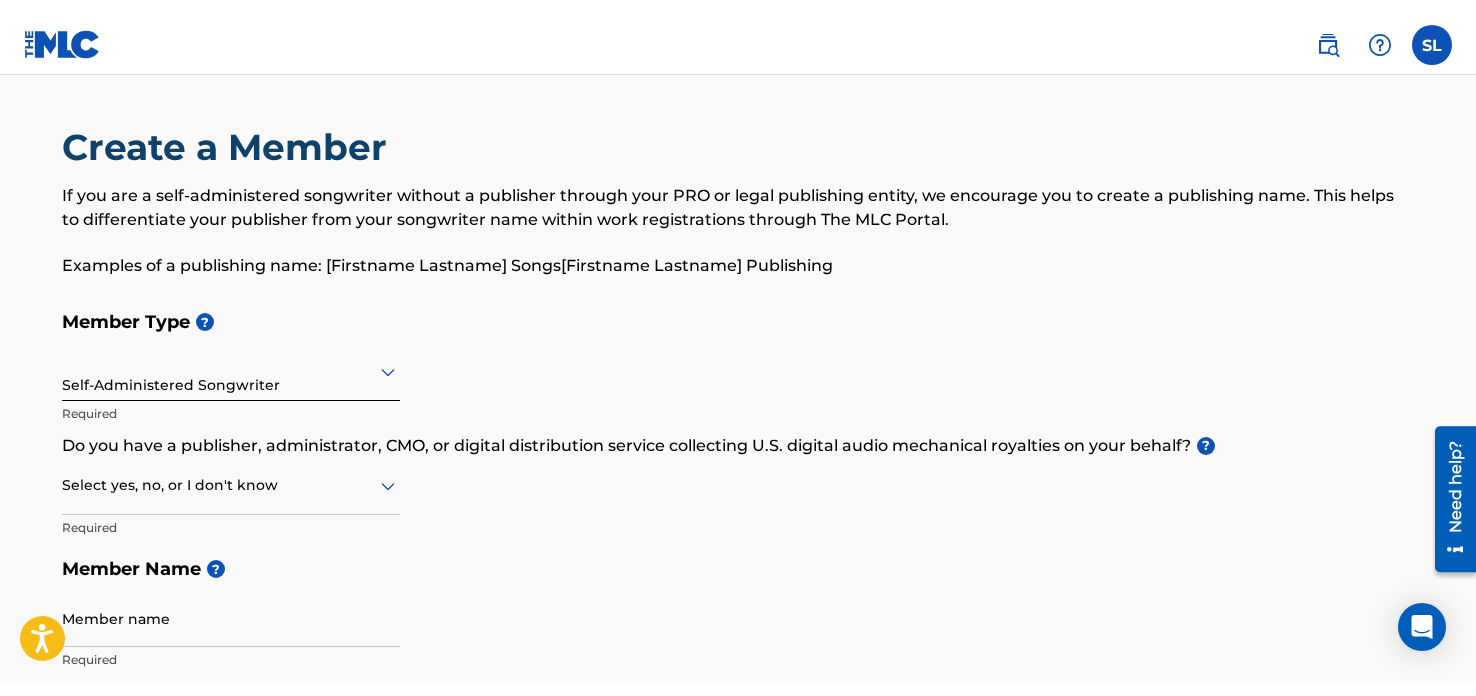 scroll, scrollTop: 112, scrollLeft: 0, axis: vertical 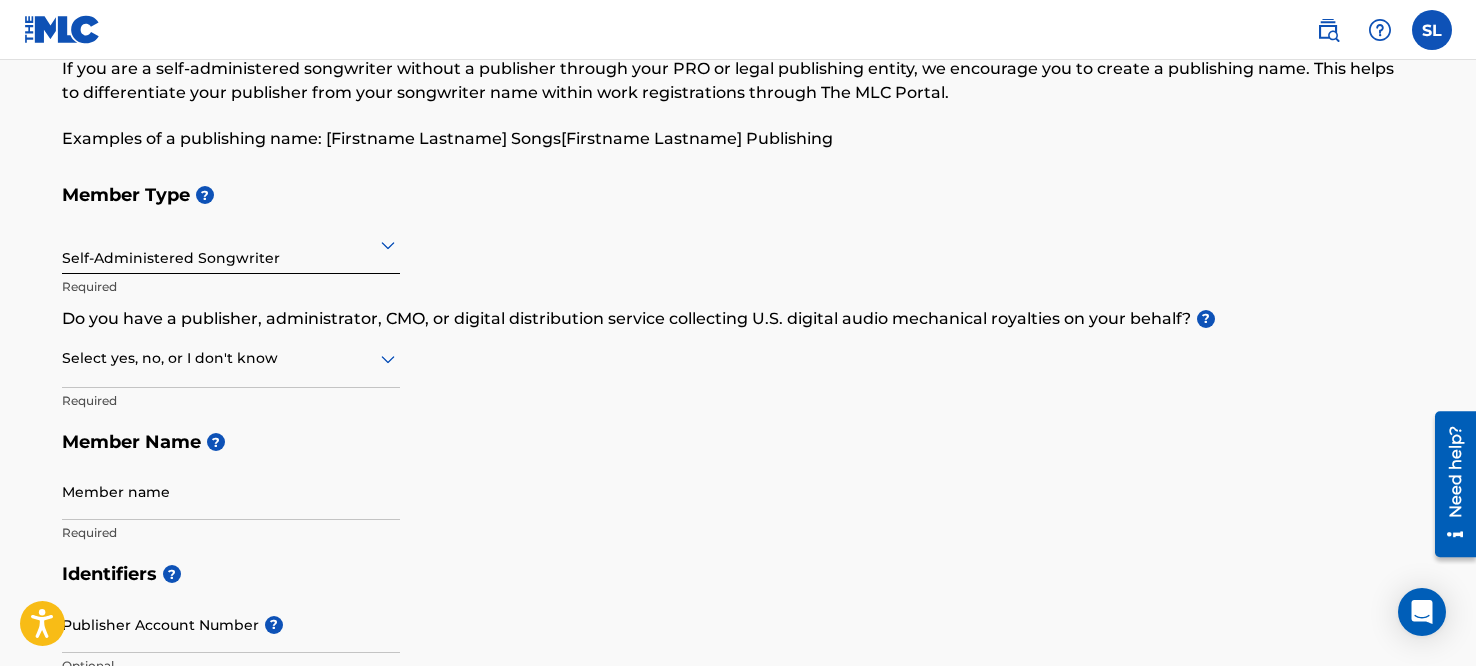 drag, startPoint x: 281, startPoint y: 370, endPoint x: 280, endPoint y: 381, distance: 11.045361 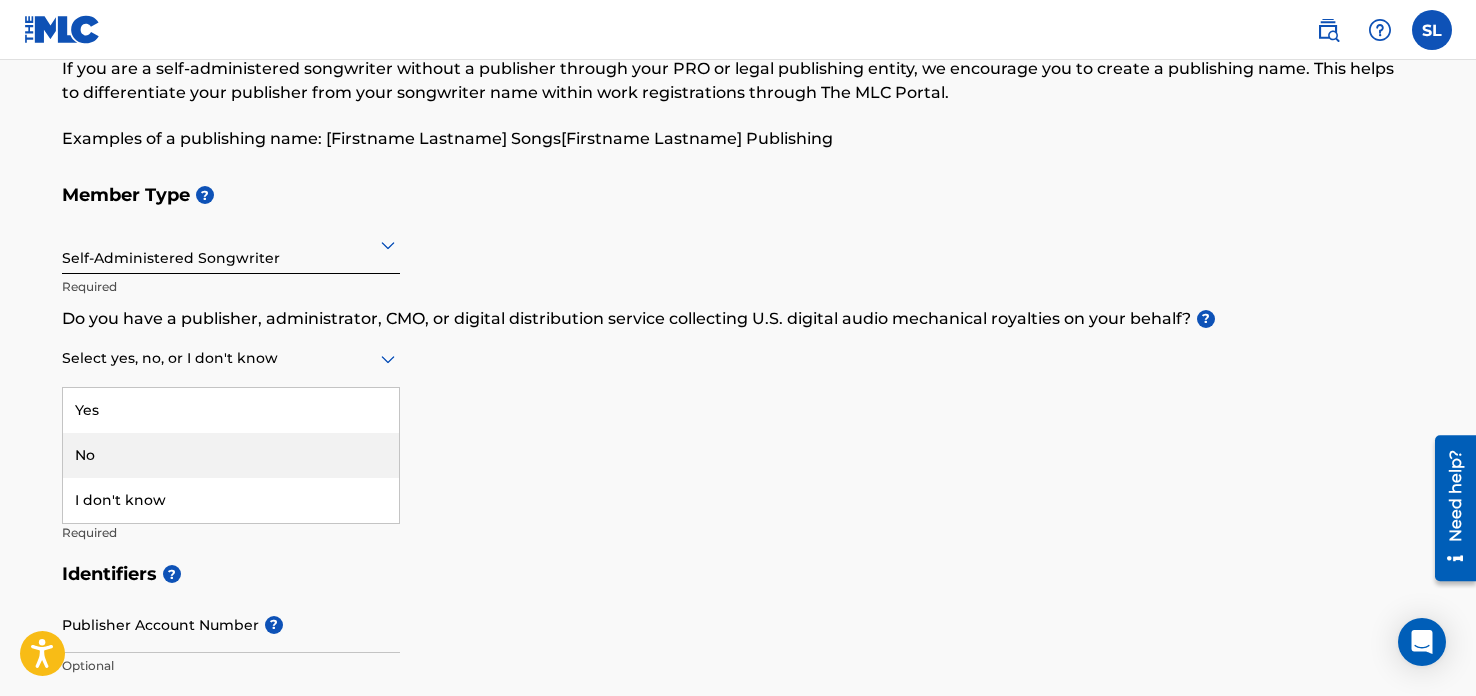 click on "No" at bounding box center [231, 455] 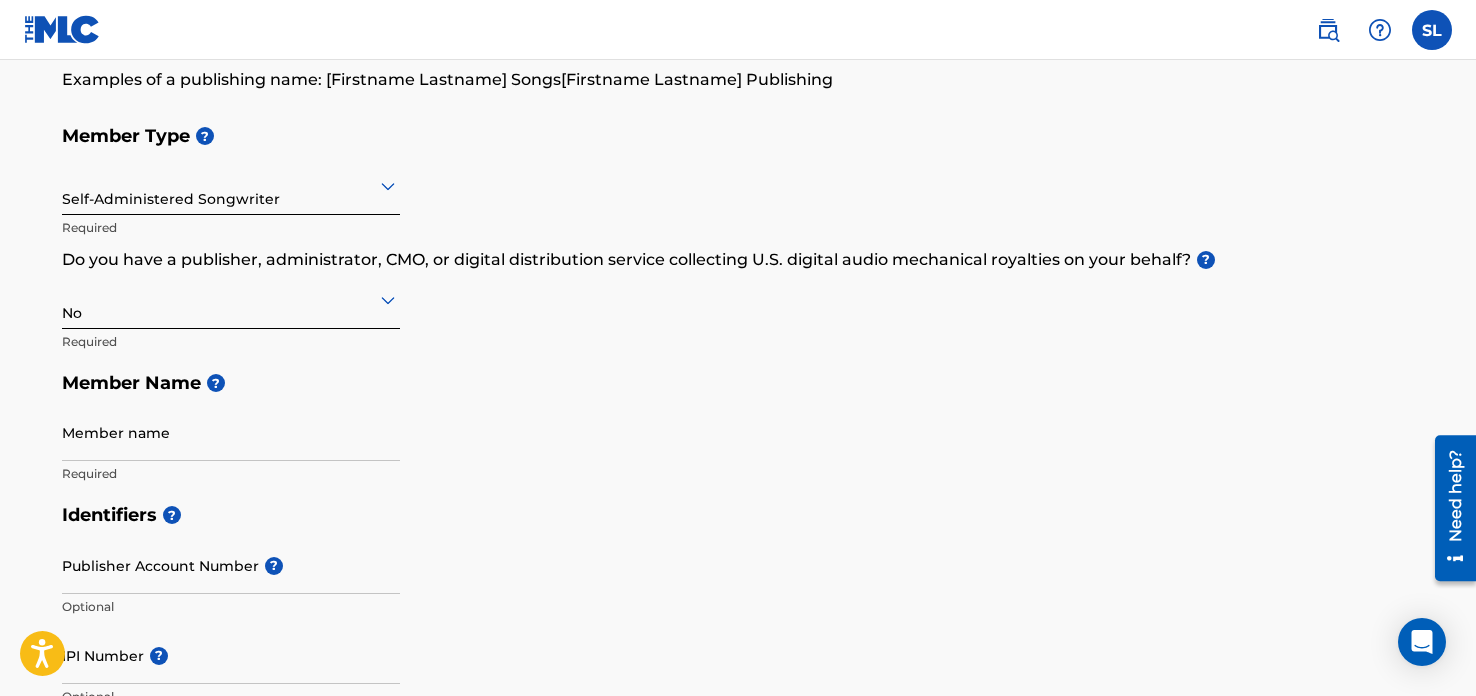 scroll, scrollTop: 172, scrollLeft: 0, axis: vertical 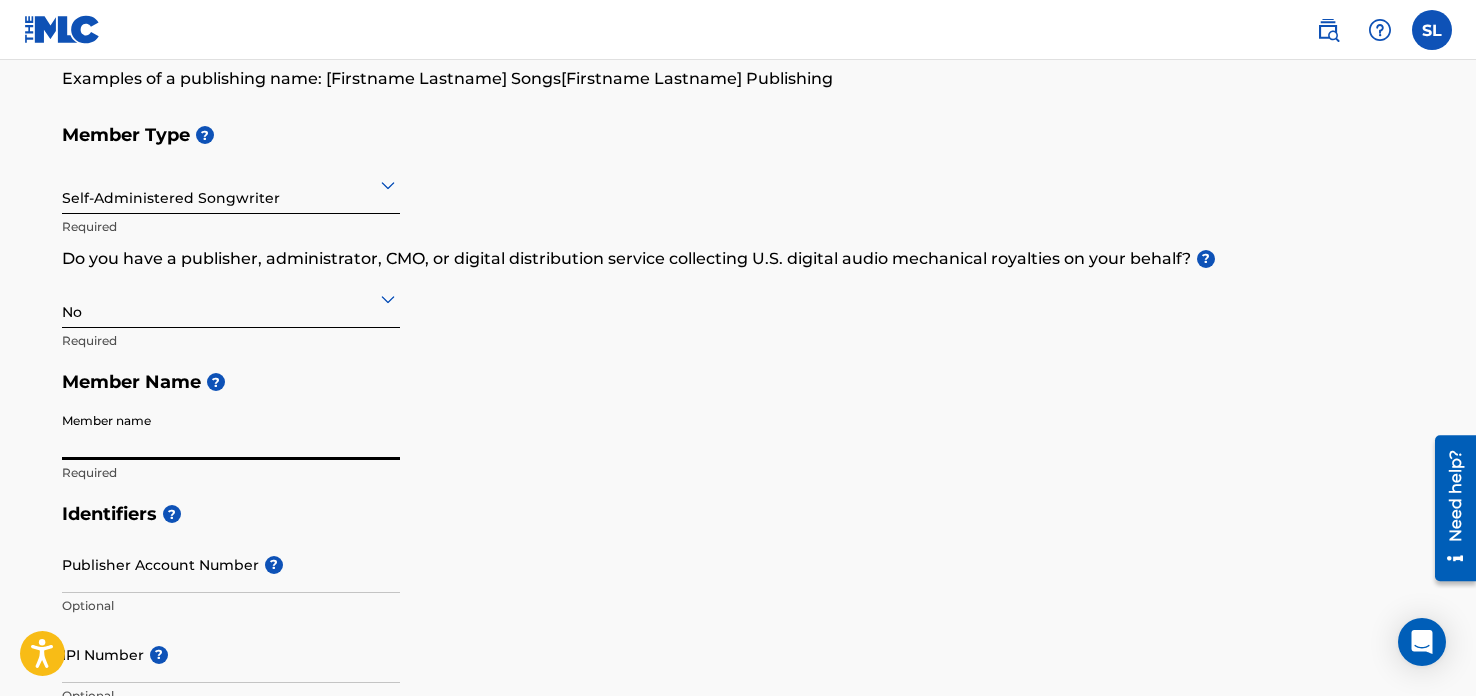 click on "Member name" at bounding box center [231, 431] 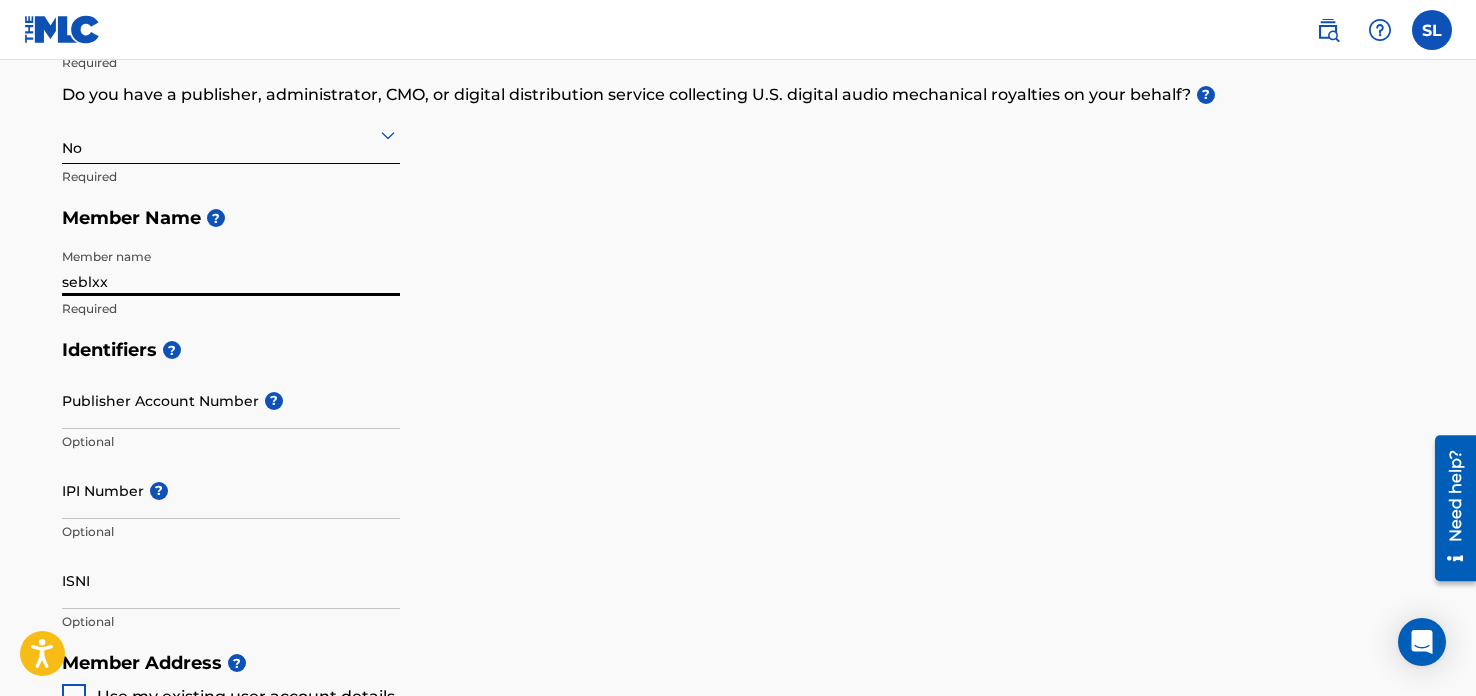 scroll, scrollTop: 338, scrollLeft: 0, axis: vertical 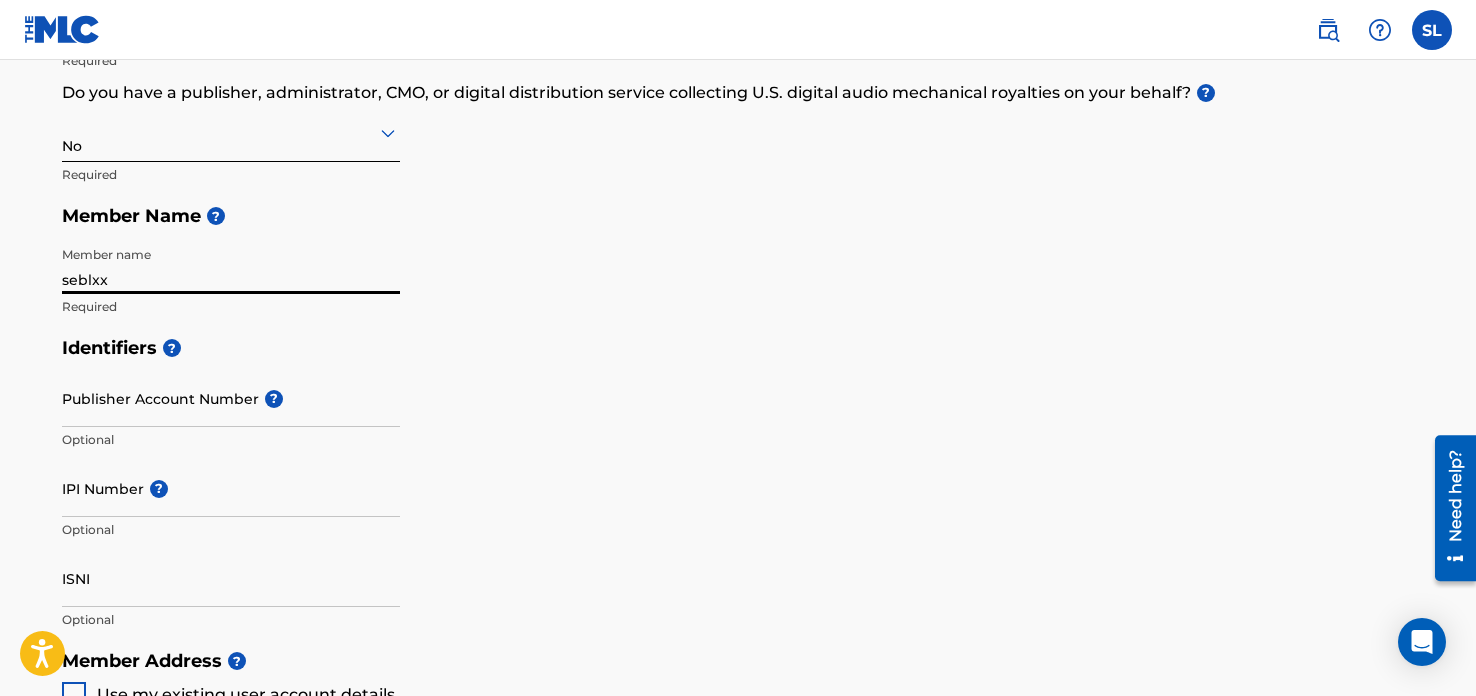 type on "seblxx" 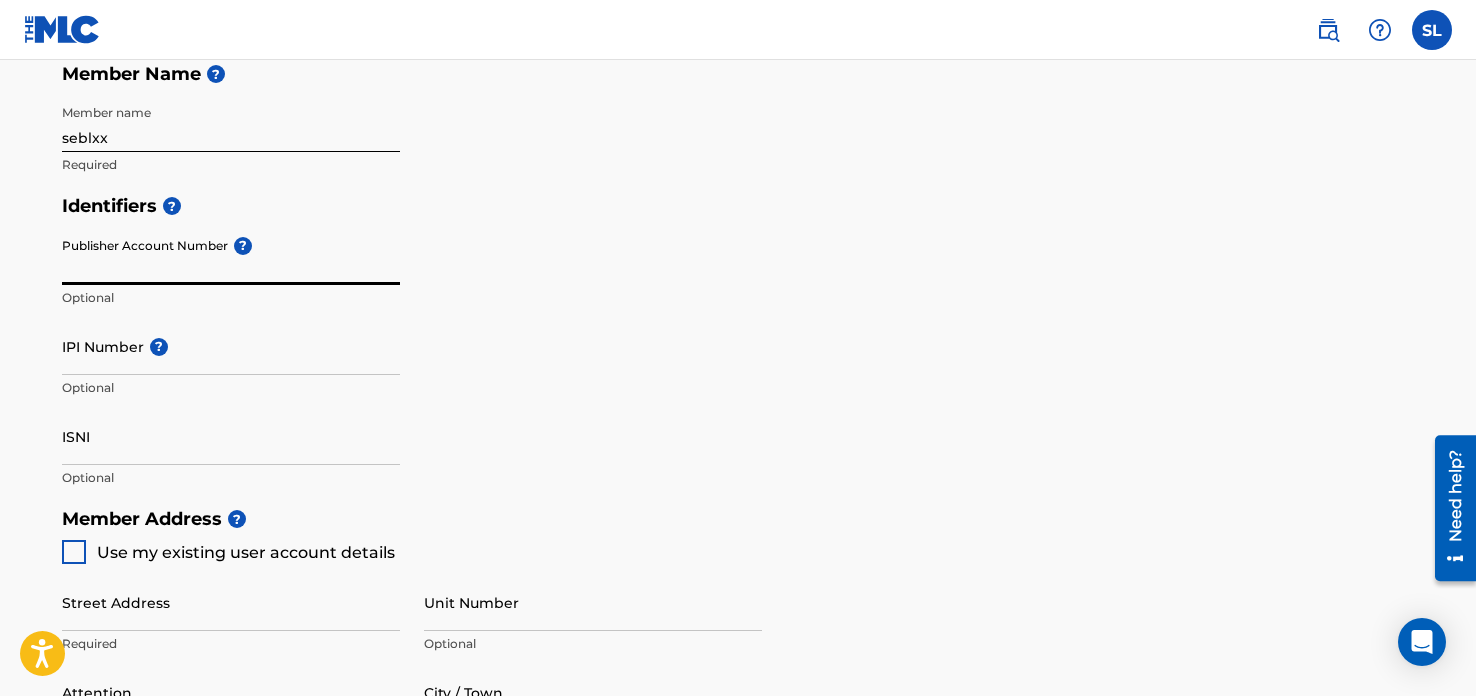 scroll, scrollTop: 480, scrollLeft: 0, axis: vertical 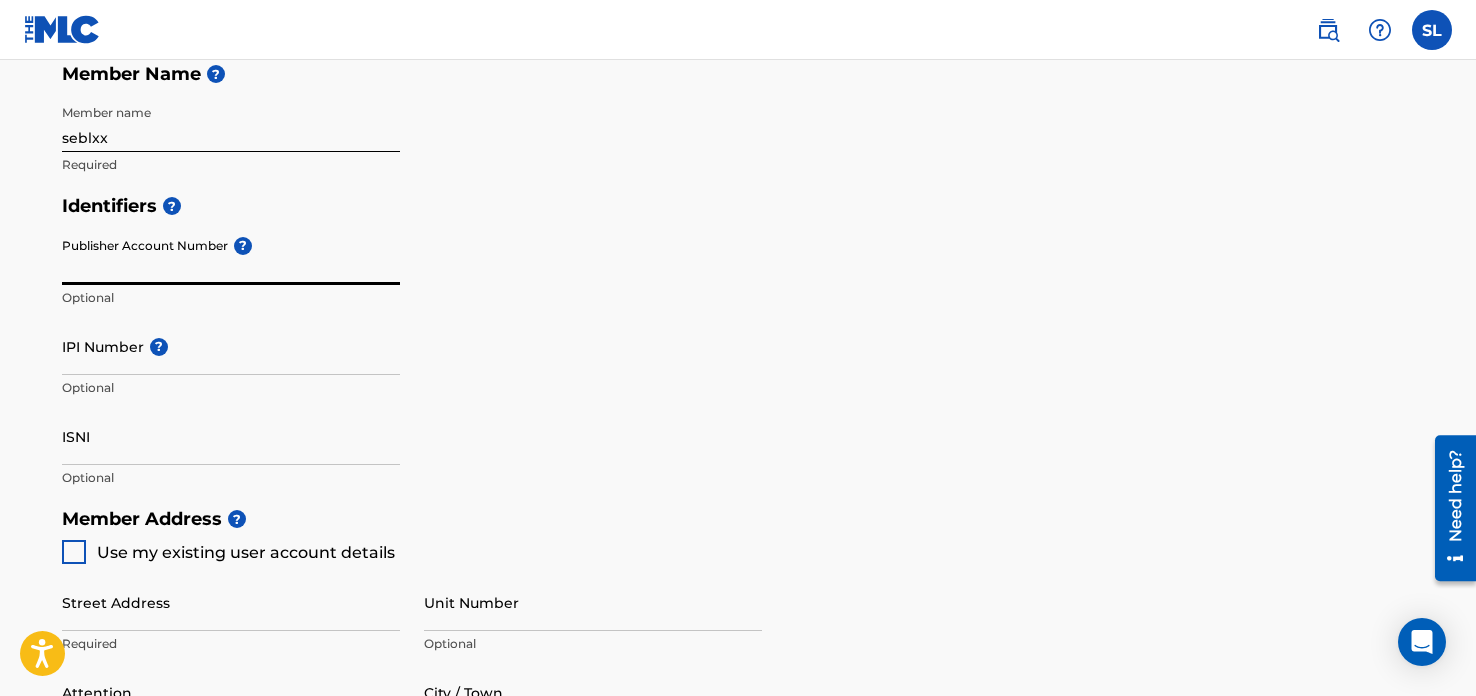 click on "IPI Number ?" at bounding box center (231, 346) 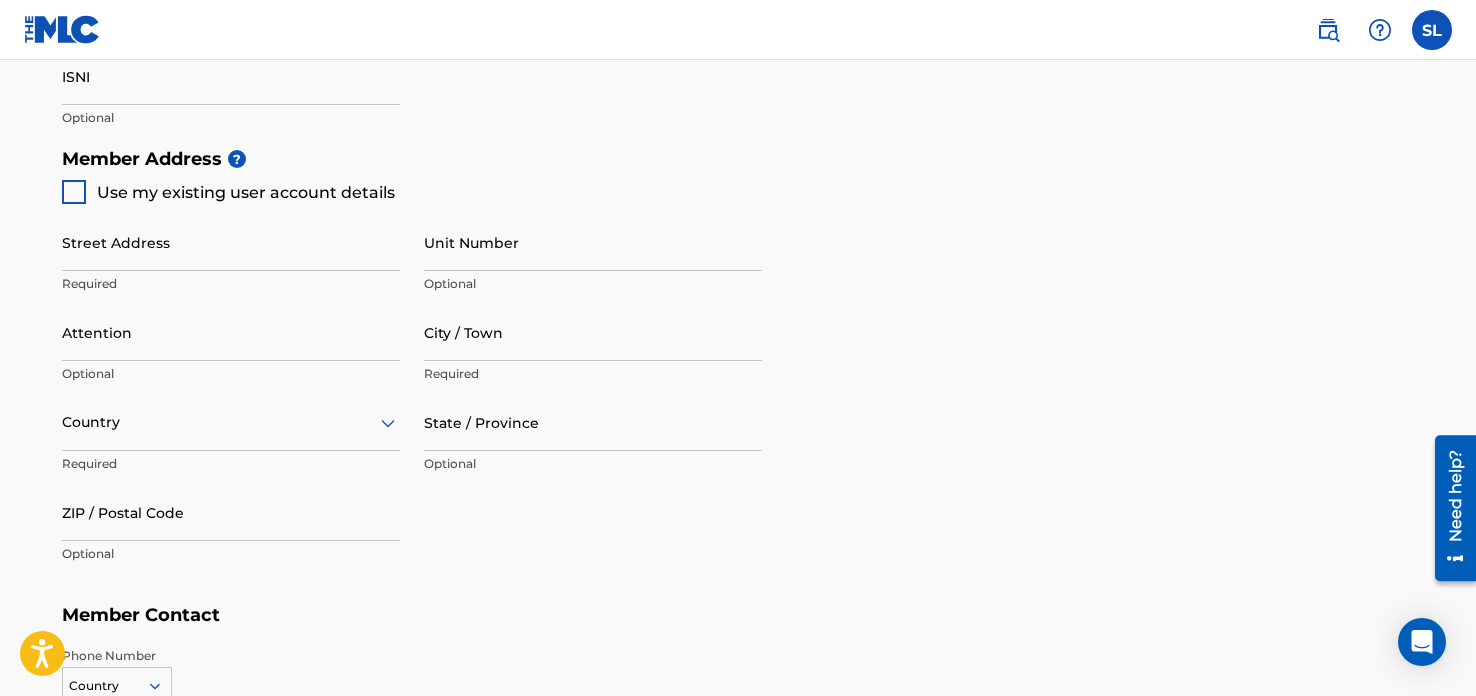 scroll, scrollTop: 842, scrollLeft: 0, axis: vertical 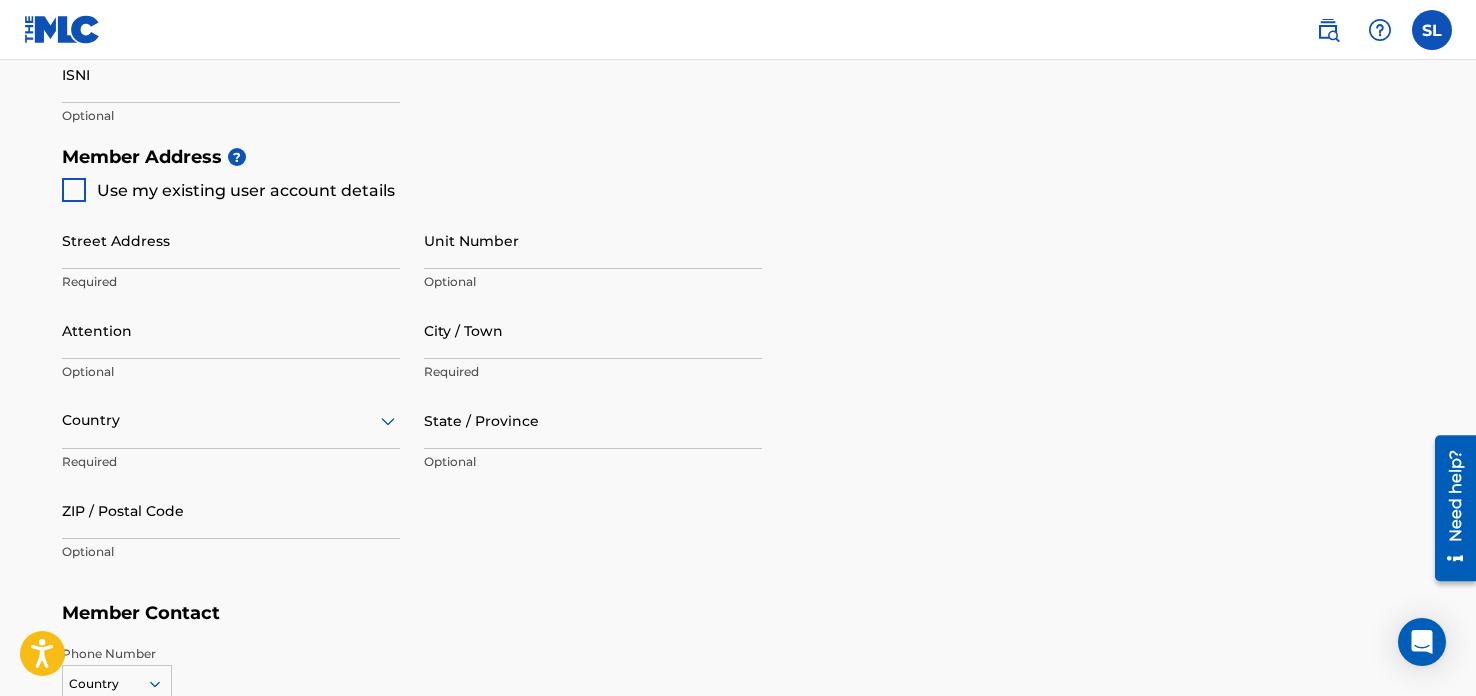 click on "Member Address ?" at bounding box center [738, 157] 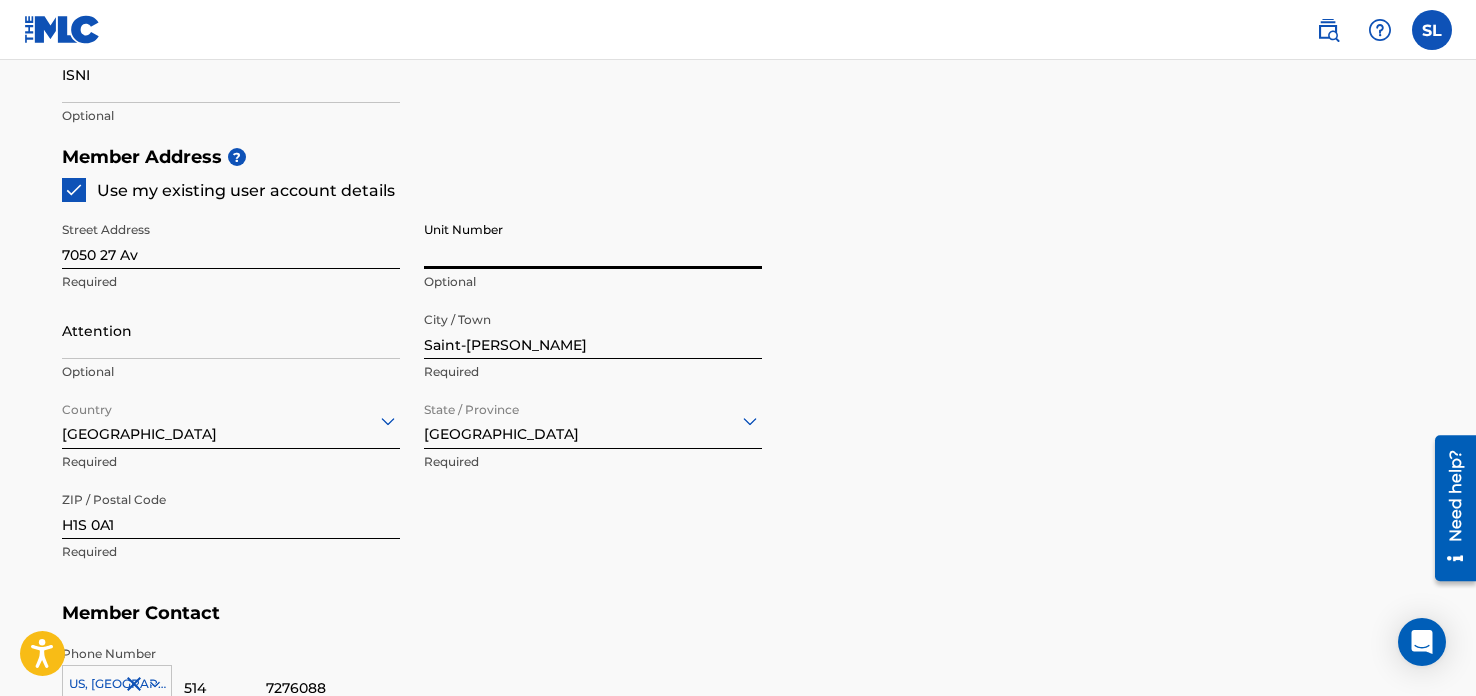 click on "Unit Number" at bounding box center [593, 240] 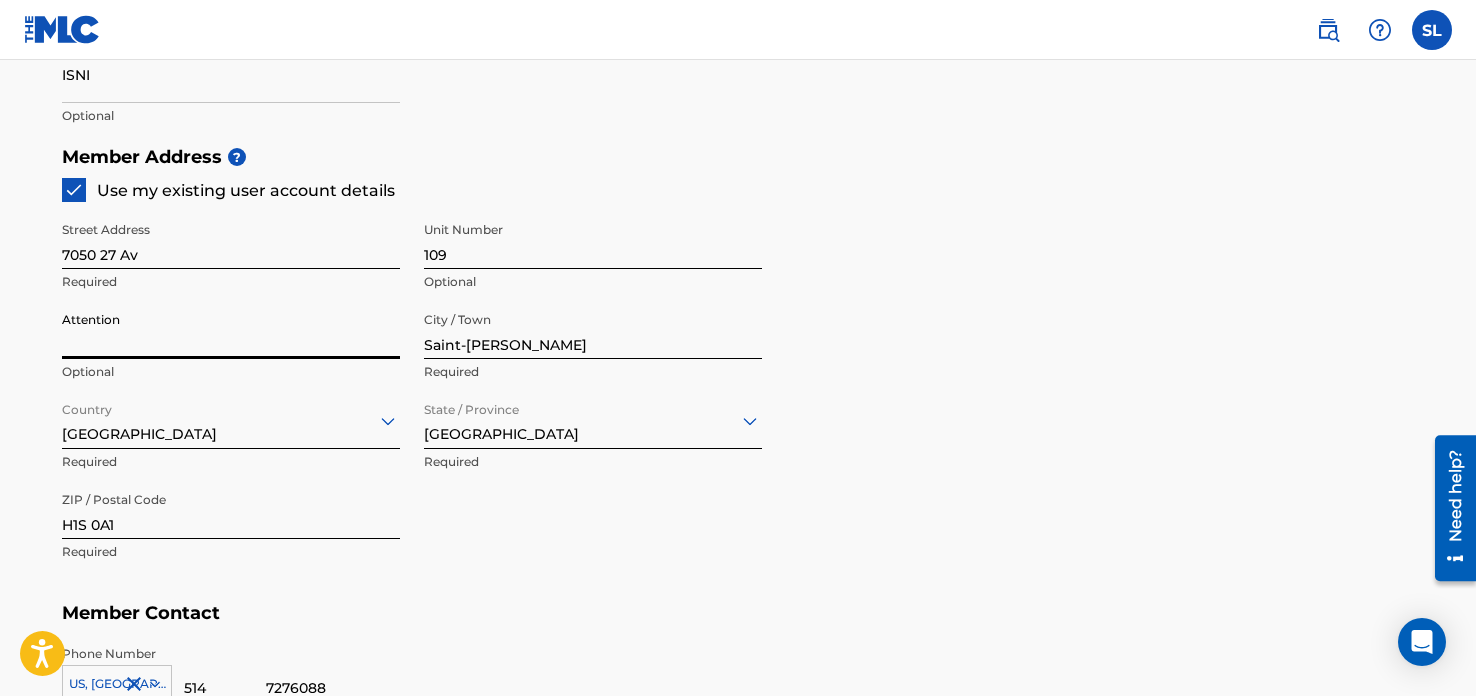 click on "Attention" at bounding box center [231, 330] 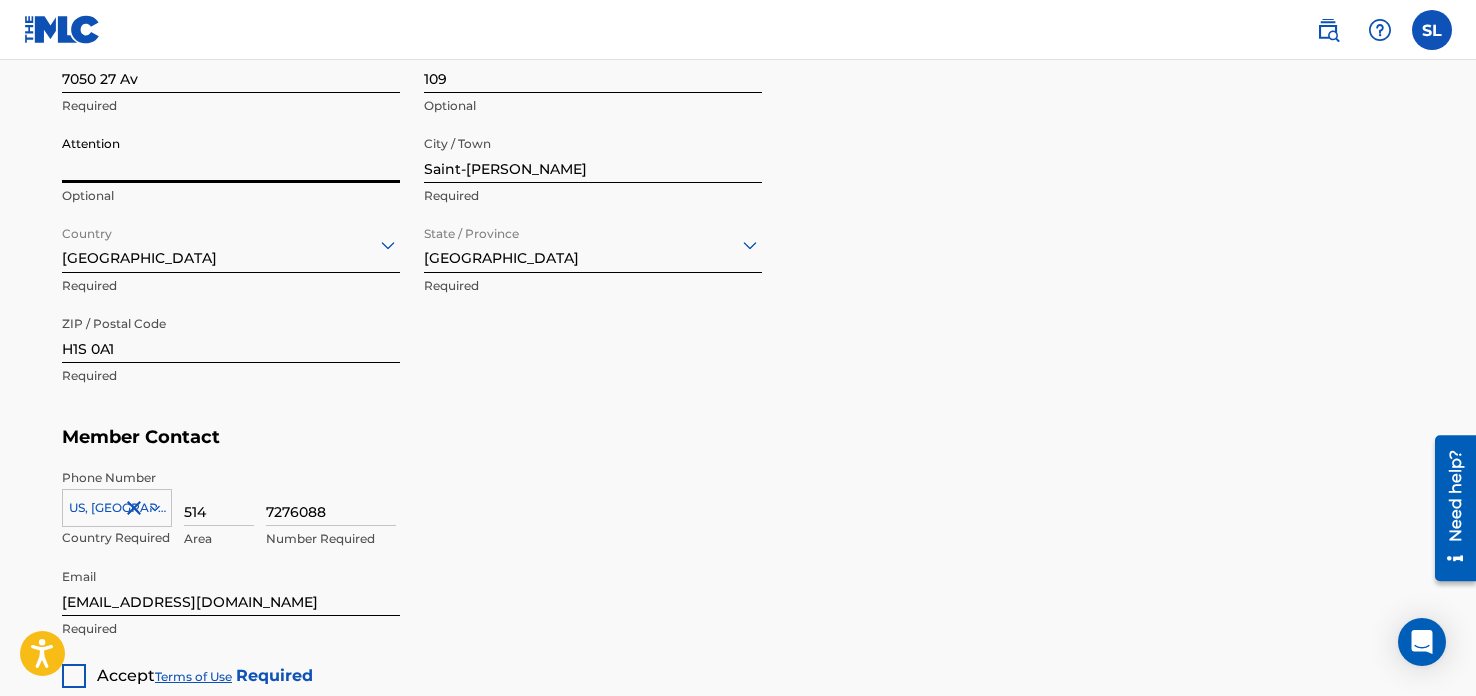 scroll, scrollTop: 1220, scrollLeft: 0, axis: vertical 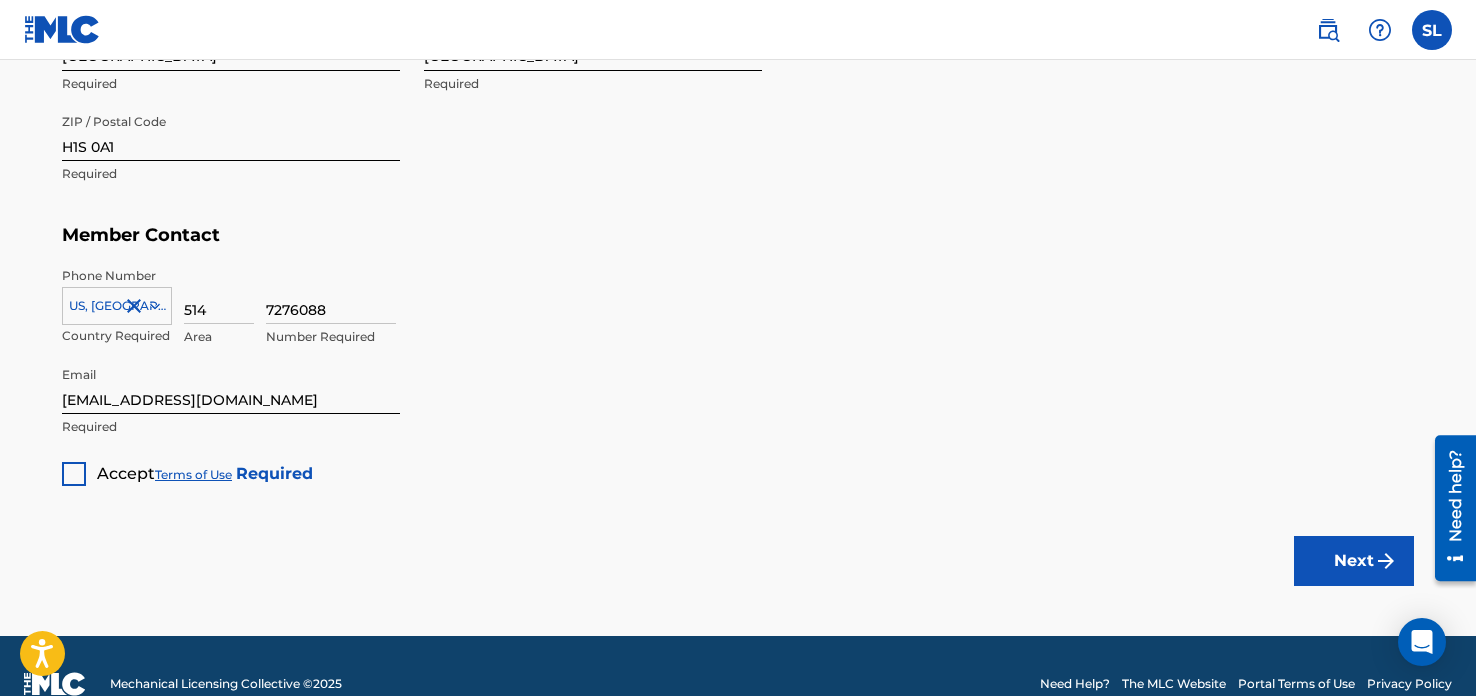 click on "Accept  Terms of Use   Required" at bounding box center (187, 466) 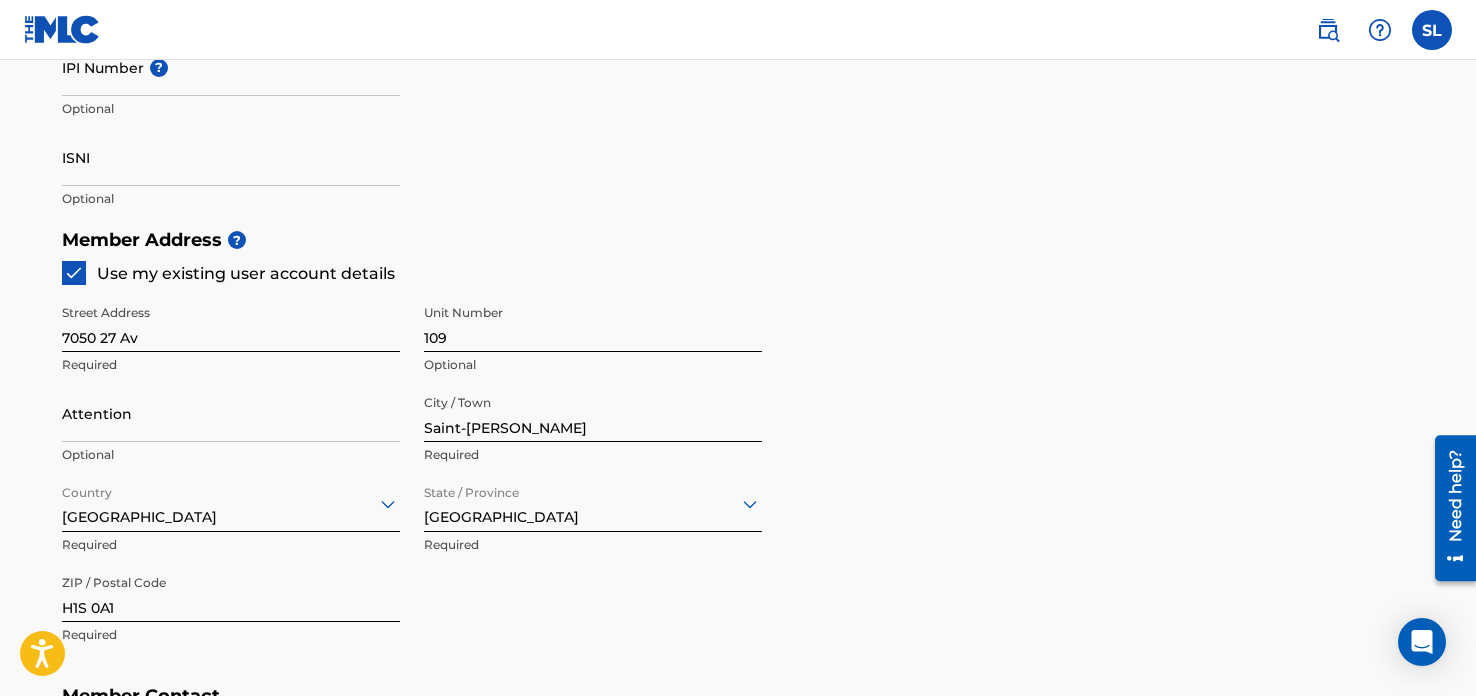 scroll, scrollTop: 1255, scrollLeft: 0, axis: vertical 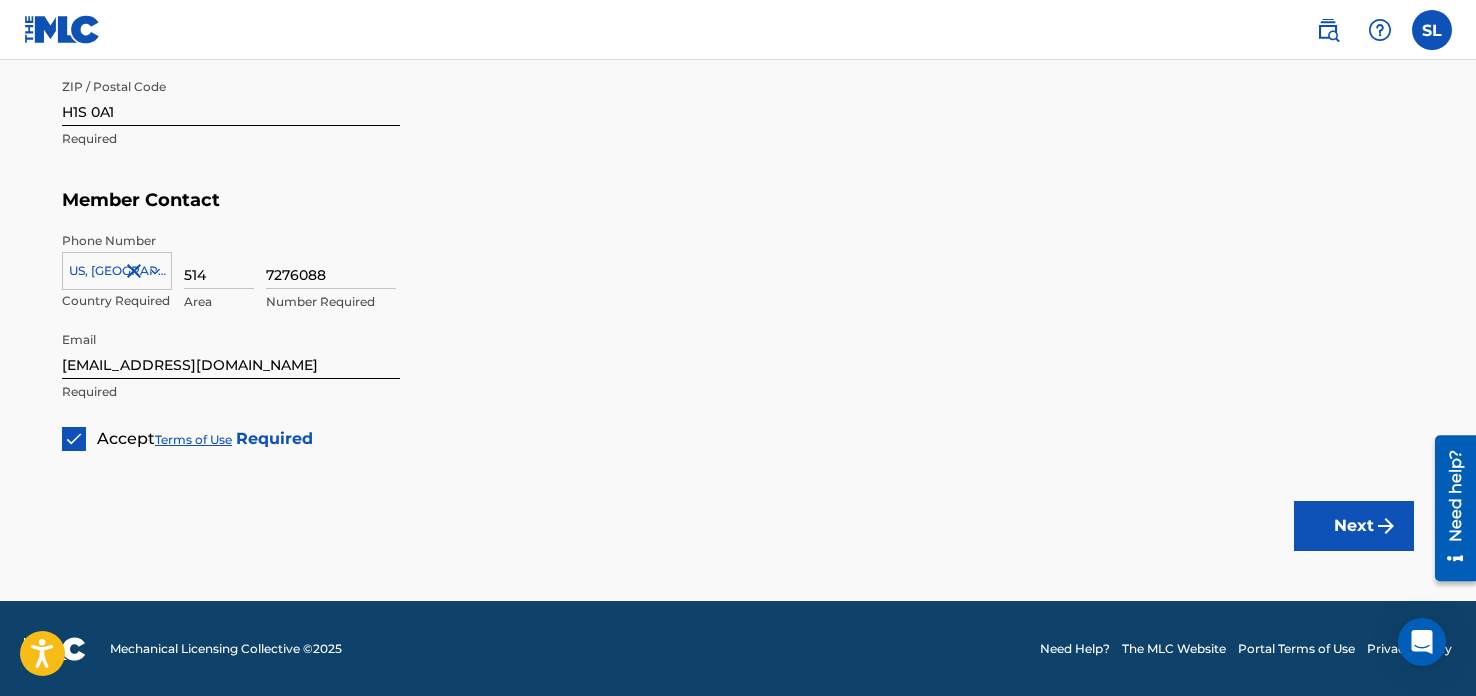 click at bounding box center [1386, 526] 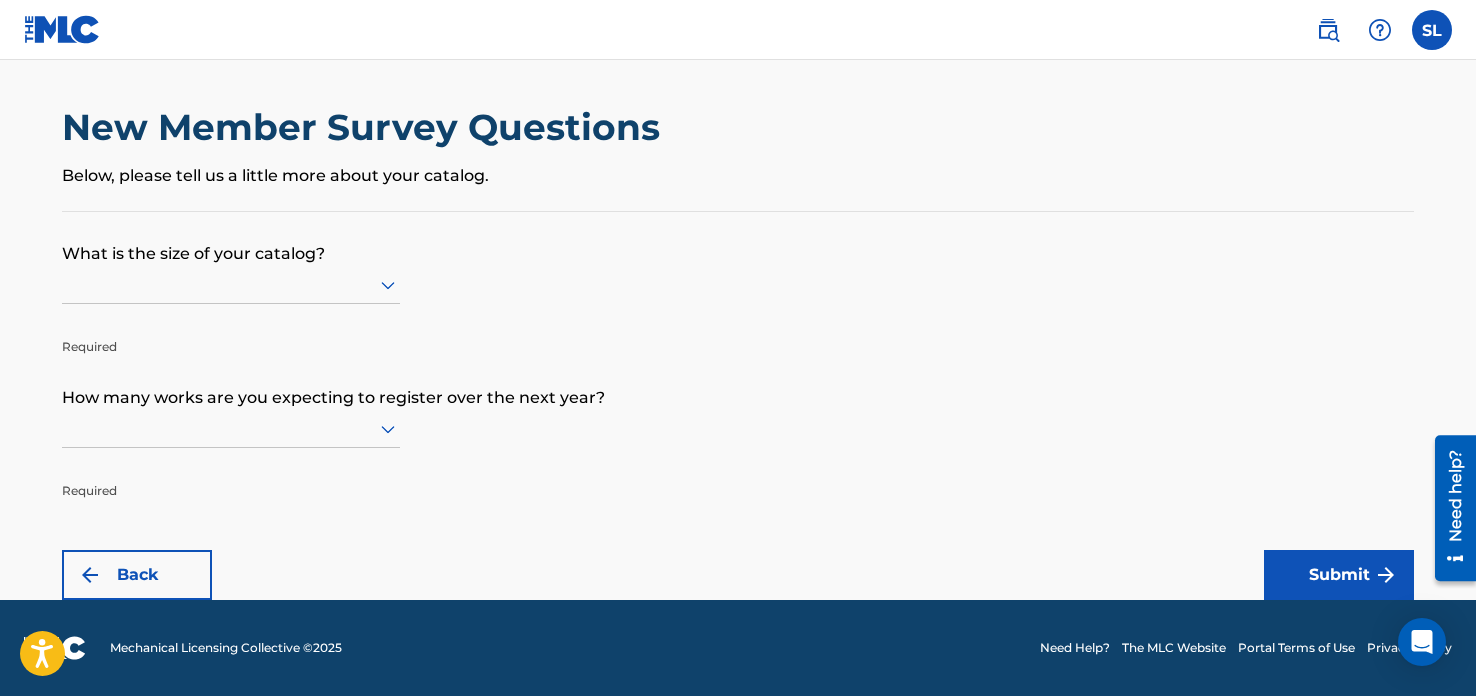 scroll, scrollTop: 0, scrollLeft: 0, axis: both 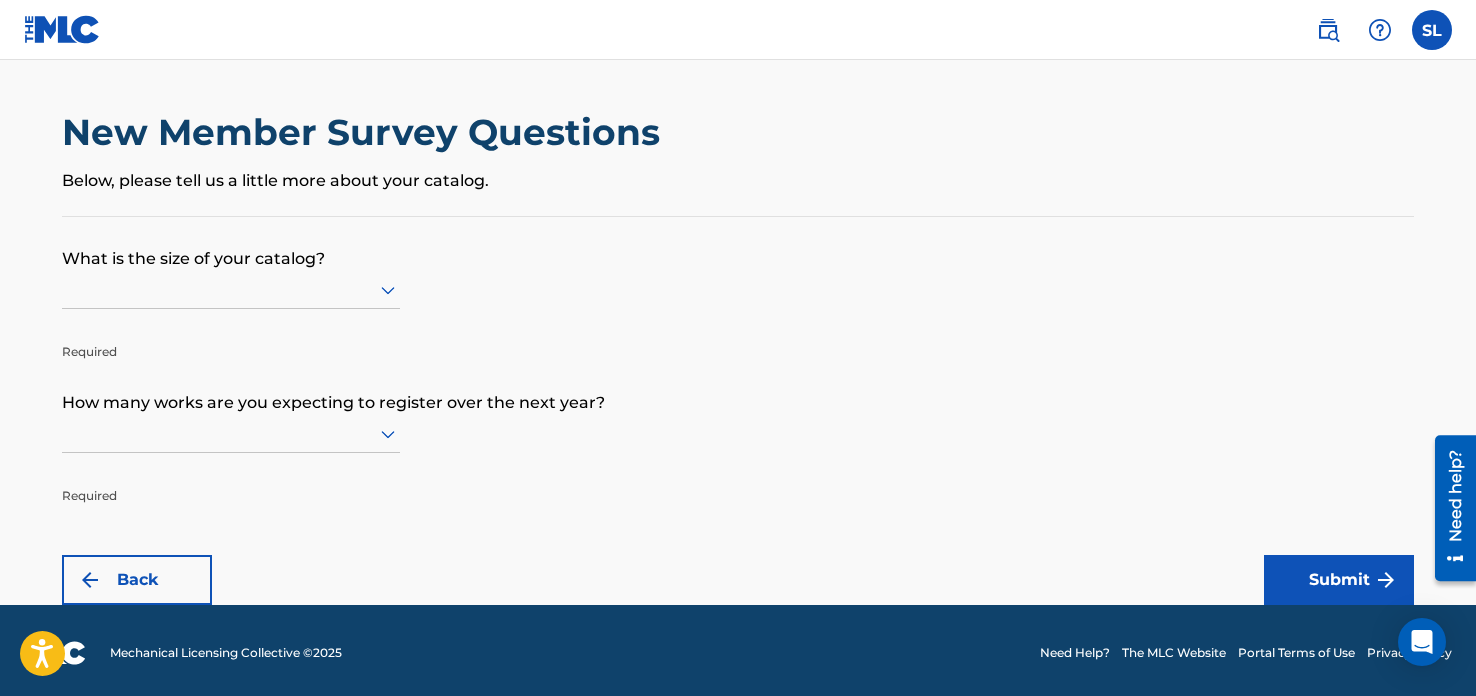 click at bounding box center [231, 289] 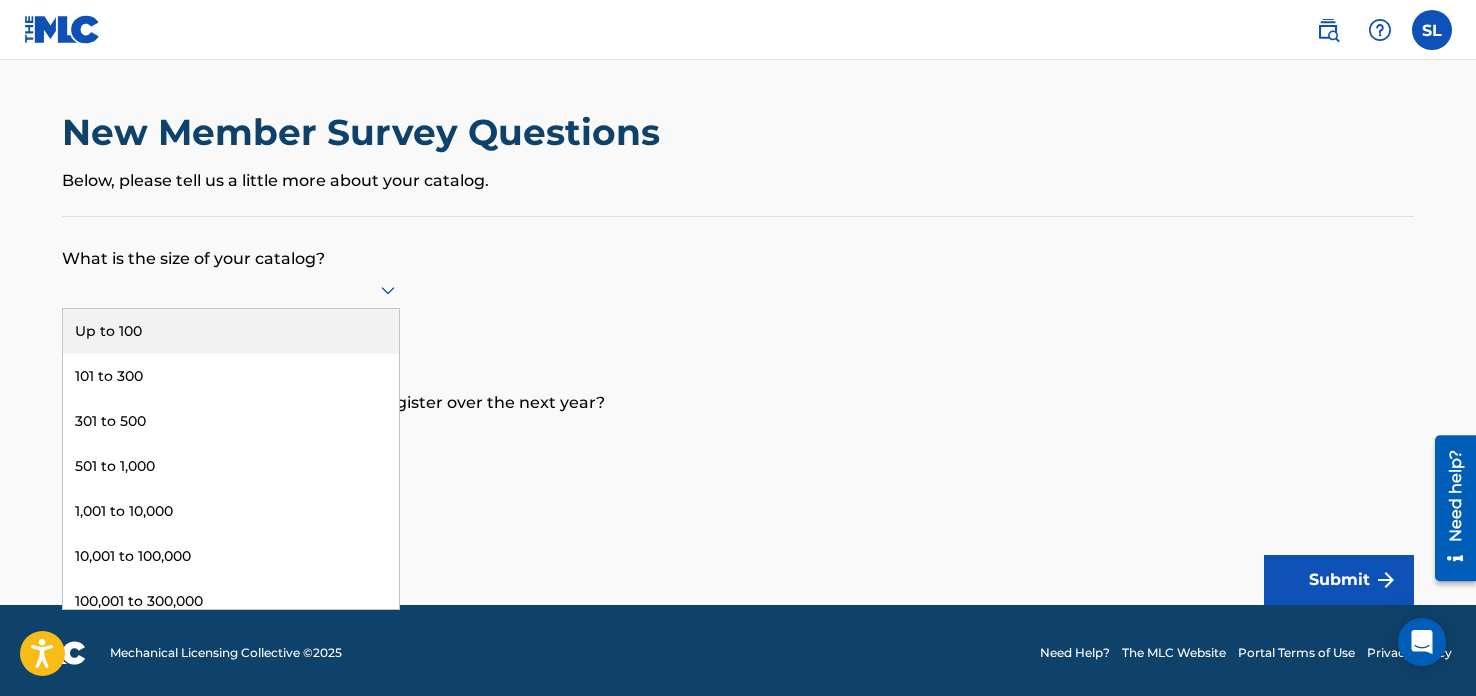 click on "Up to 100" at bounding box center [231, 331] 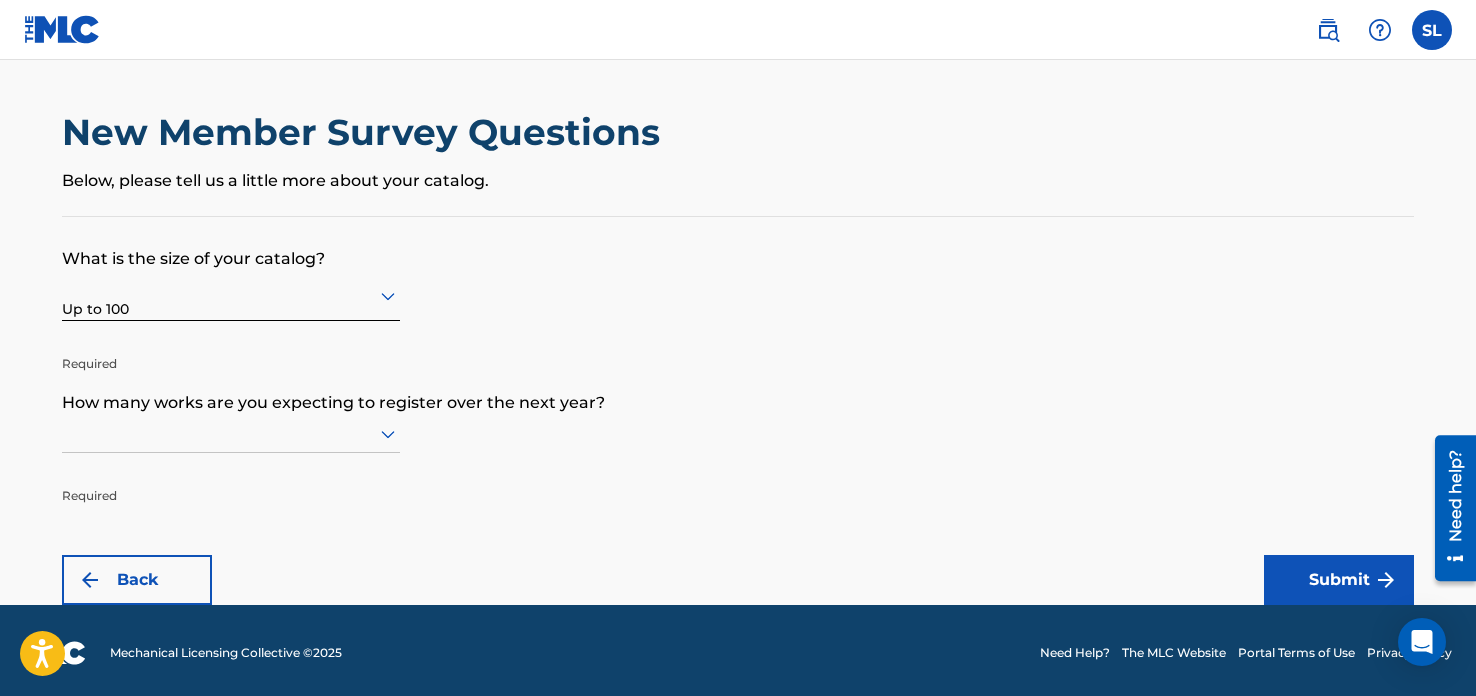scroll, scrollTop: 4, scrollLeft: 0, axis: vertical 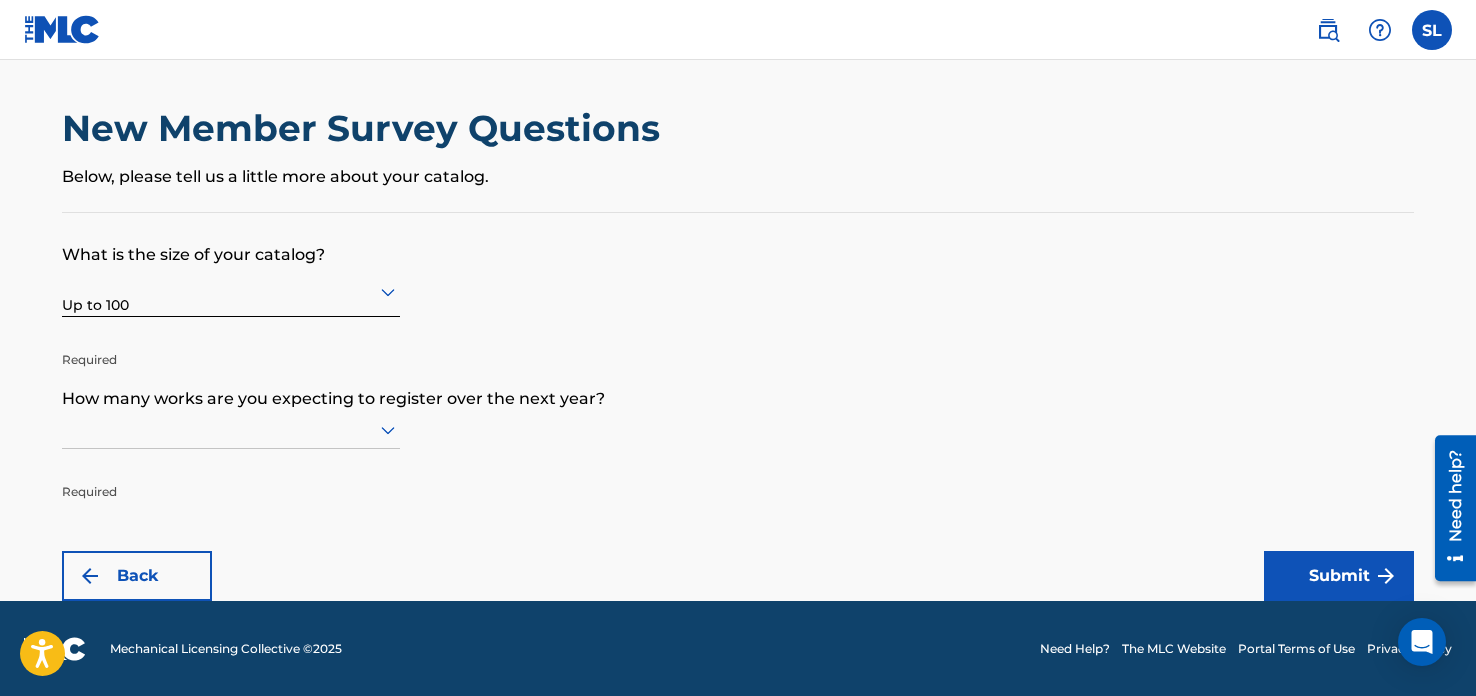 click at bounding box center [231, 429] 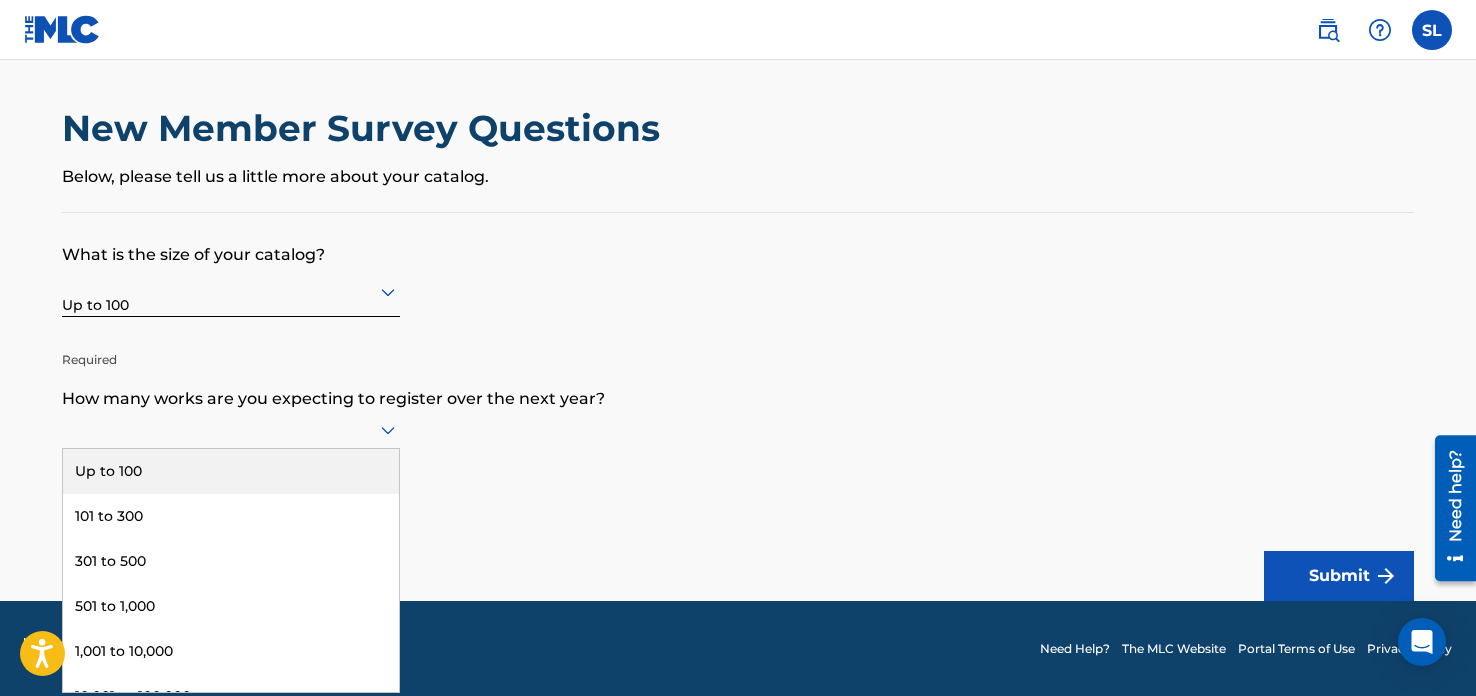 click on "Up to 100" at bounding box center [231, 471] 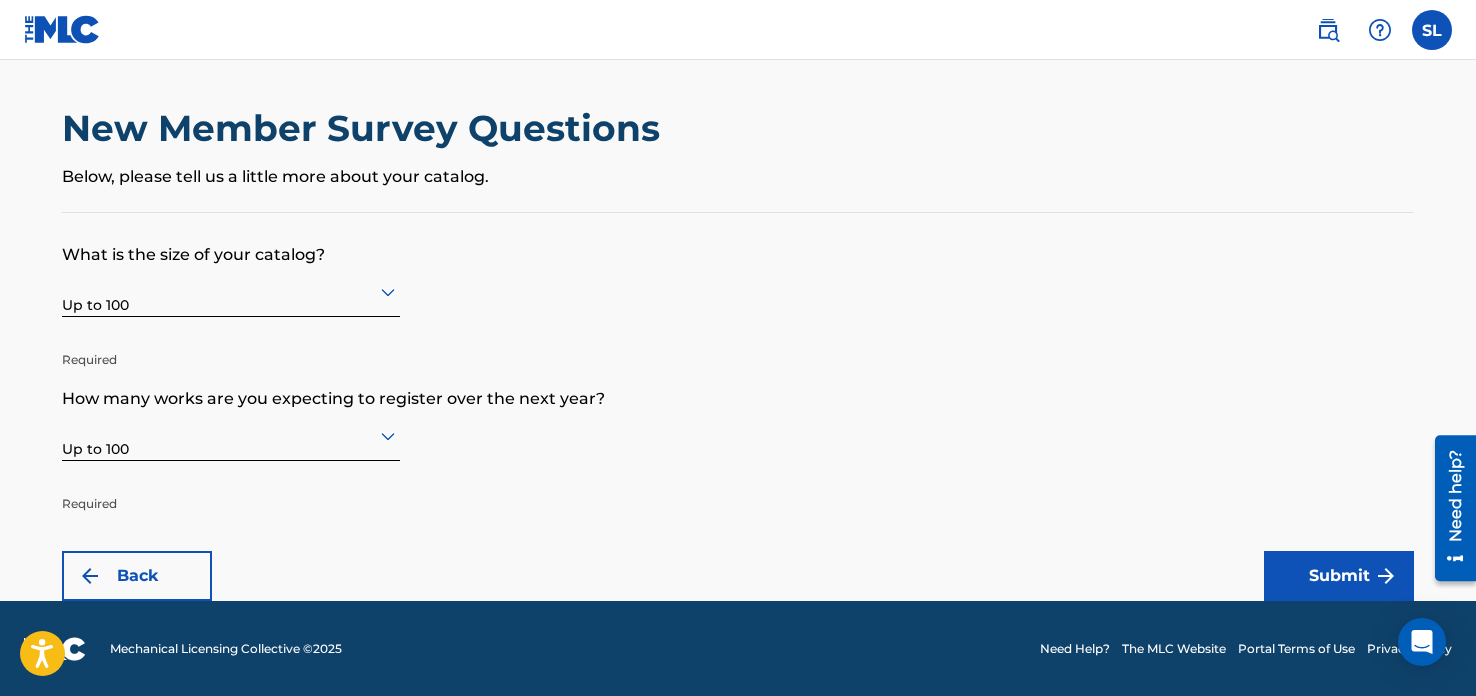 click on "Submit" at bounding box center [1339, 576] 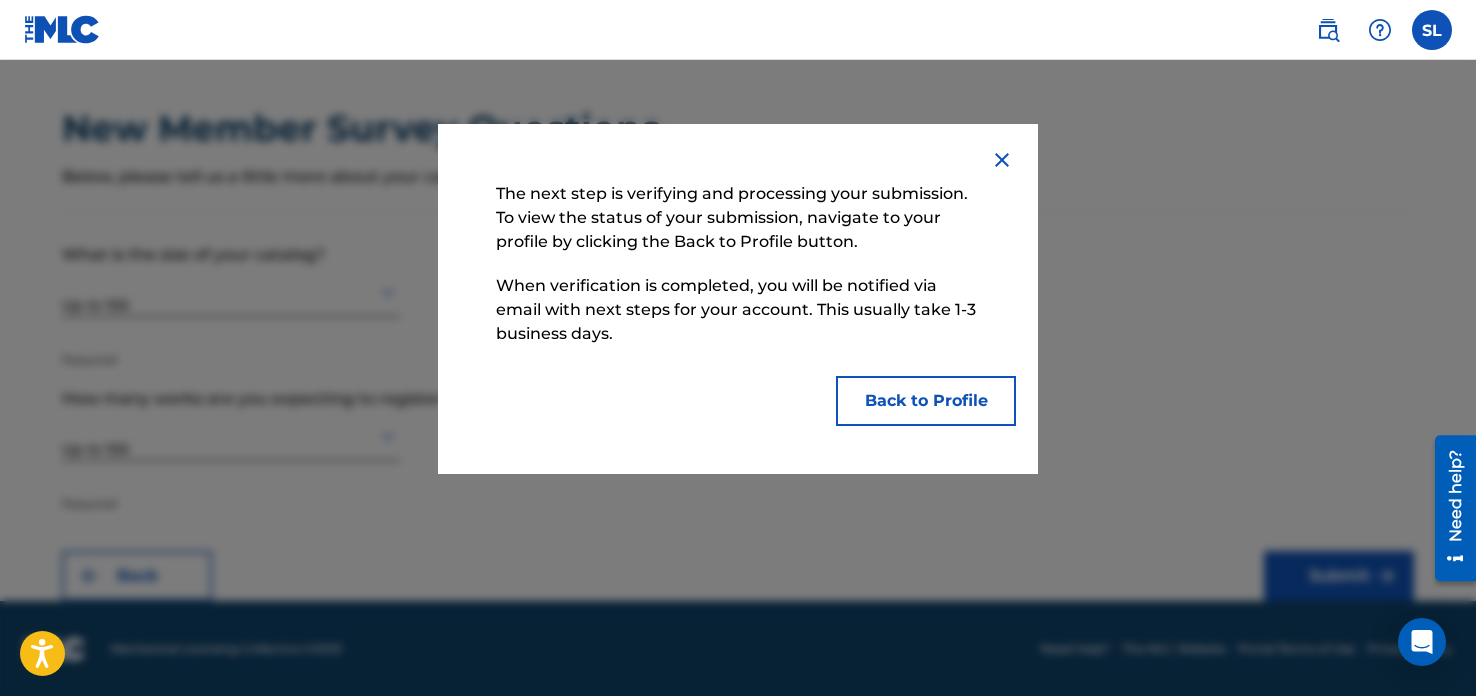 click on "Back to Profile" at bounding box center [926, 401] 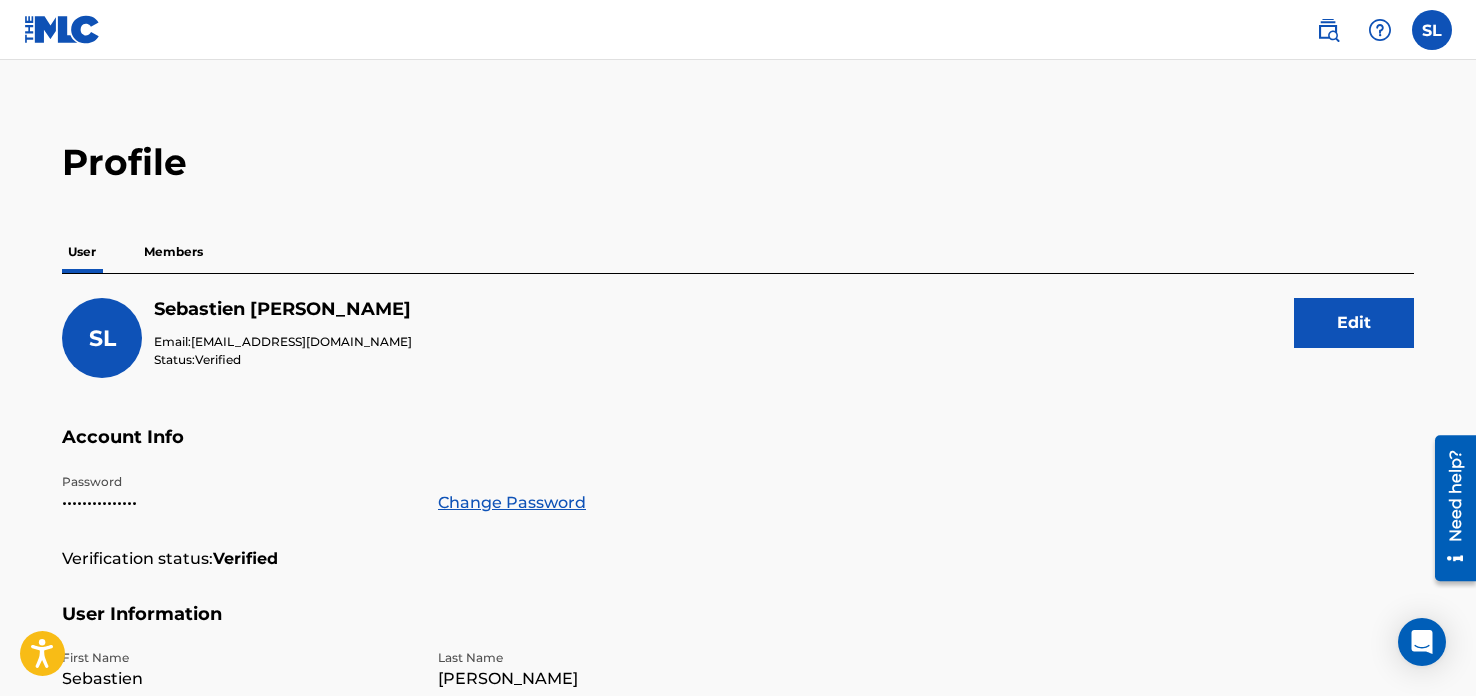 scroll, scrollTop: 12, scrollLeft: 0, axis: vertical 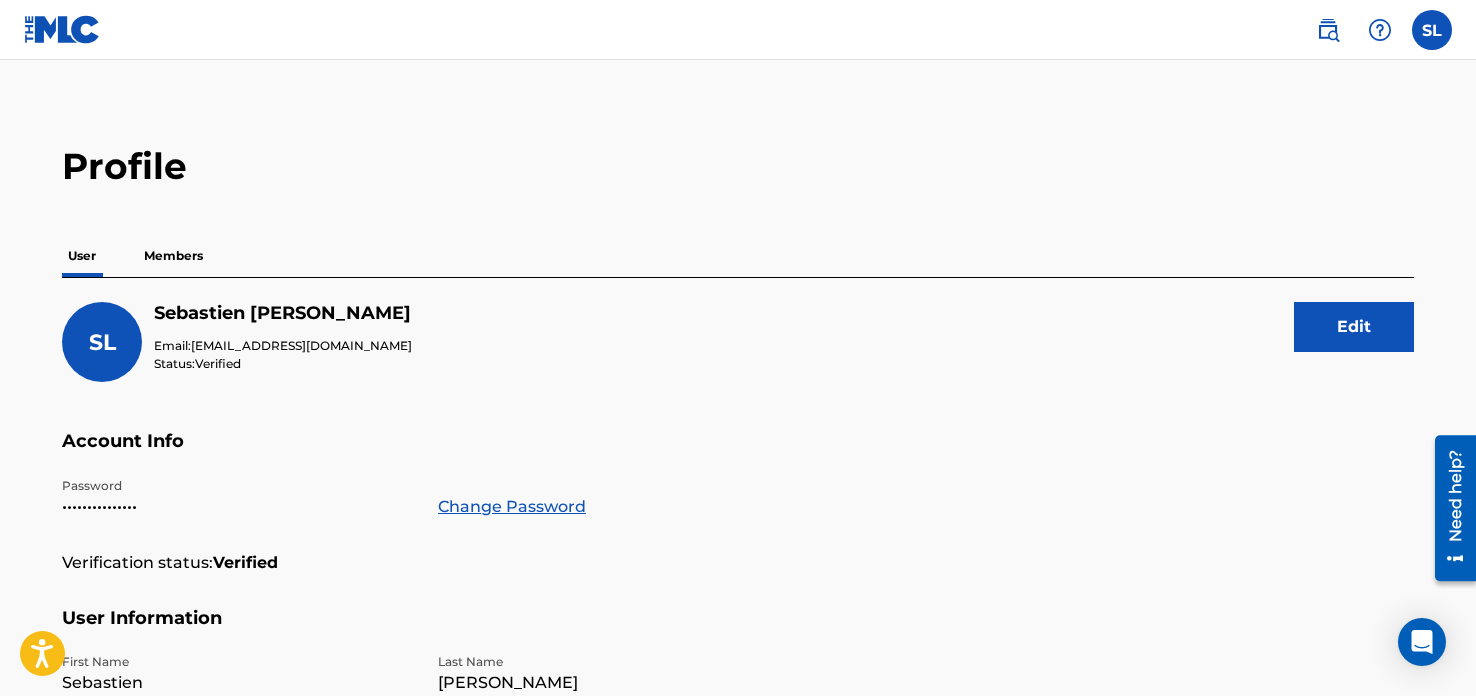 click on "Members" at bounding box center (173, 256) 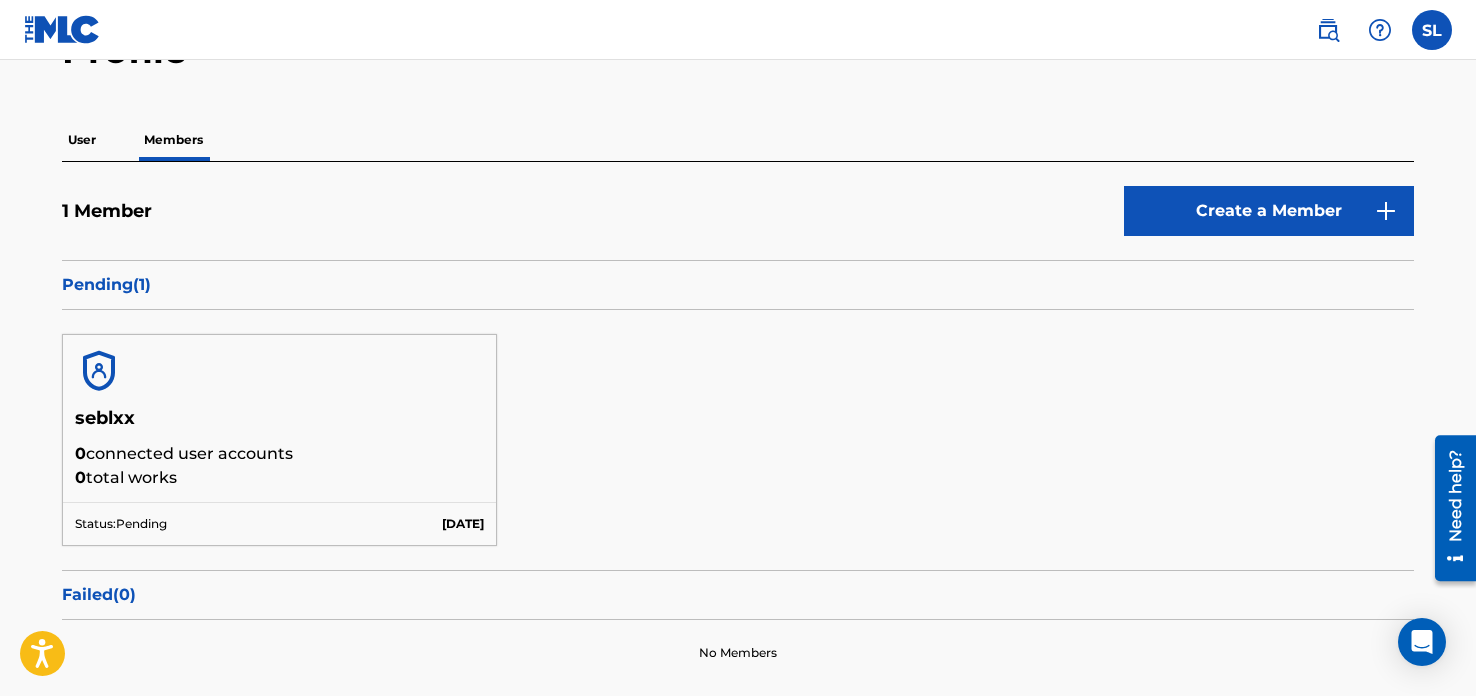 scroll, scrollTop: 0, scrollLeft: 0, axis: both 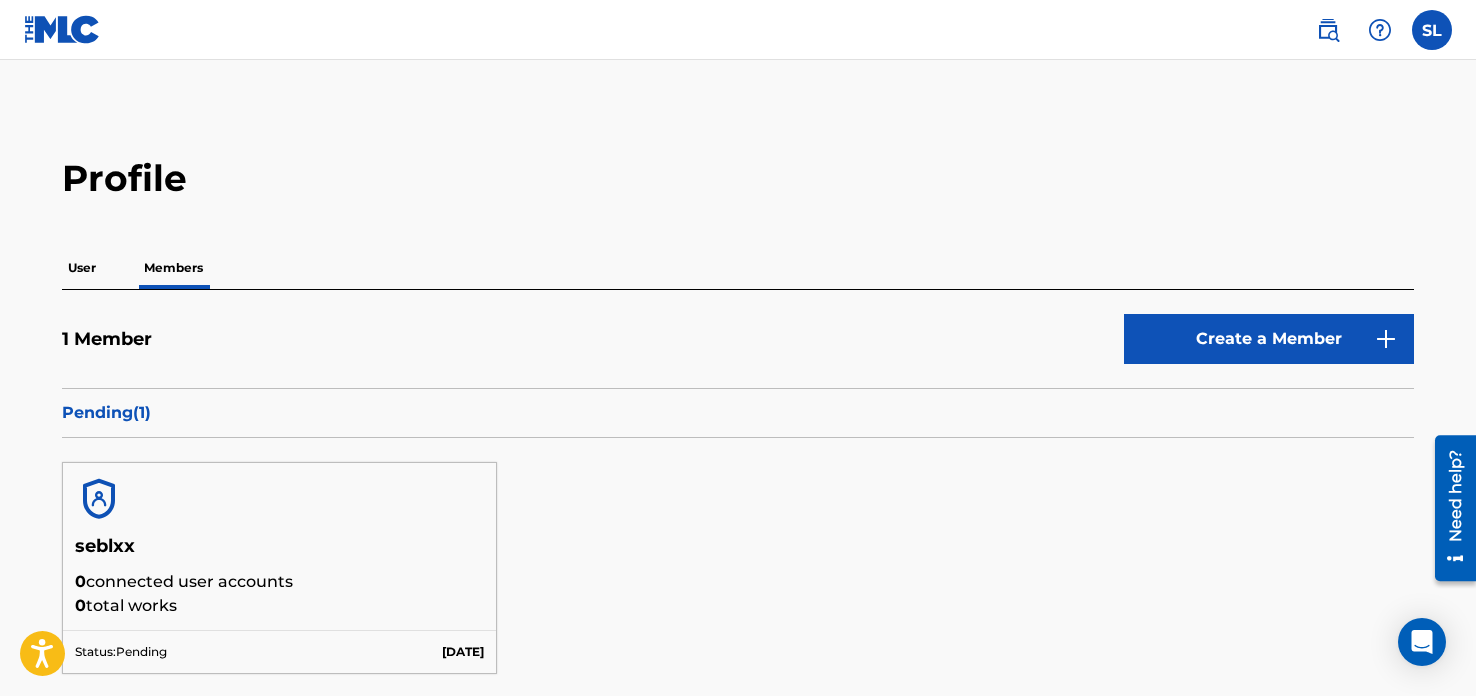 click at bounding box center [62, 29] 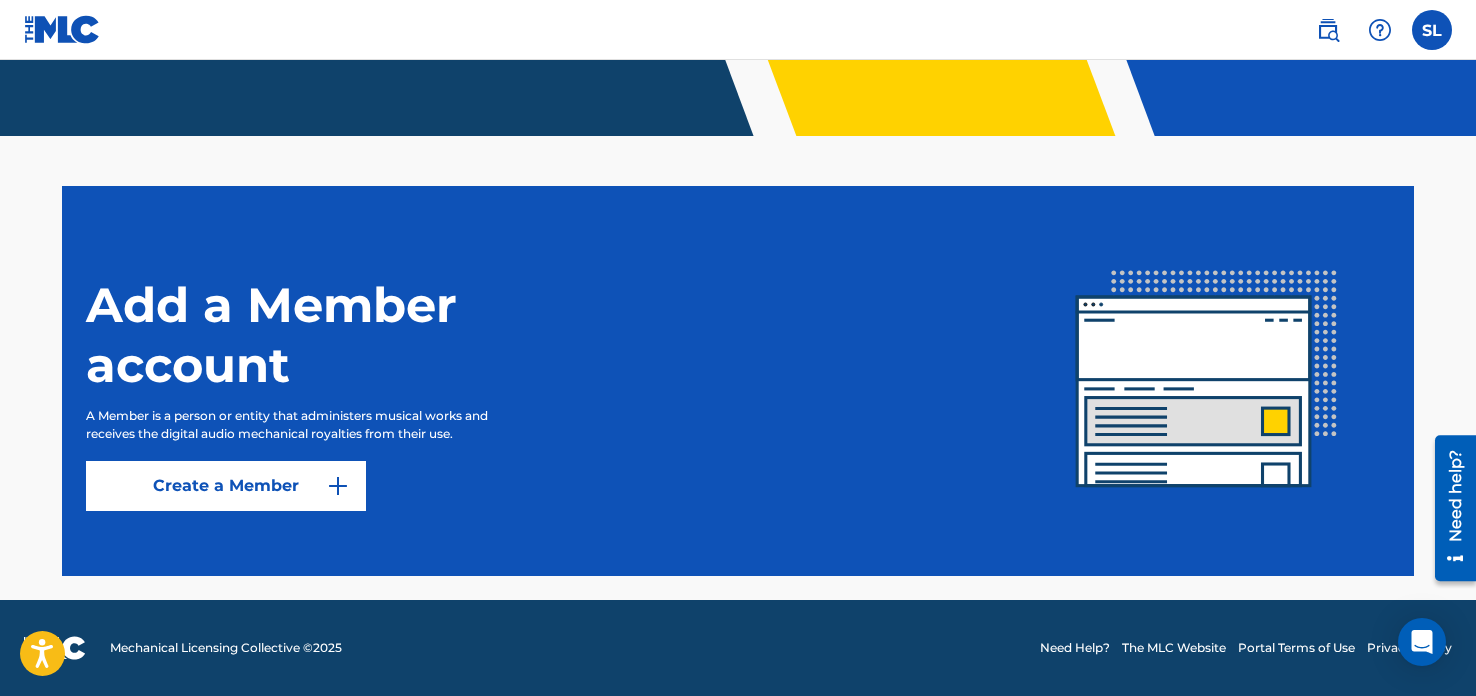 scroll, scrollTop: 0, scrollLeft: 0, axis: both 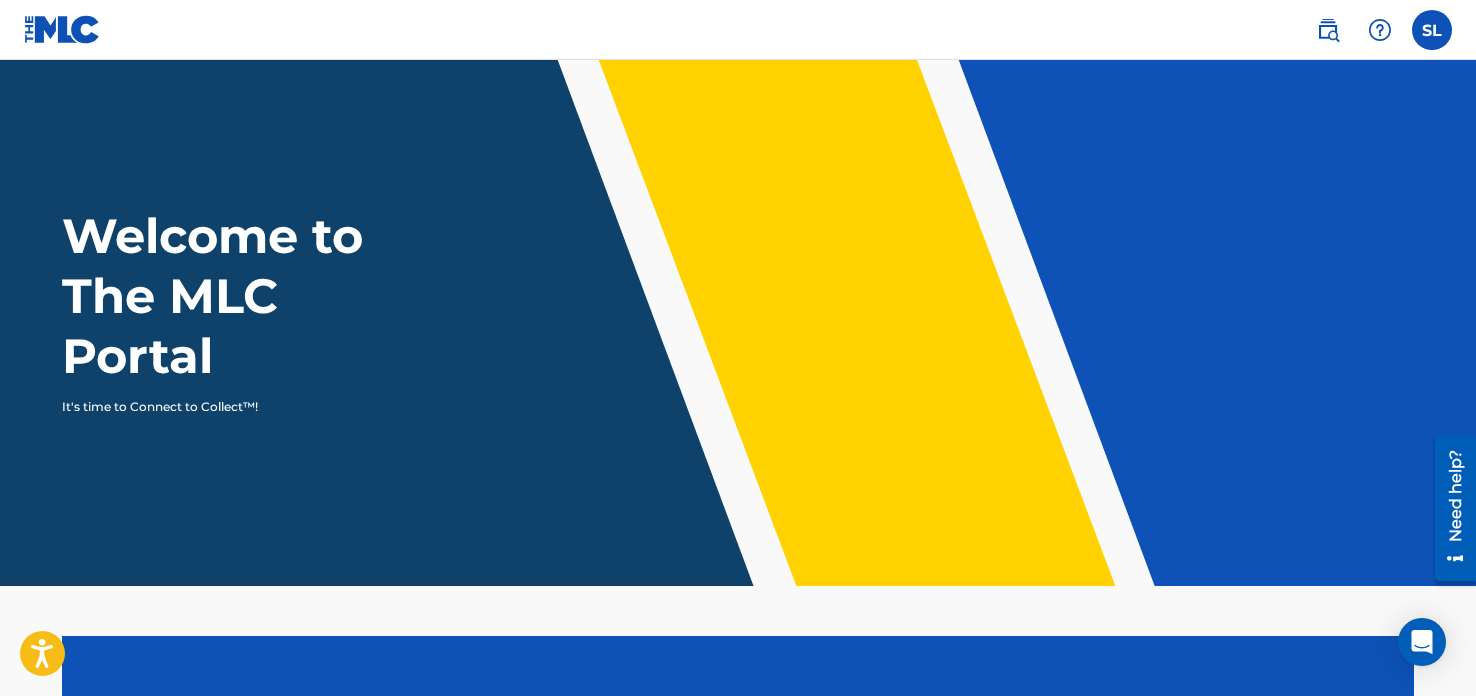 click at bounding box center (1328, 30) 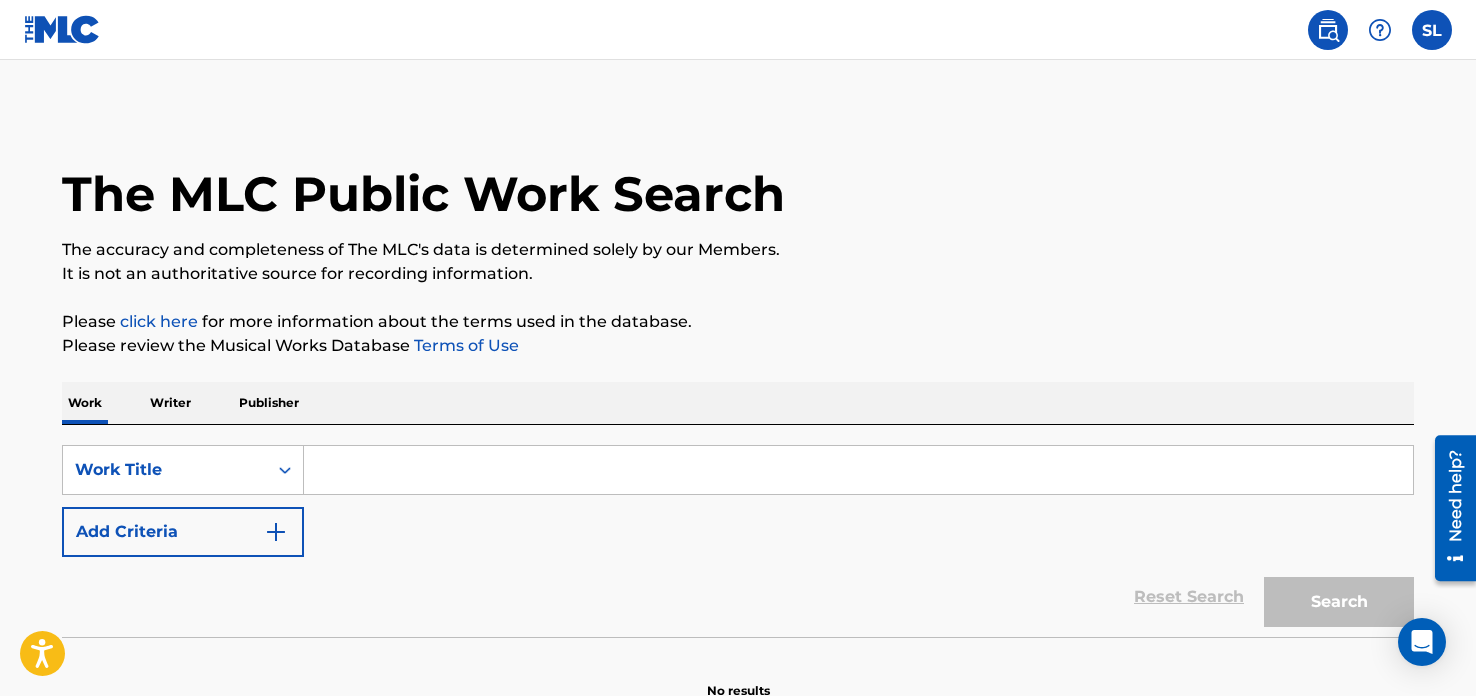 scroll, scrollTop: 109, scrollLeft: 0, axis: vertical 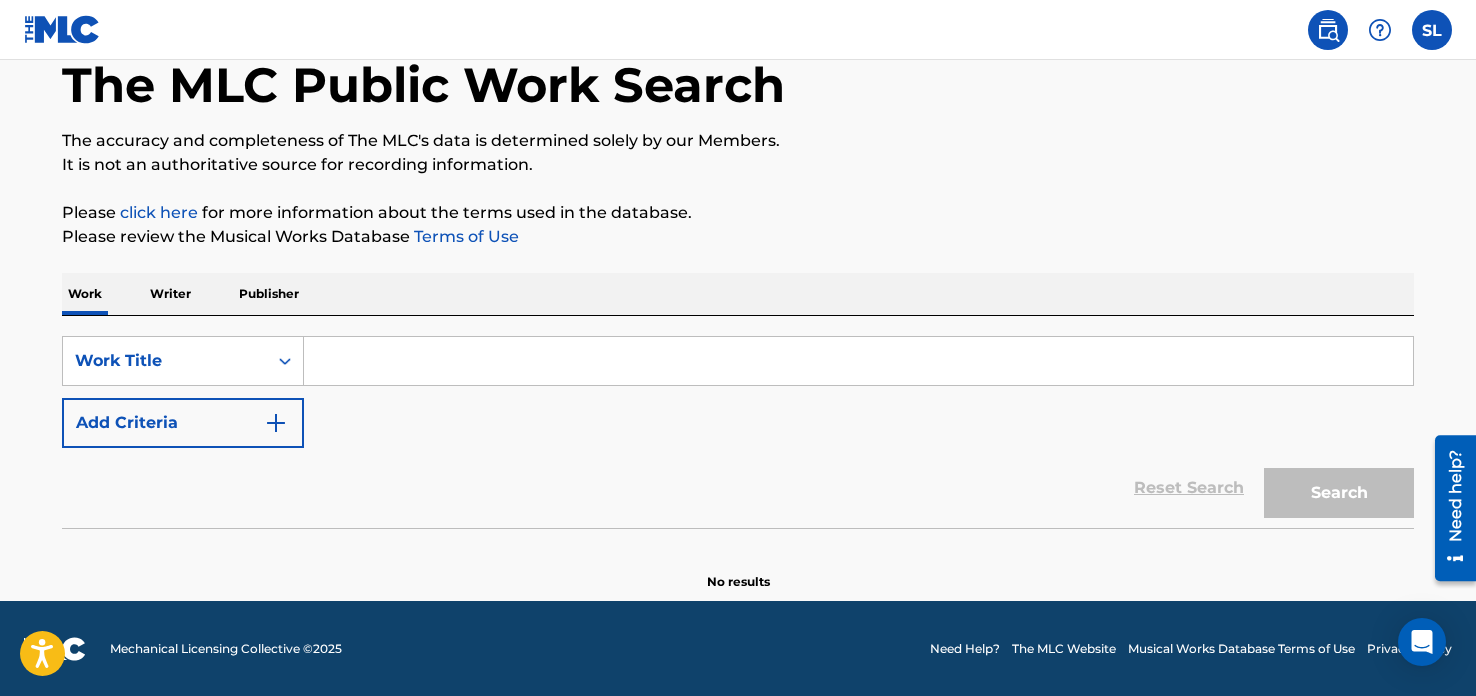 click on "Writer" at bounding box center (170, 294) 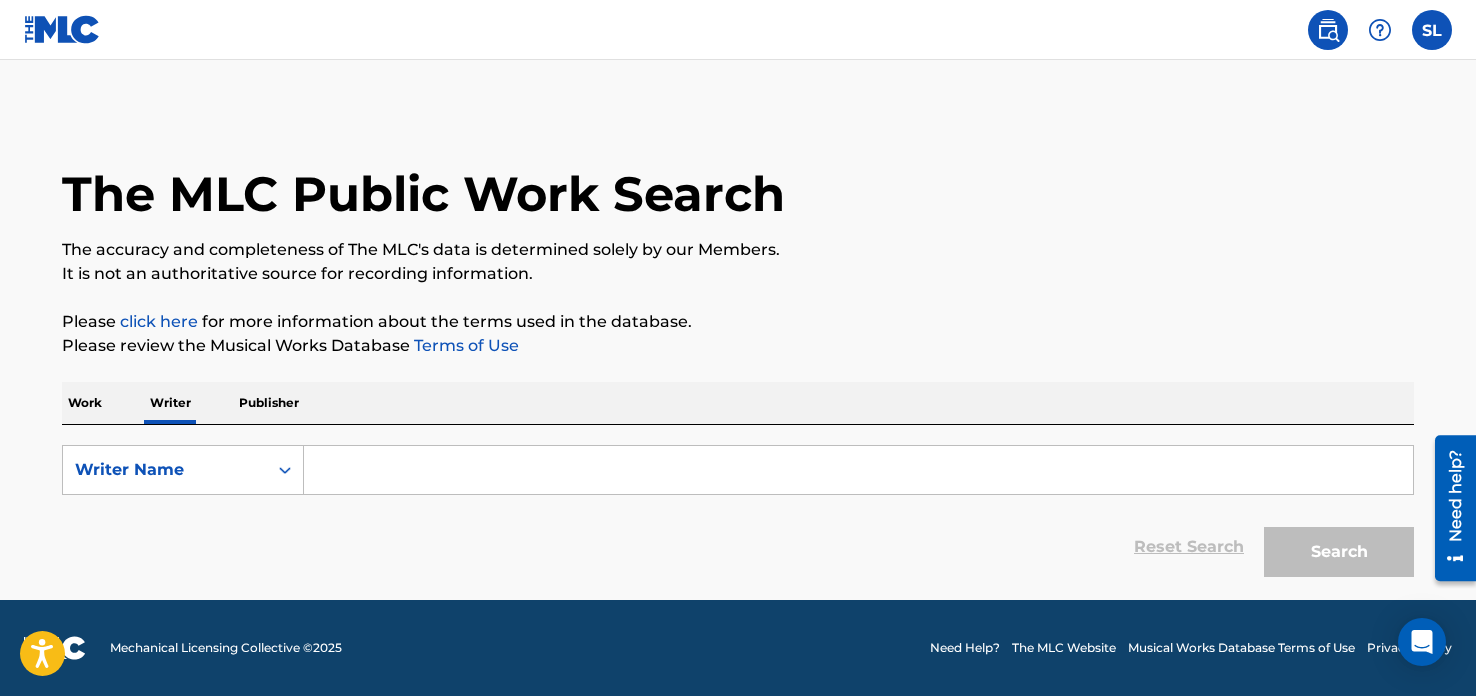 click at bounding box center (858, 470) 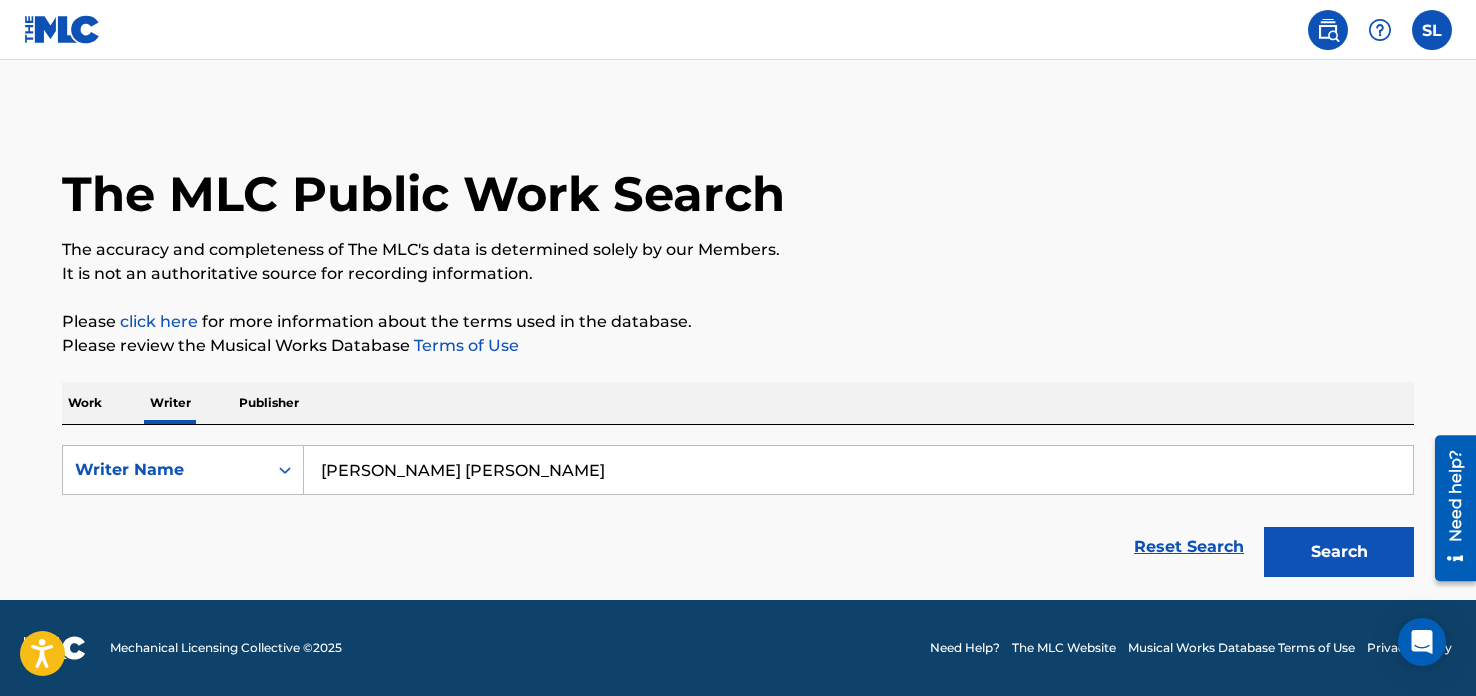 click on "Search" at bounding box center [1339, 552] 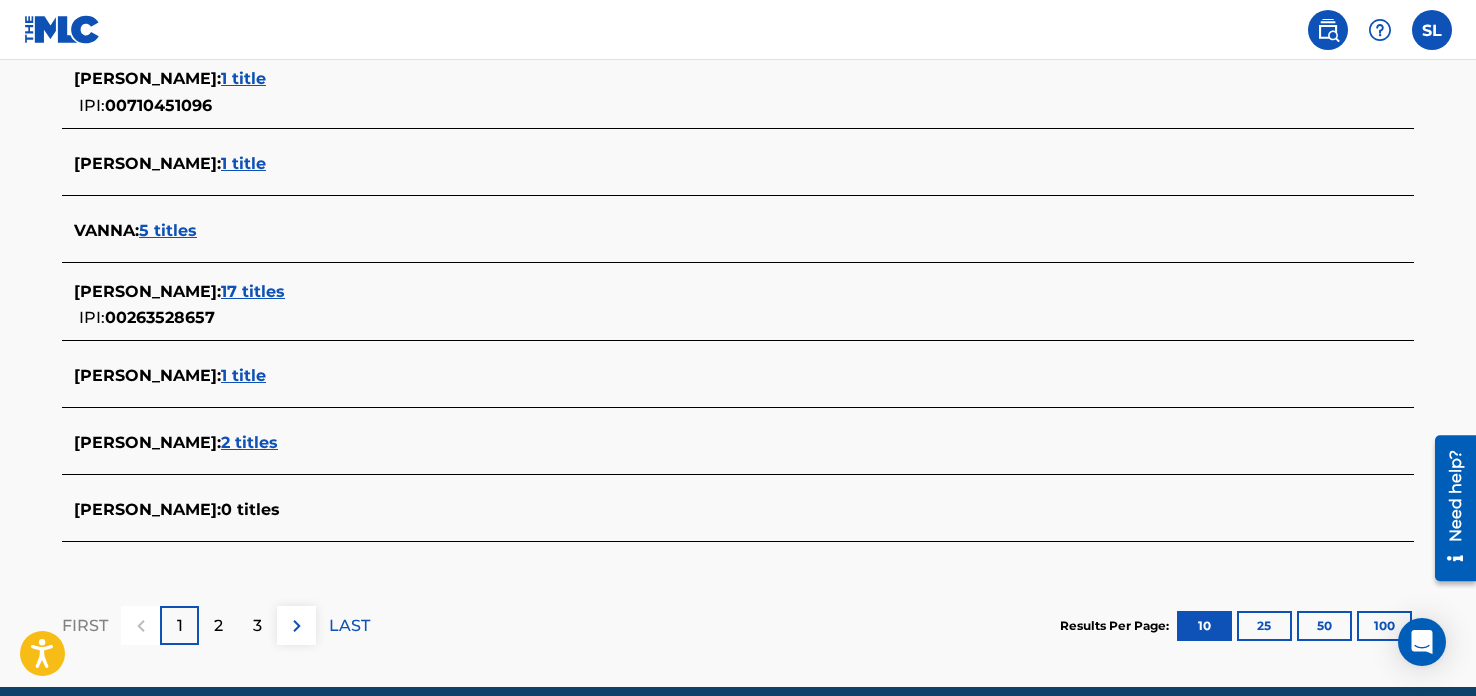 scroll, scrollTop: 904, scrollLeft: 0, axis: vertical 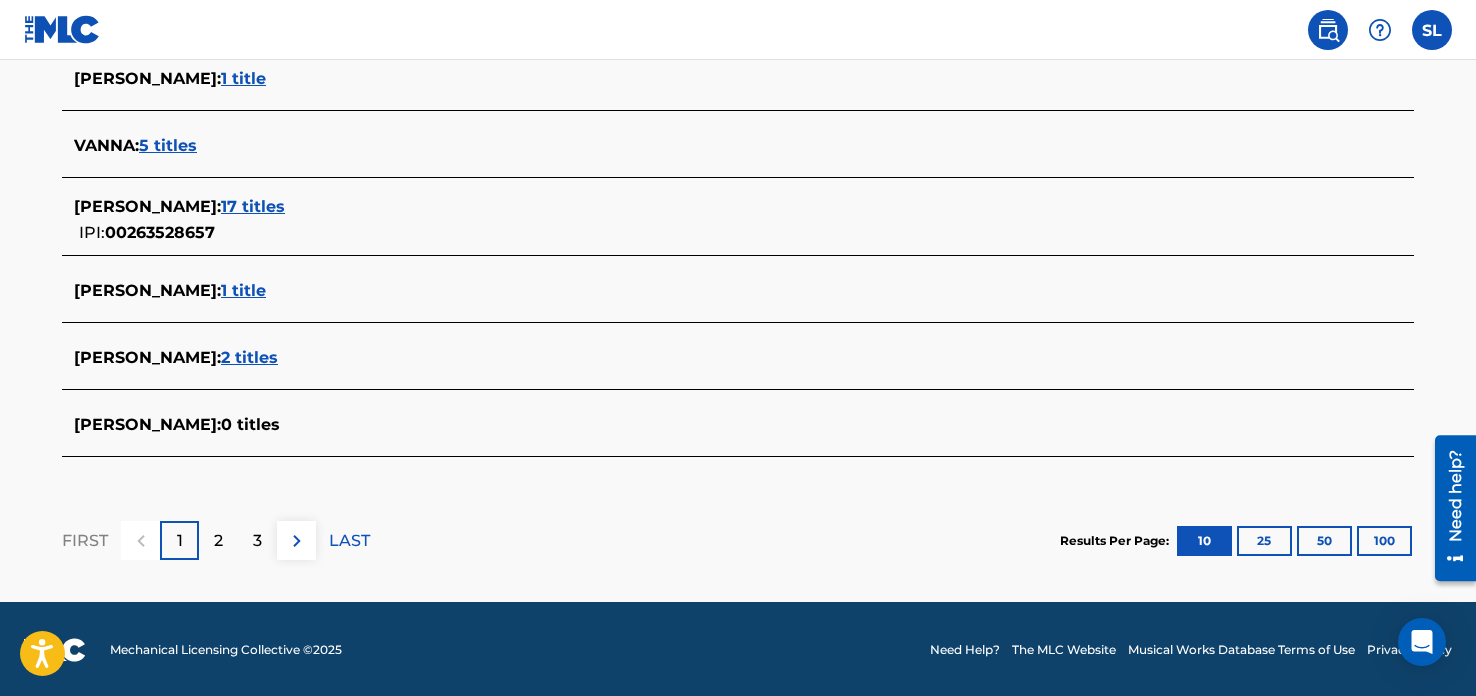 click on "2" at bounding box center (218, 541) 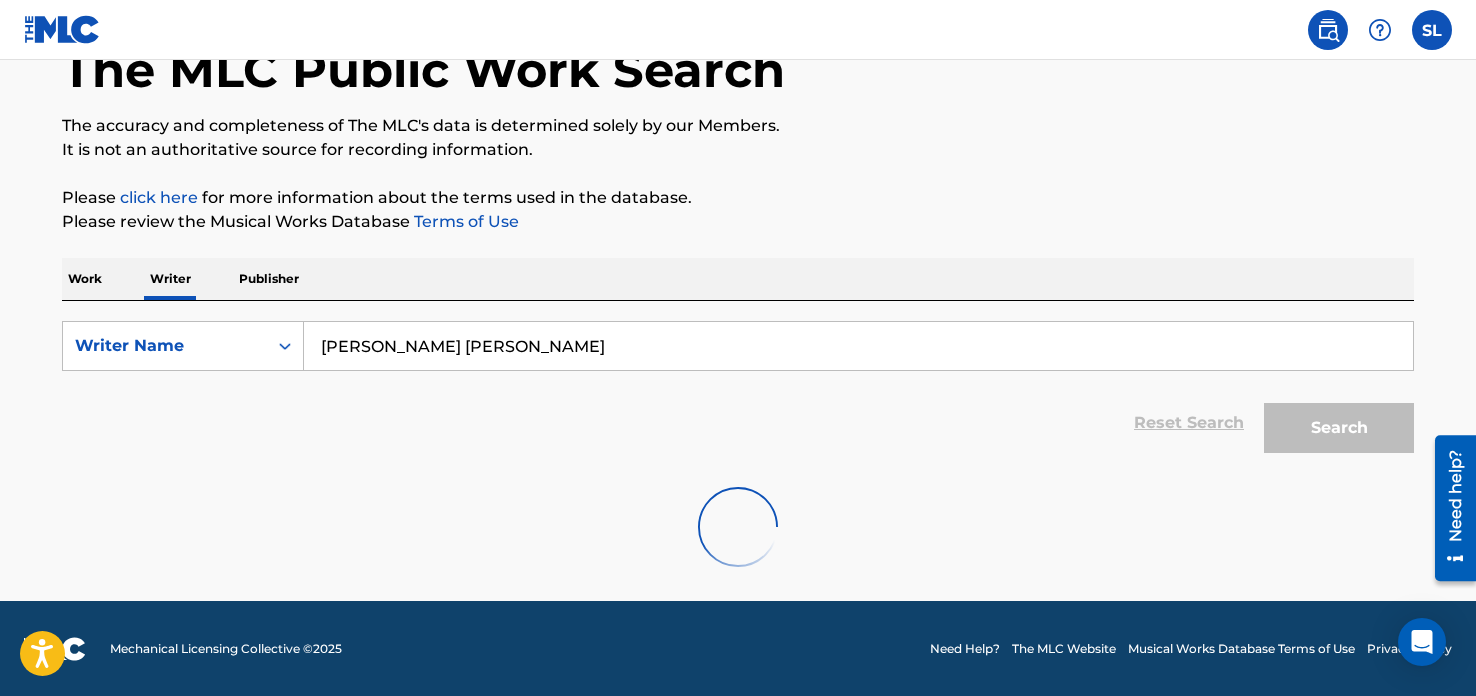 scroll, scrollTop: 904, scrollLeft: 0, axis: vertical 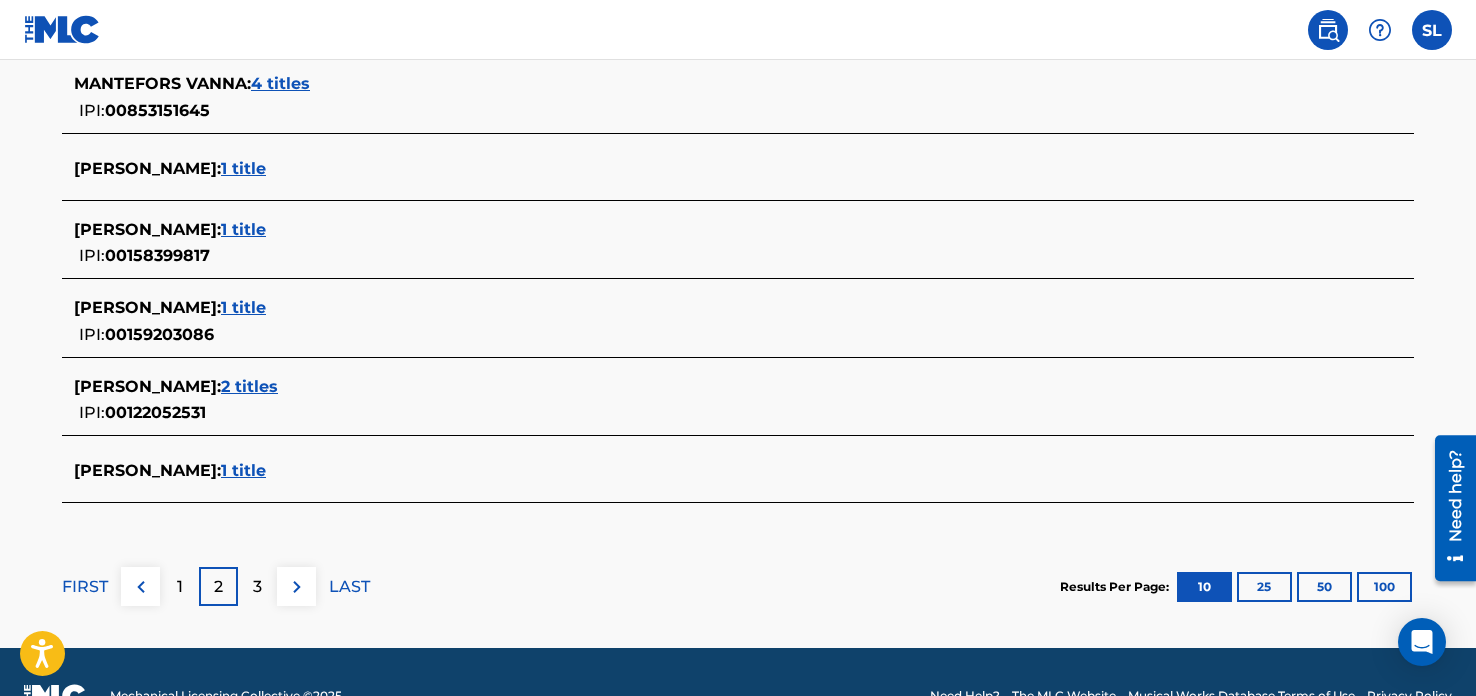 click on "1 title" at bounding box center [243, 470] 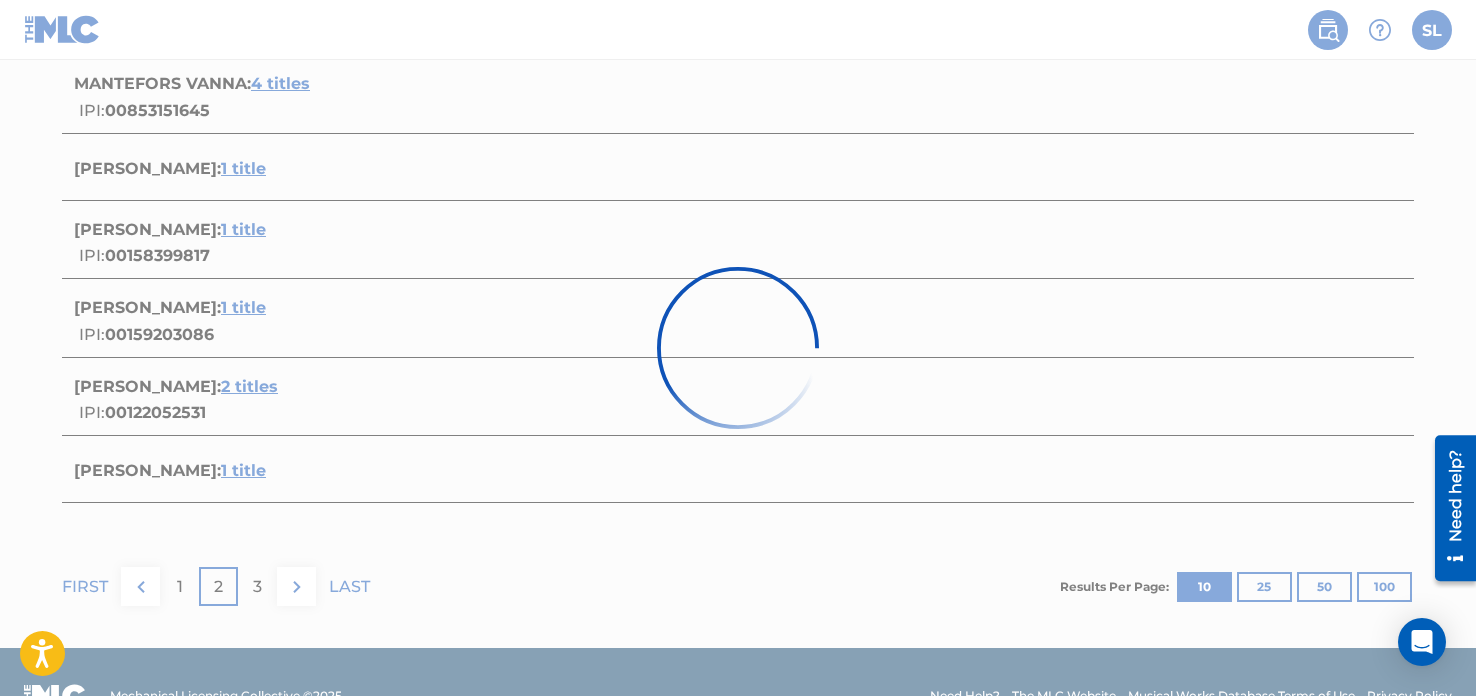 scroll, scrollTop: 410, scrollLeft: 0, axis: vertical 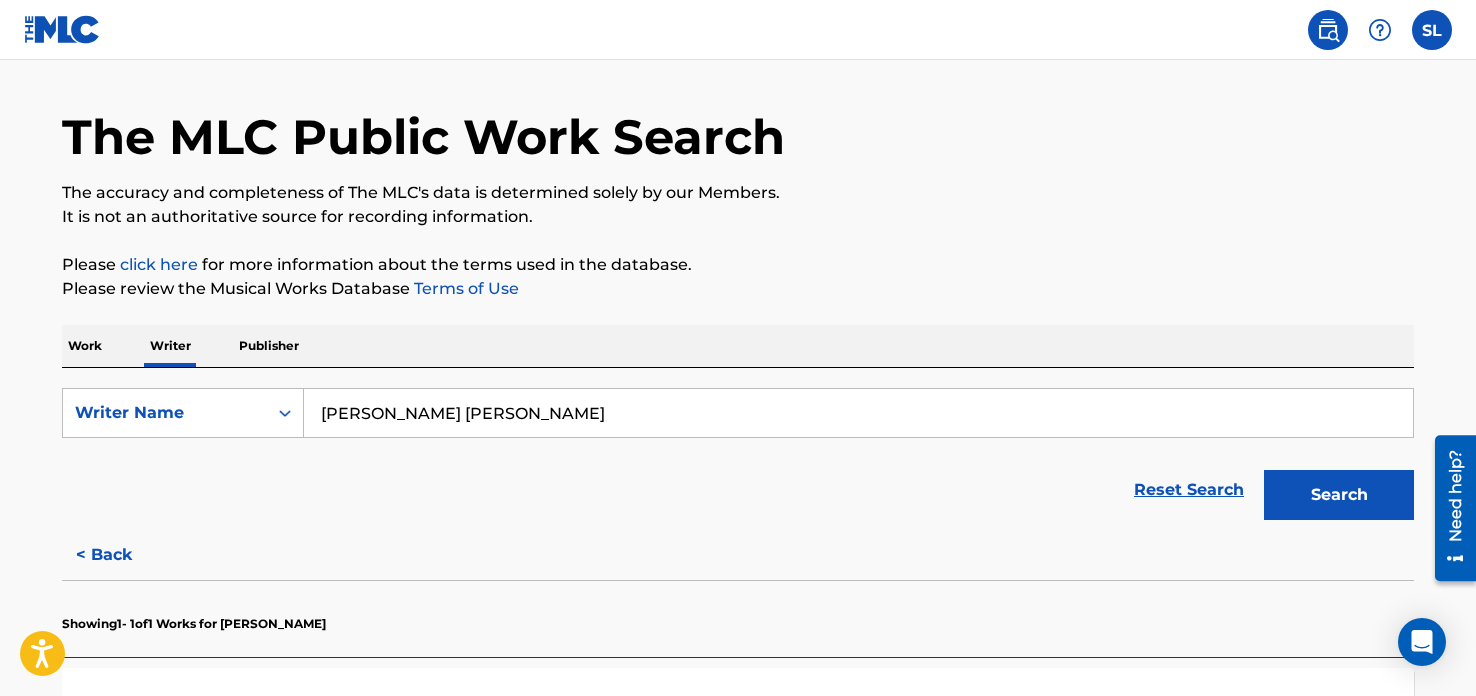 click on "Work" at bounding box center (85, 346) 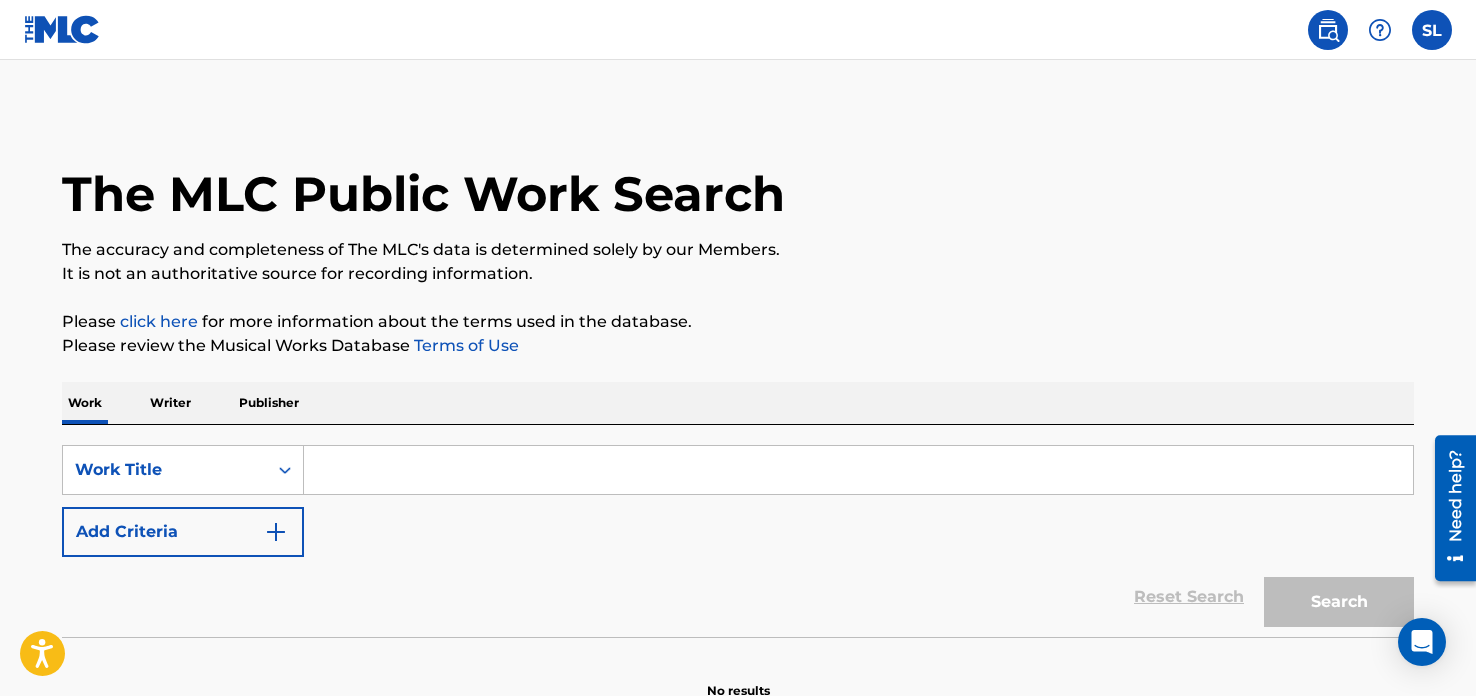 click at bounding box center [858, 470] 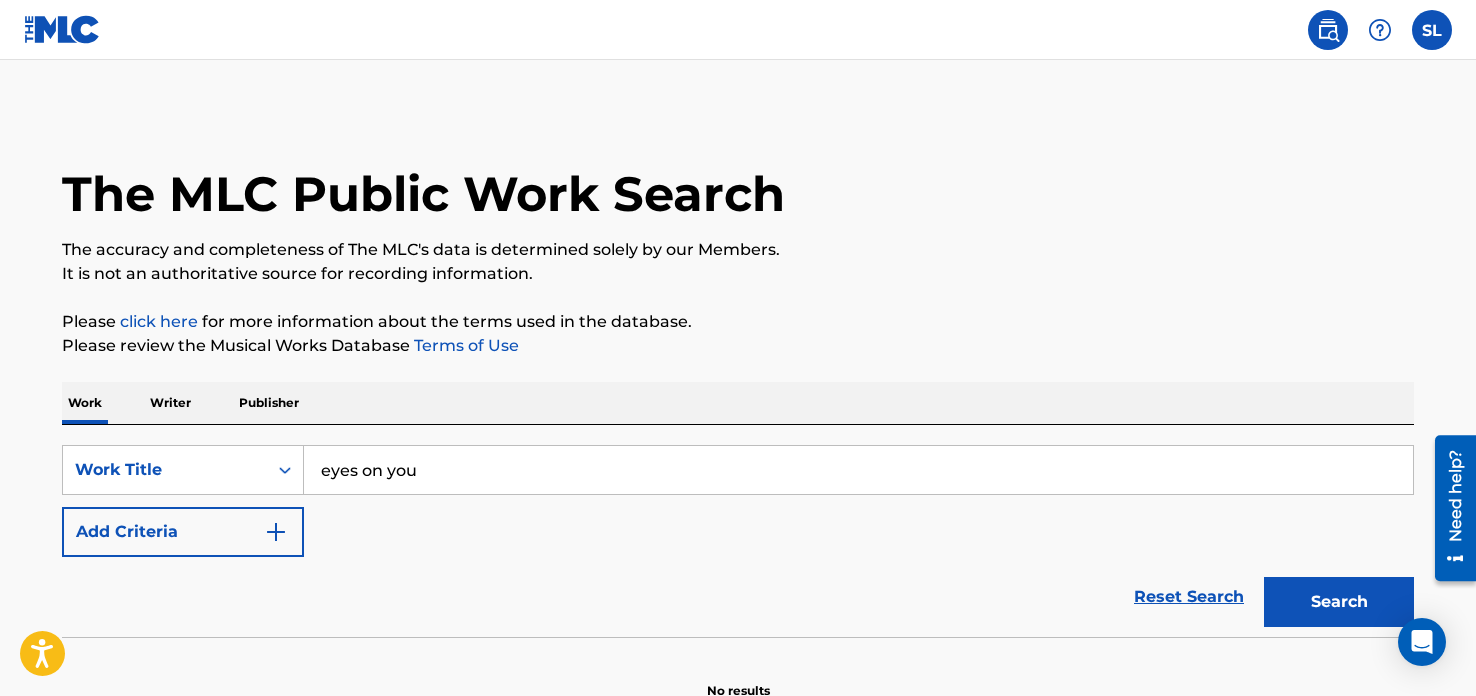 scroll, scrollTop: 109, scrollLeft: 0, axis: vertical 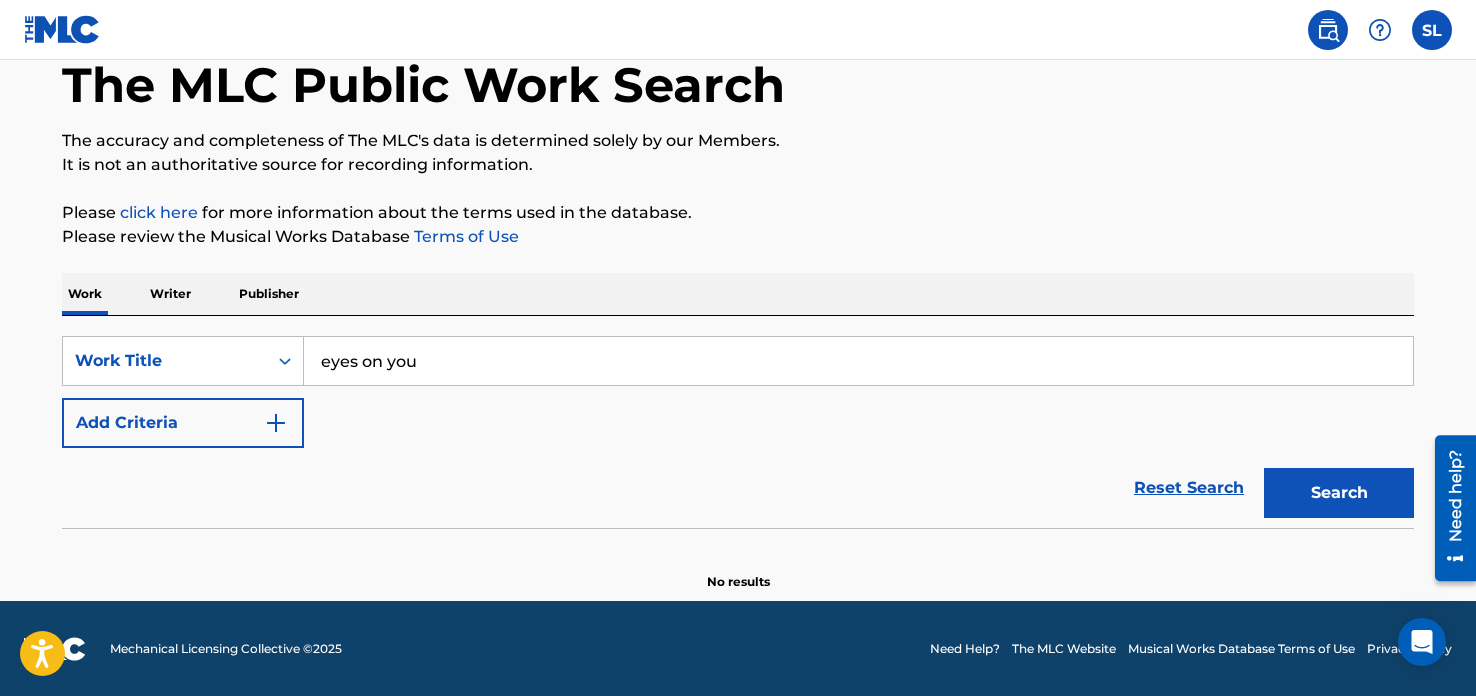 type on "eyes on you" 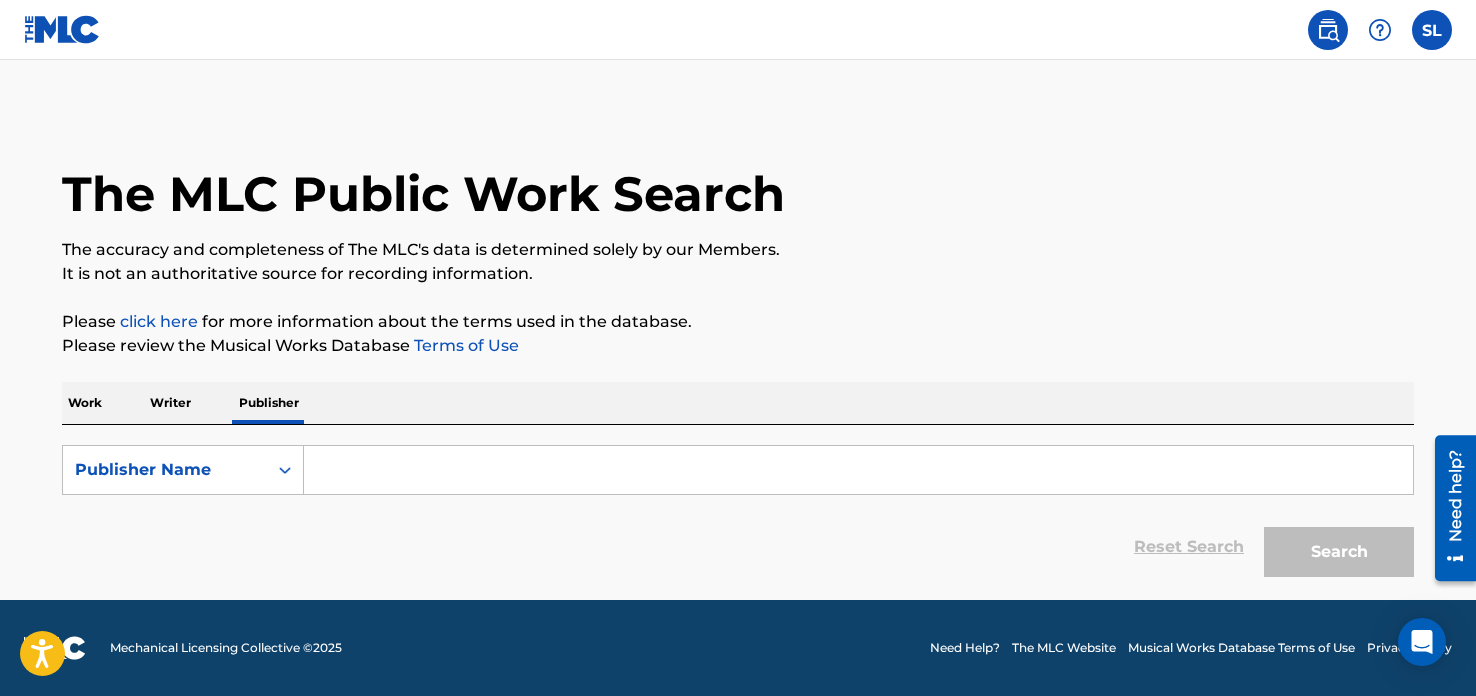 click at bounding box center (858, 470) 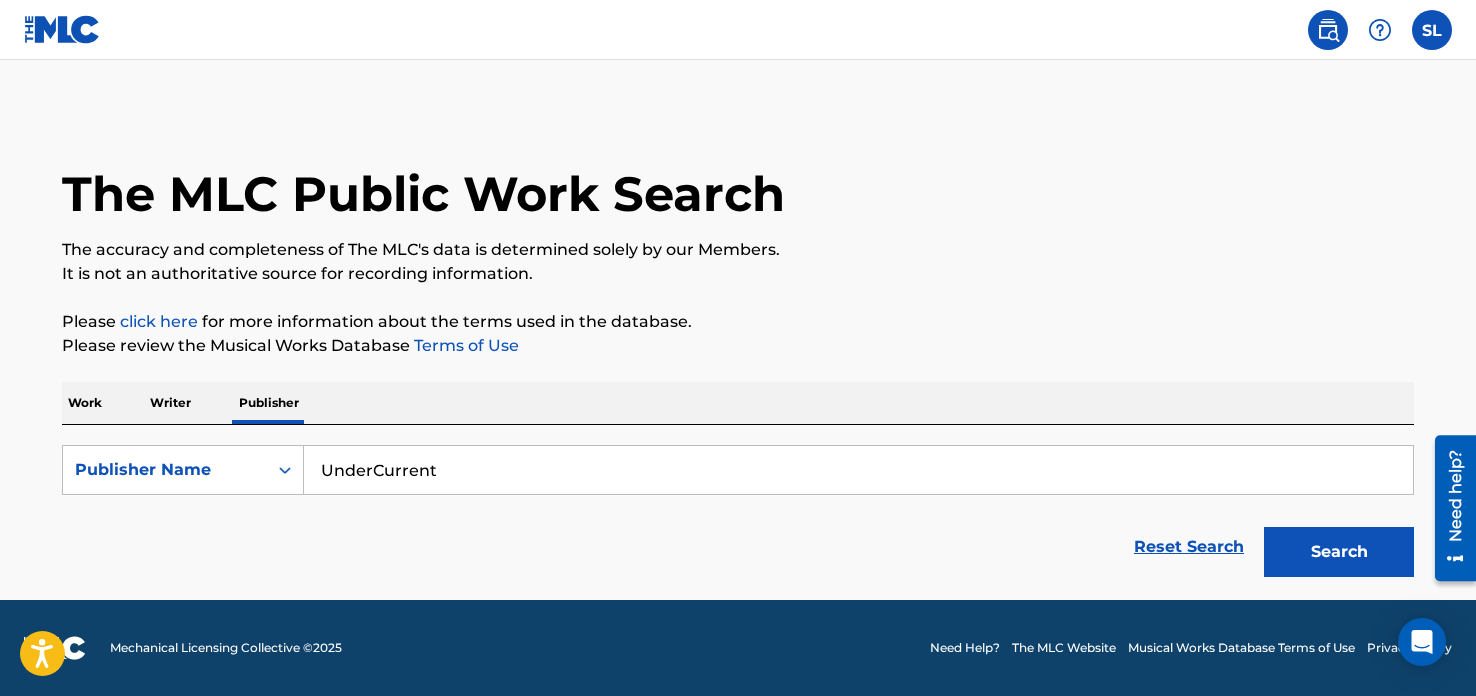 type on "UnderCurrent" 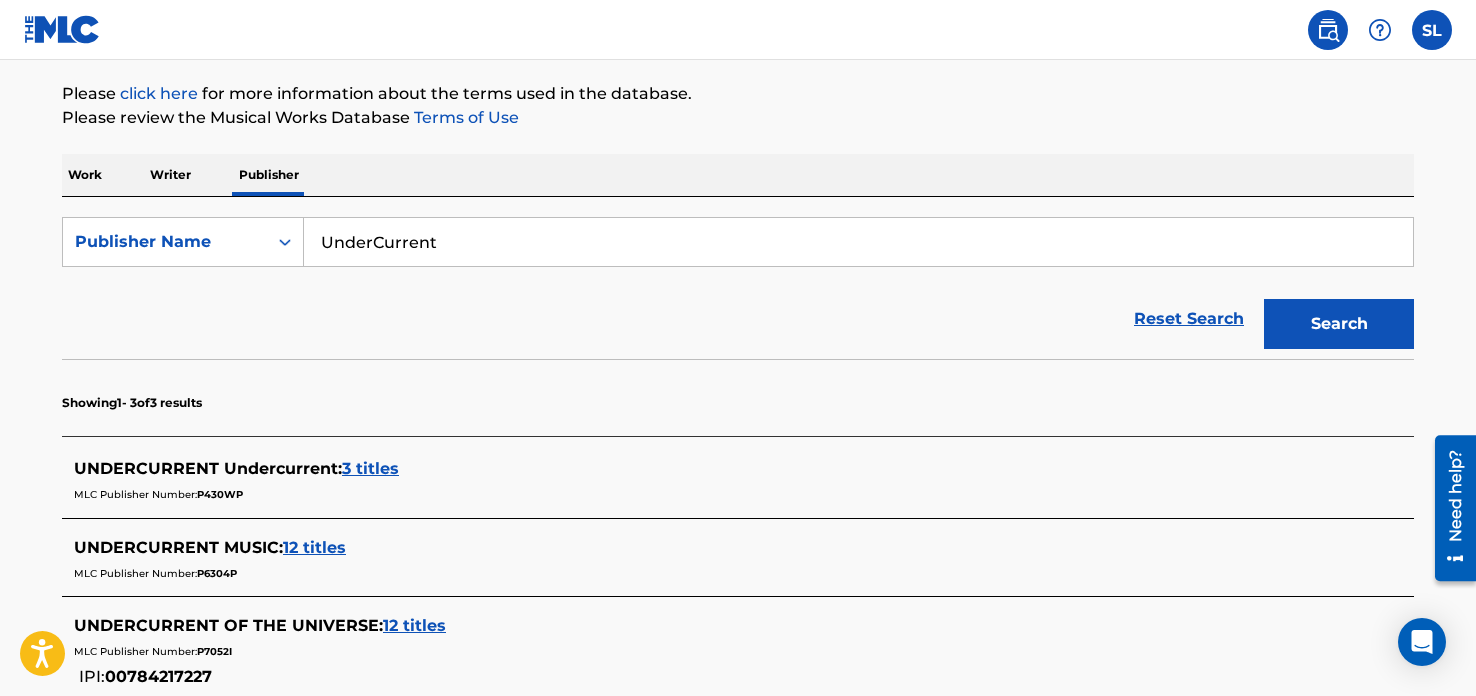 scroll, scrollTop: 308, scrollLeft: 0, axis: vertical 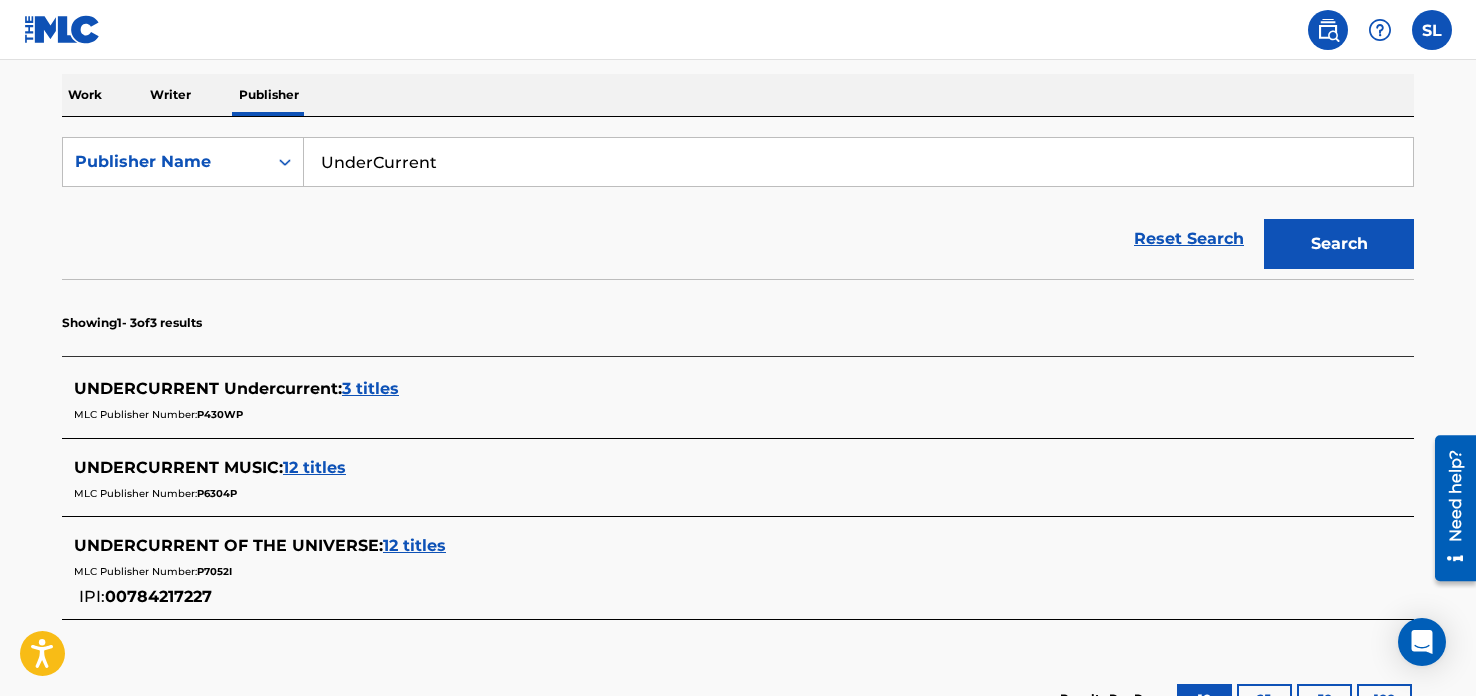 click on "12 titles" at bounding box center (314, 467) 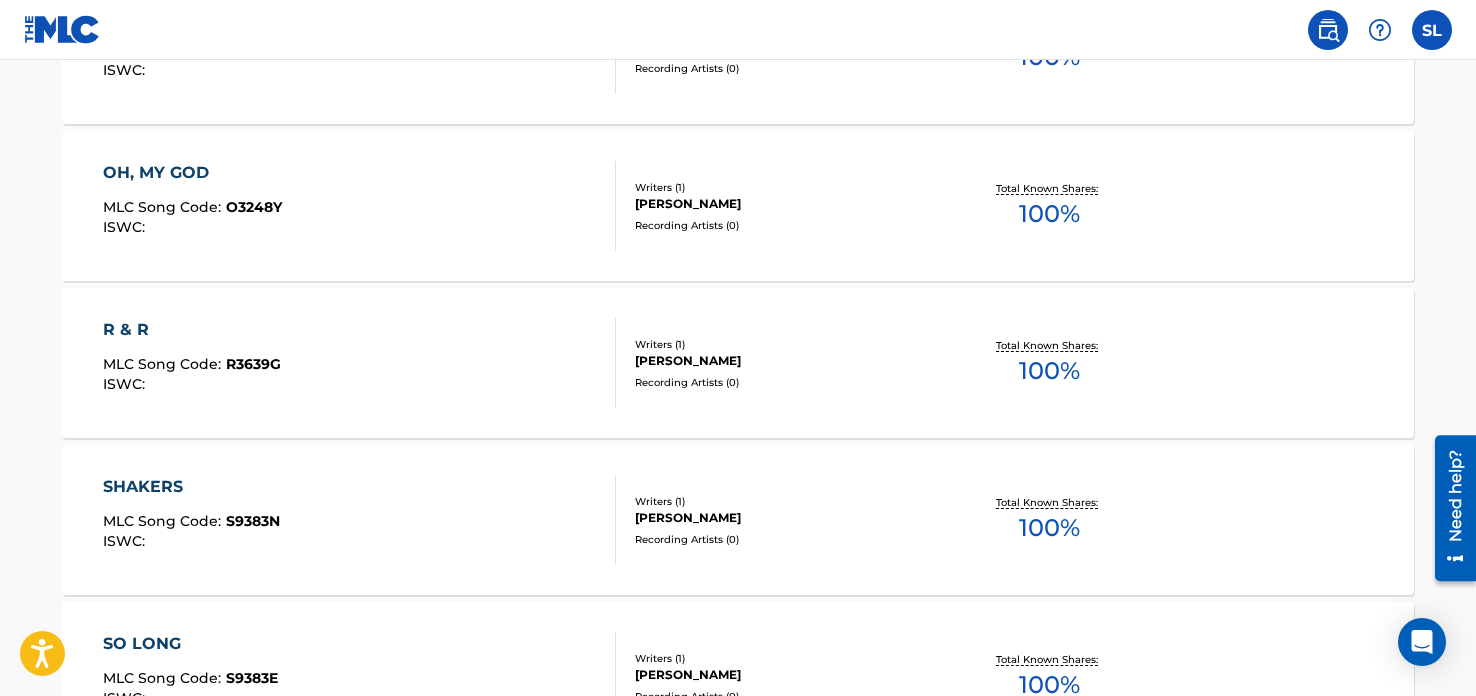 scroll, scrollTop: 1832, scrollLeft: 0, axis: vertical 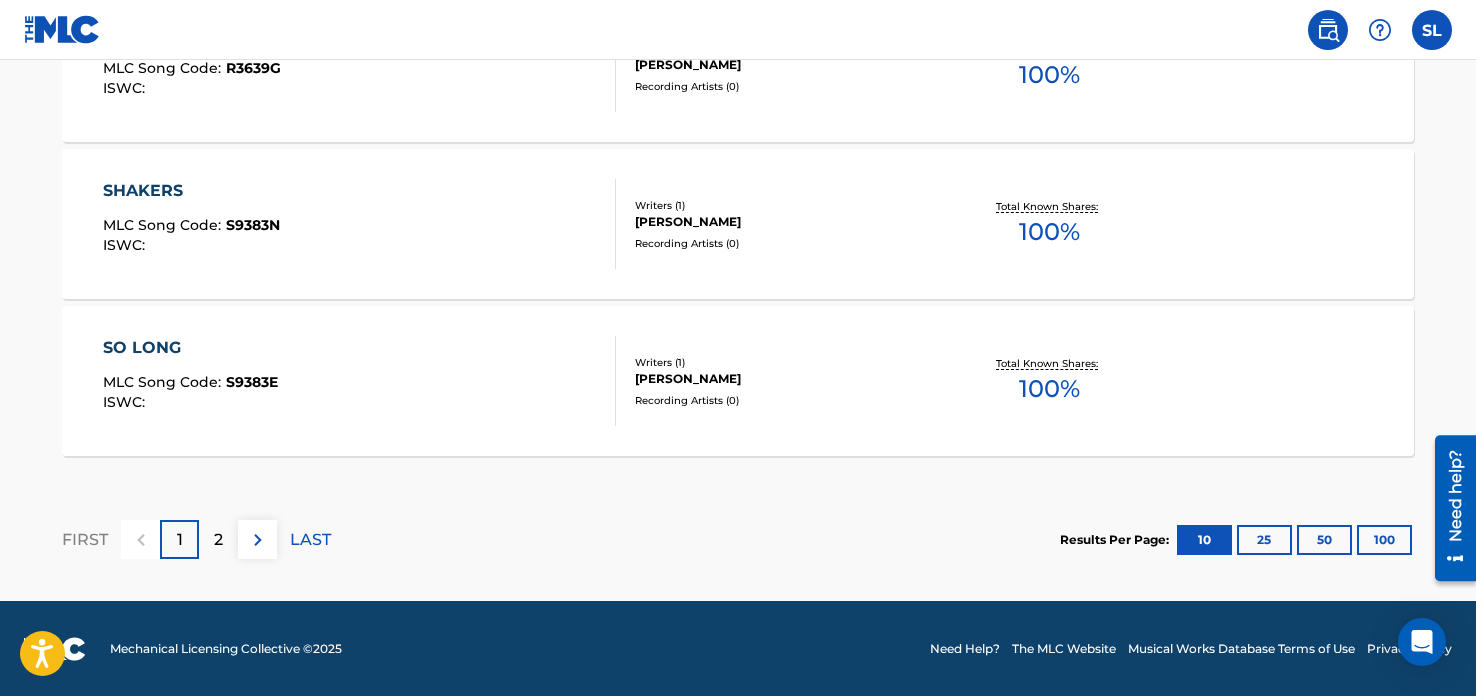 click on "2" at bounding box center (218, 539) 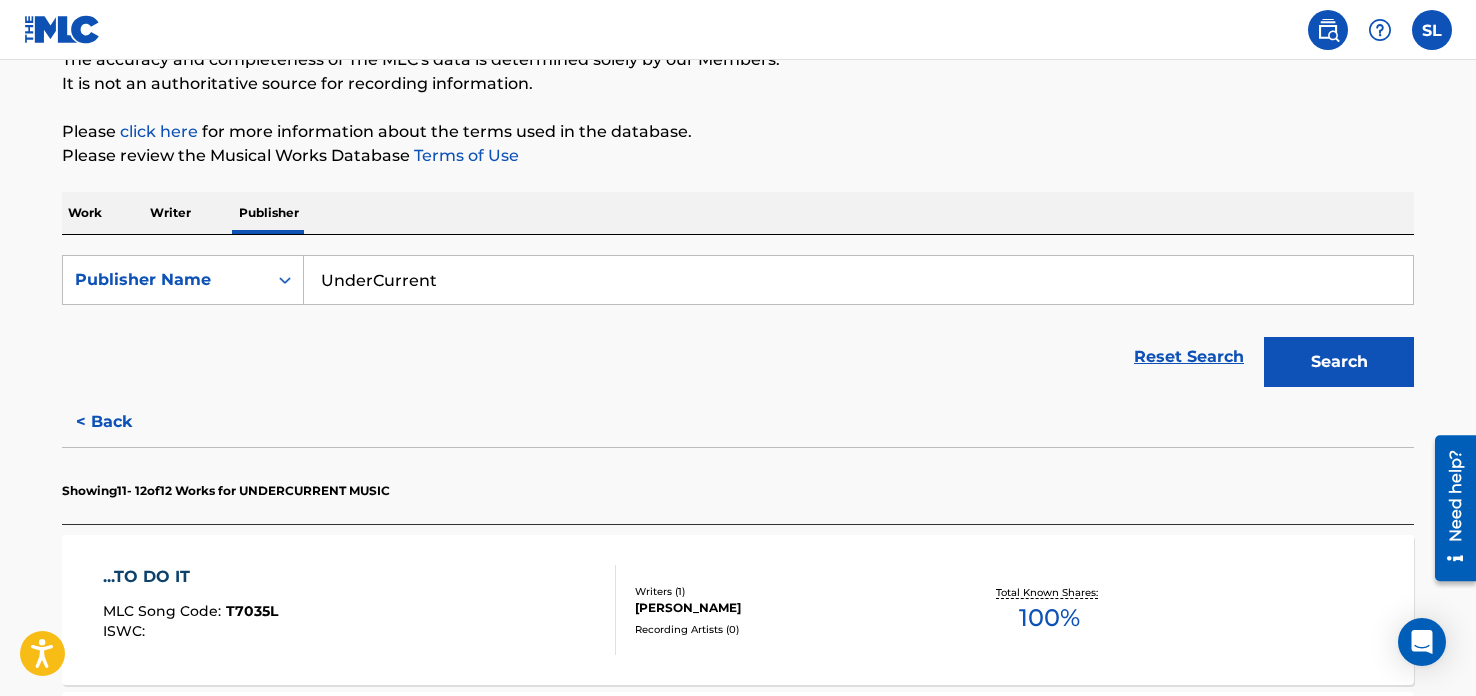 scroll, scrollTop: 576, scrollLeft: 0, axis: vertical 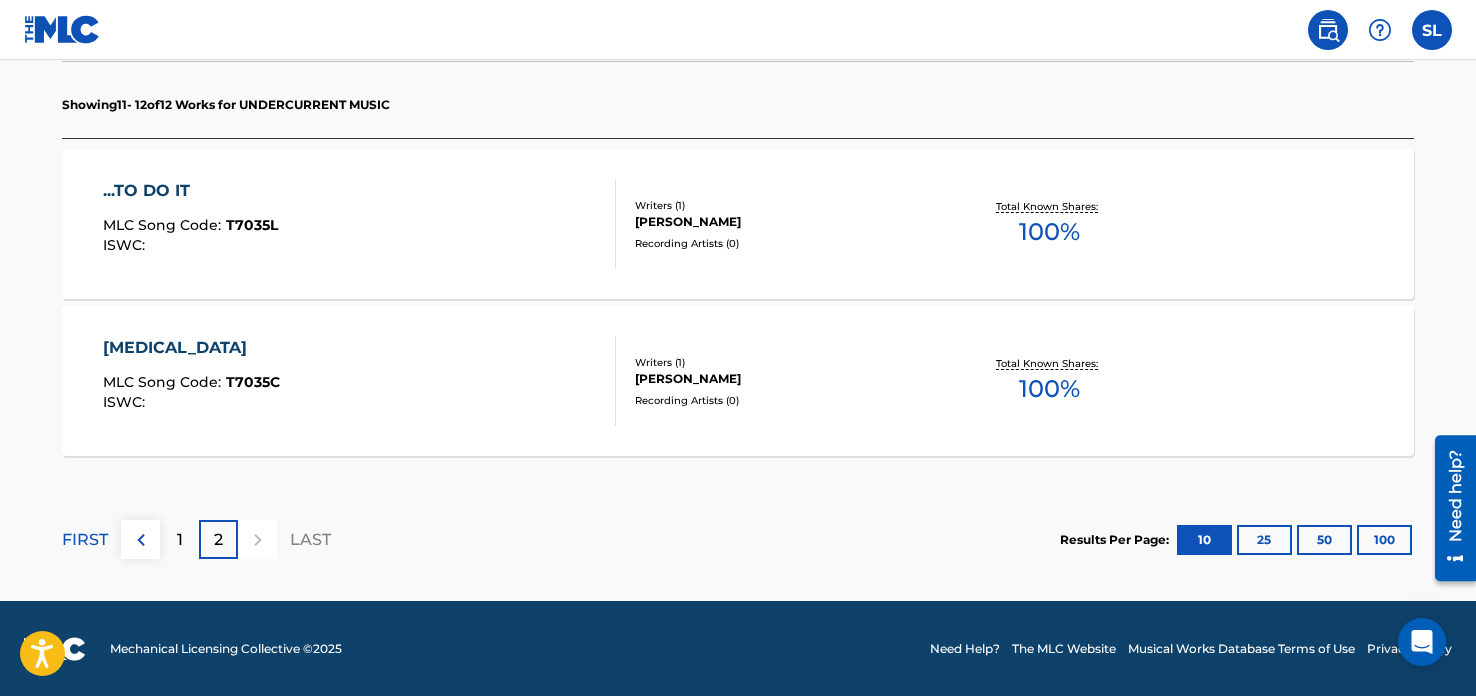 click on "1" at bounding box center (180, 540) 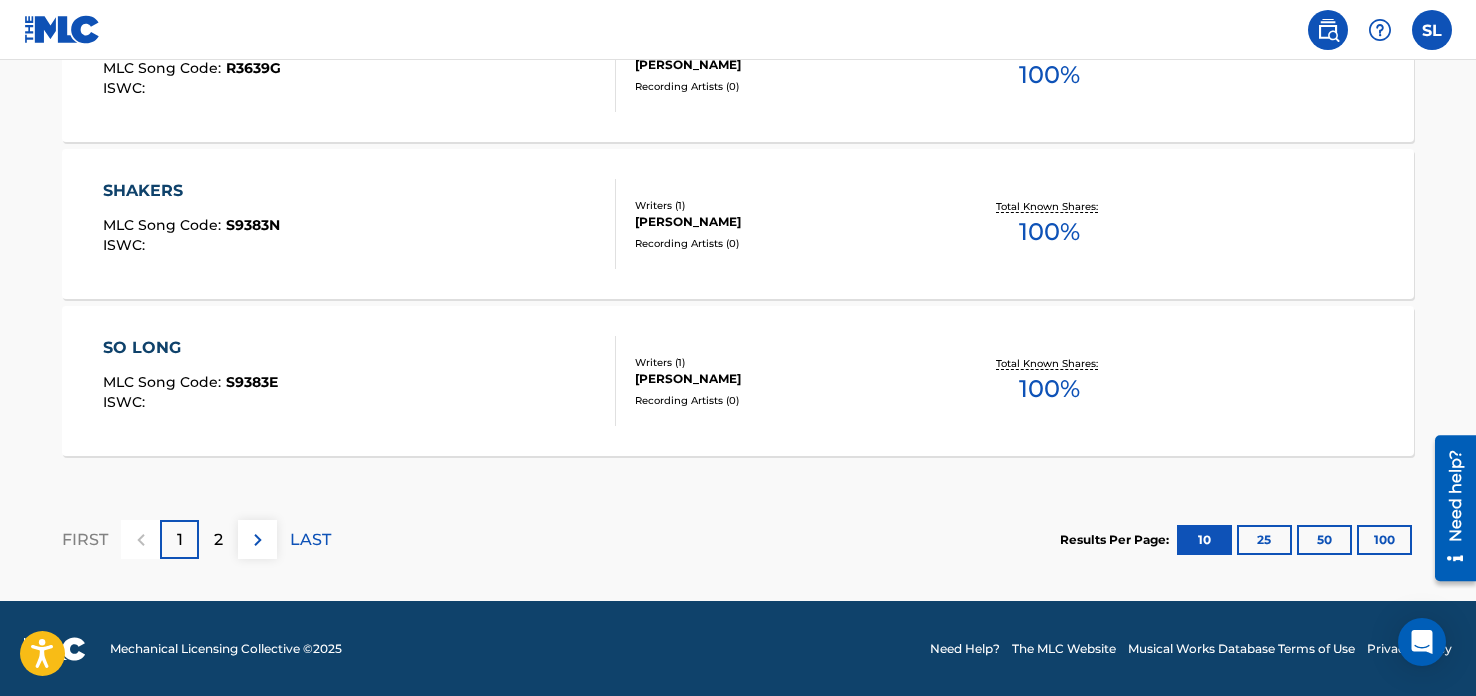click on "2" at bounding box center [218, 539] 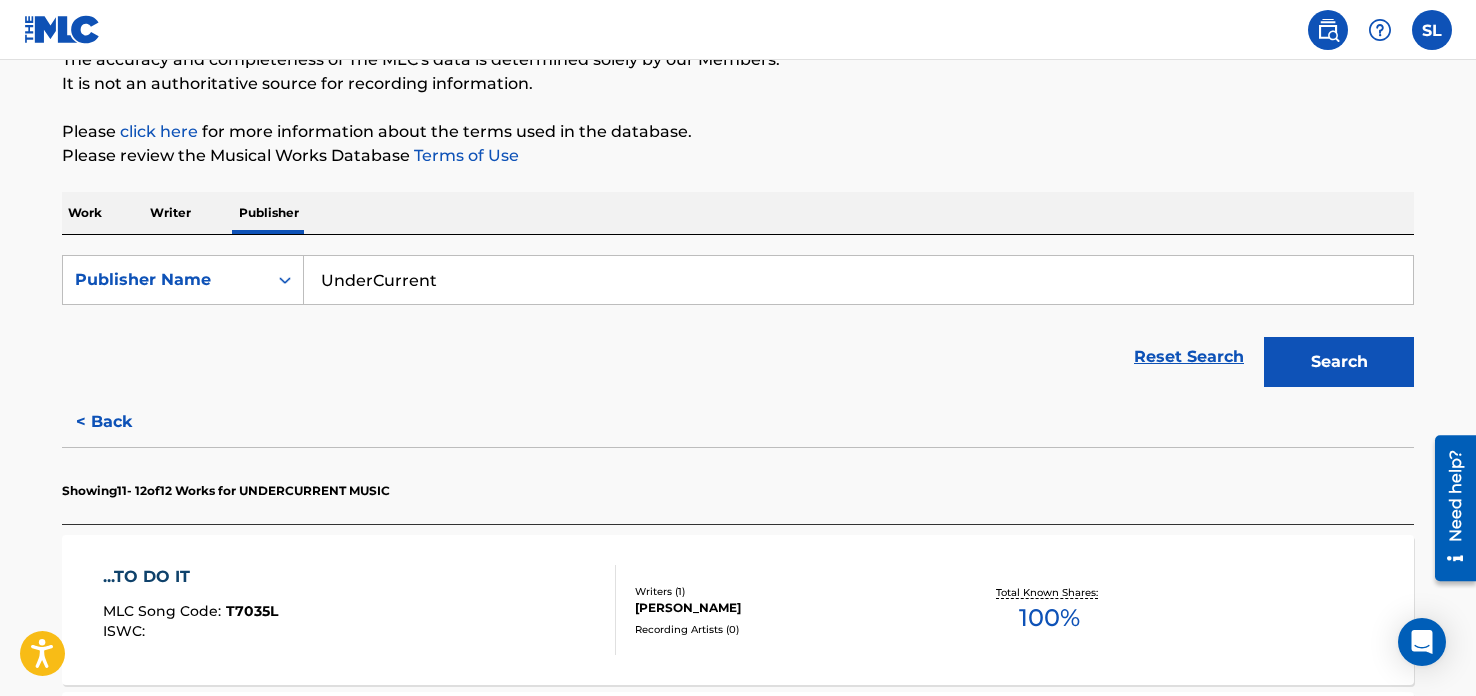 scroll, scrollTop: 576, scrollLeft: 0, axis: vertical 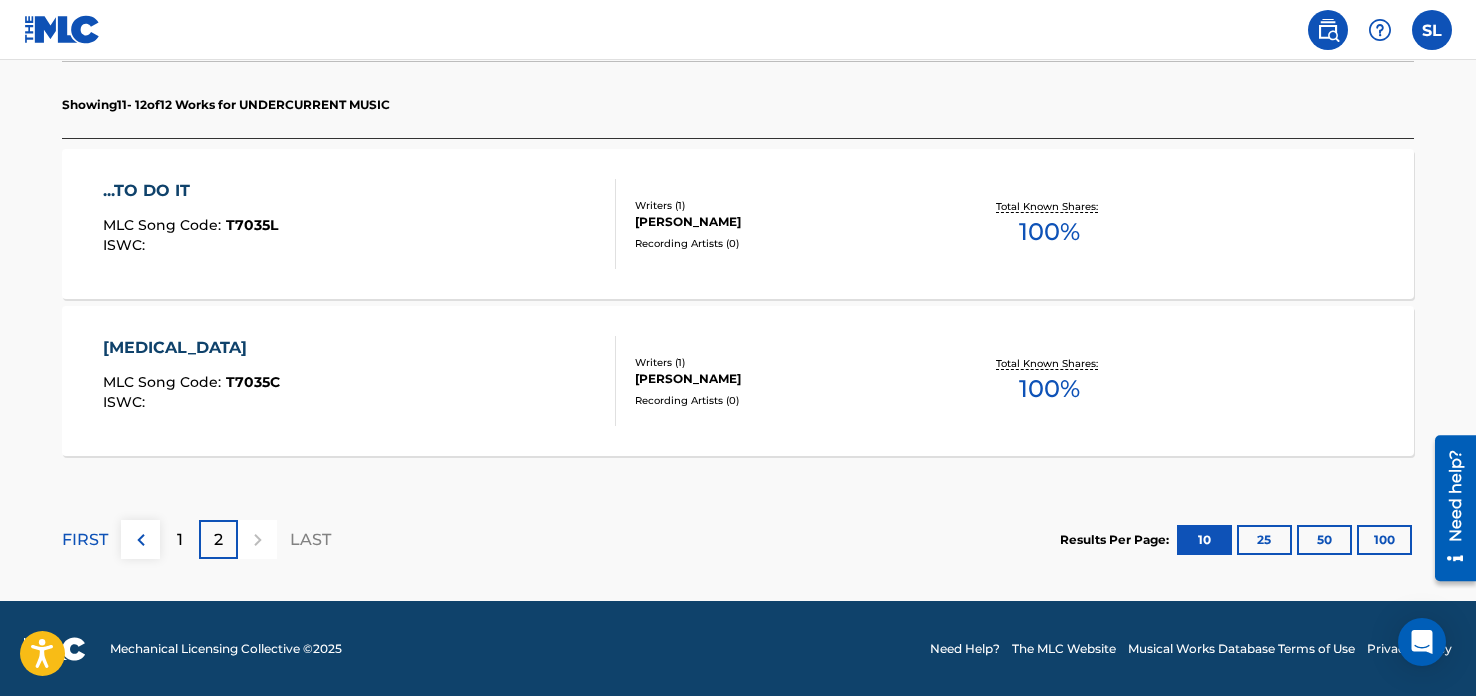click on "1" at bounding box center (179, 539) 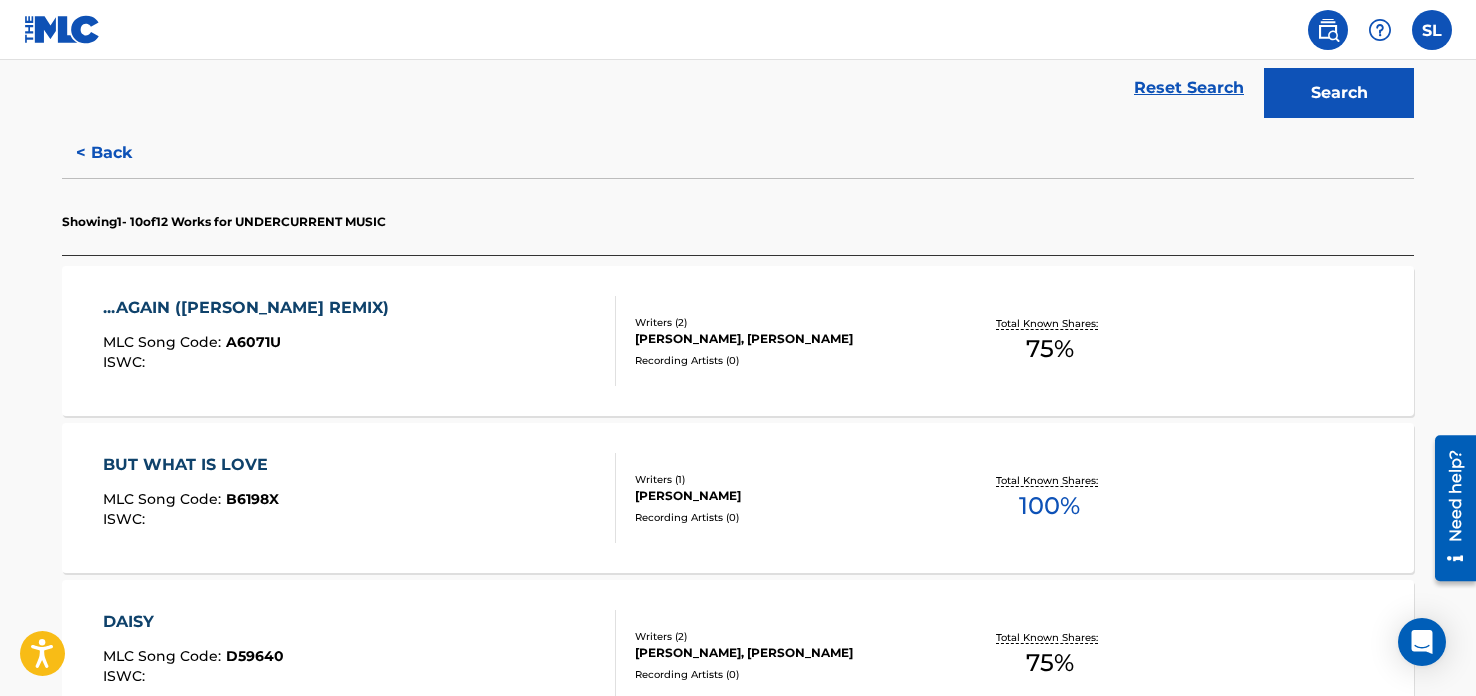 scroll, scrollTop: 0, scrollLeft: 0, axis: both 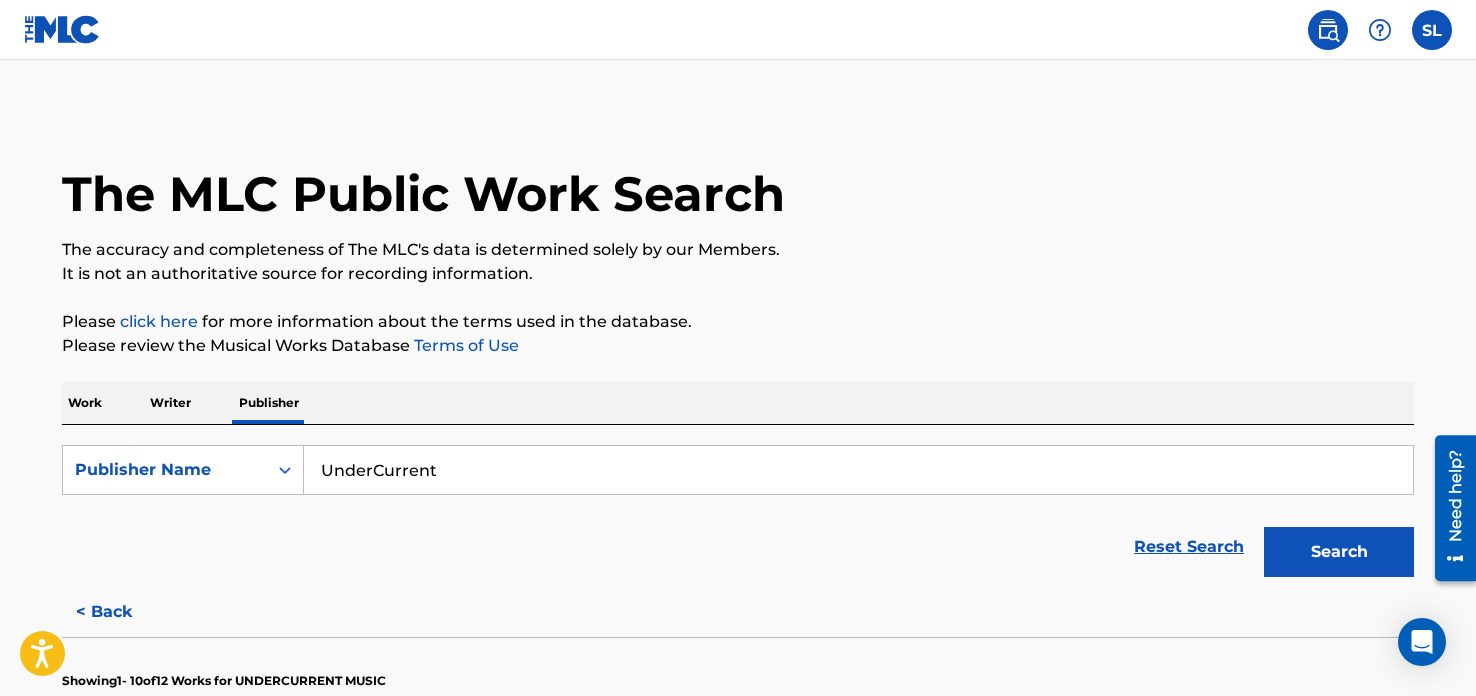 click on "Writer" at bounding box center (170, 403) 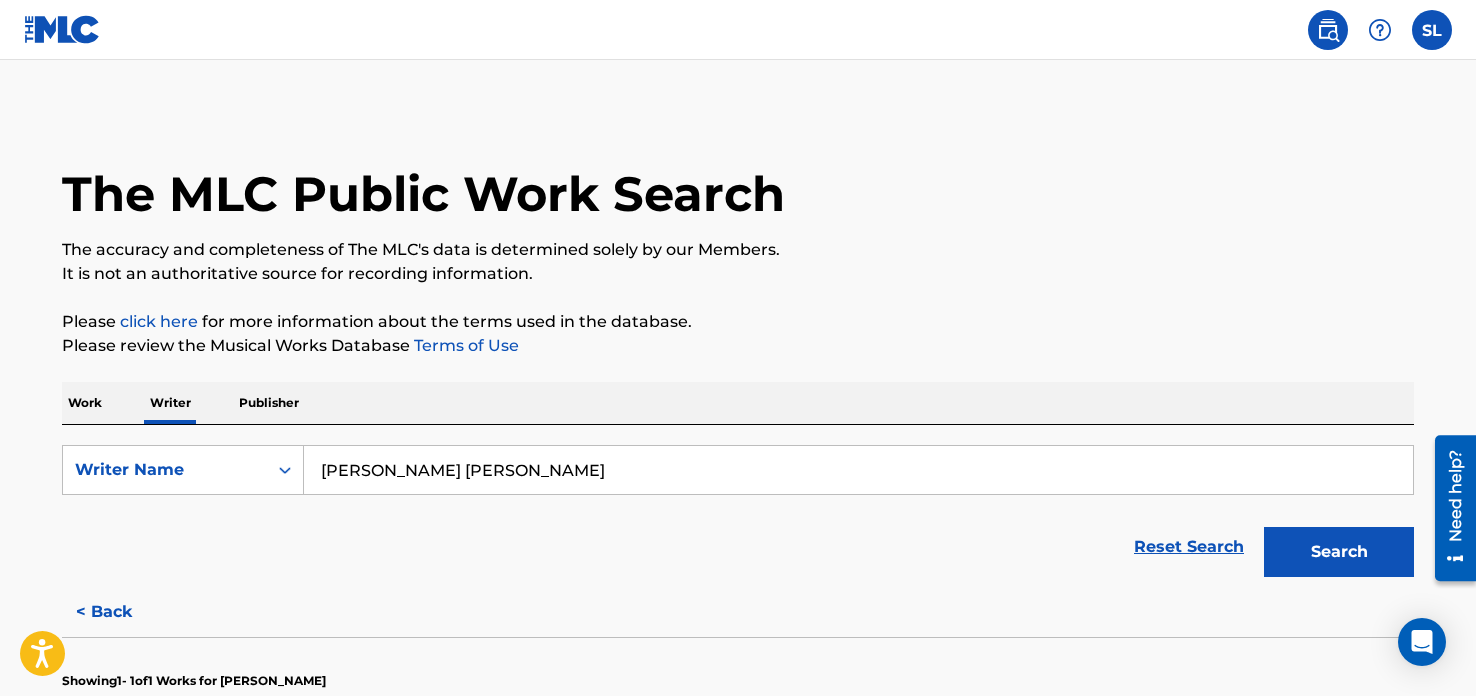 click on "Publisher" at bounding box center [269, 403] 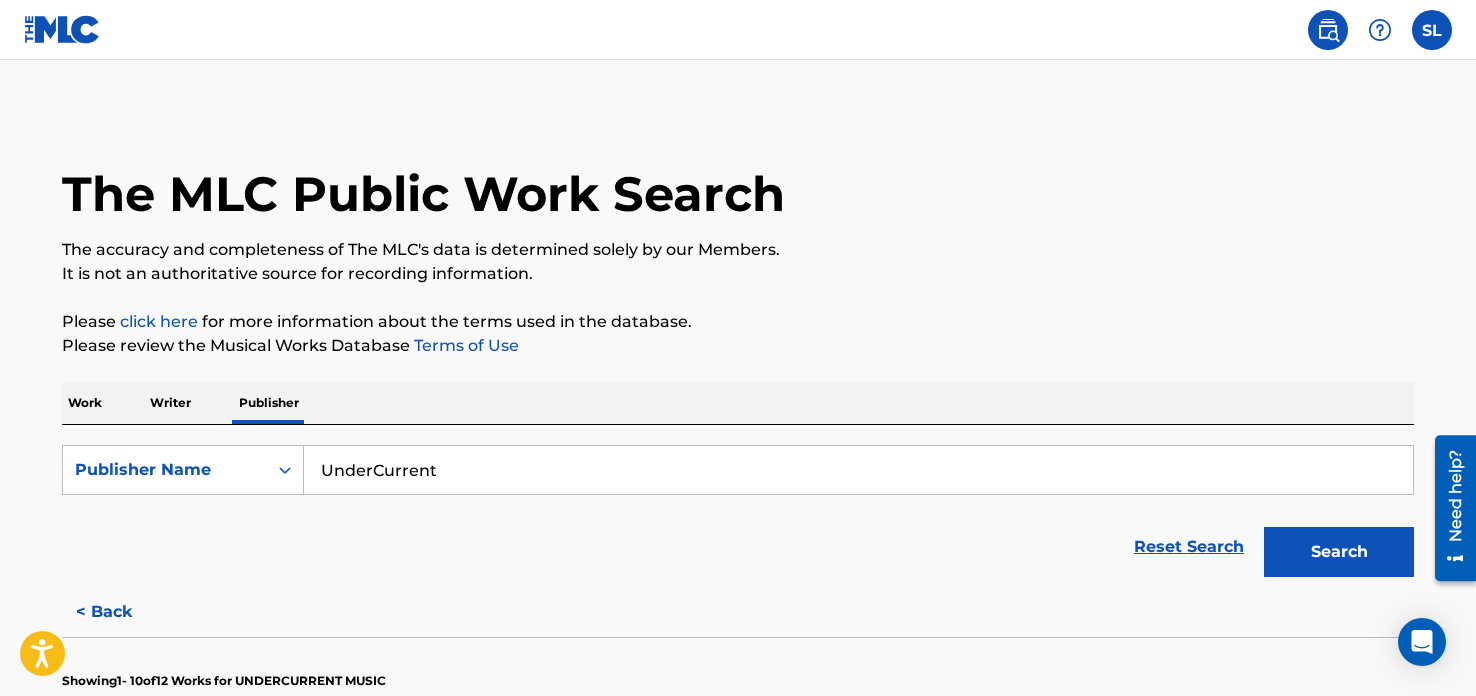 click on "Search" at bounding box center (1339, 552) 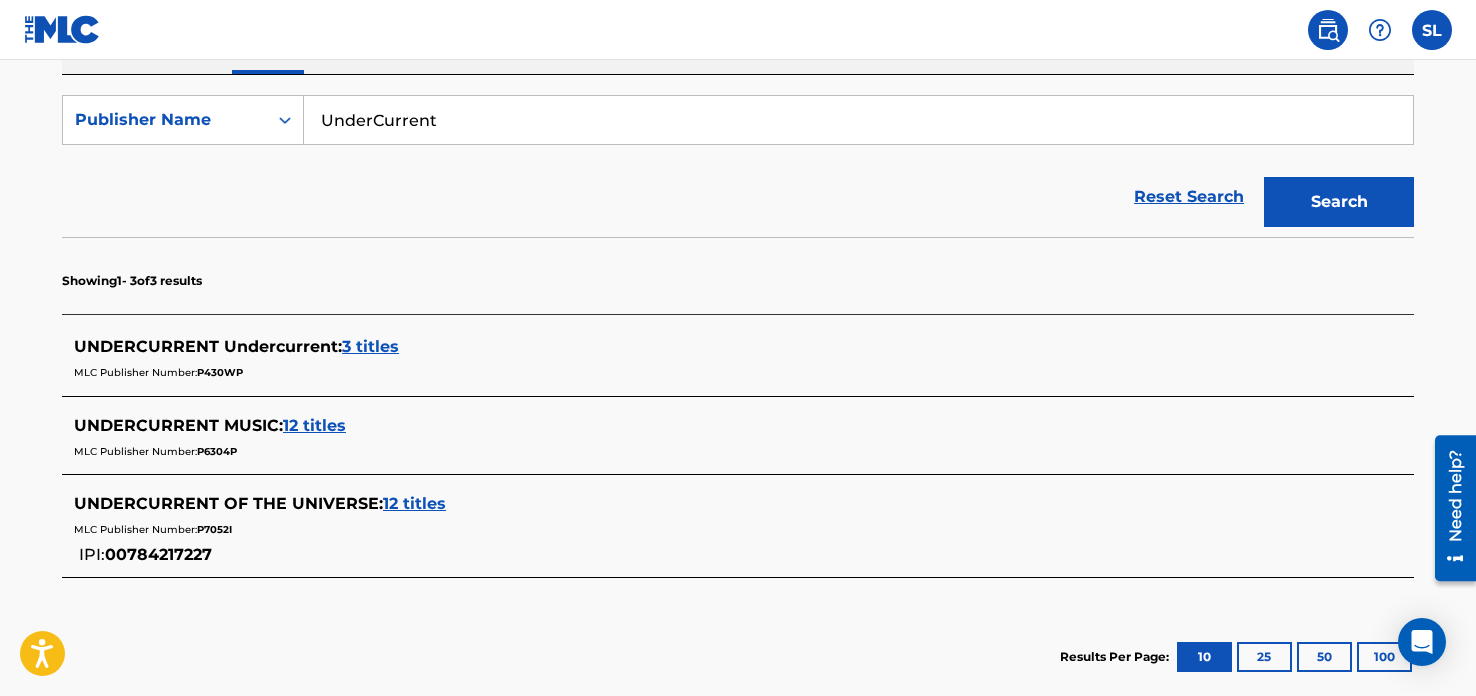 scroll, scrollTop: 362, scrollLeft: 0, axis: vertical 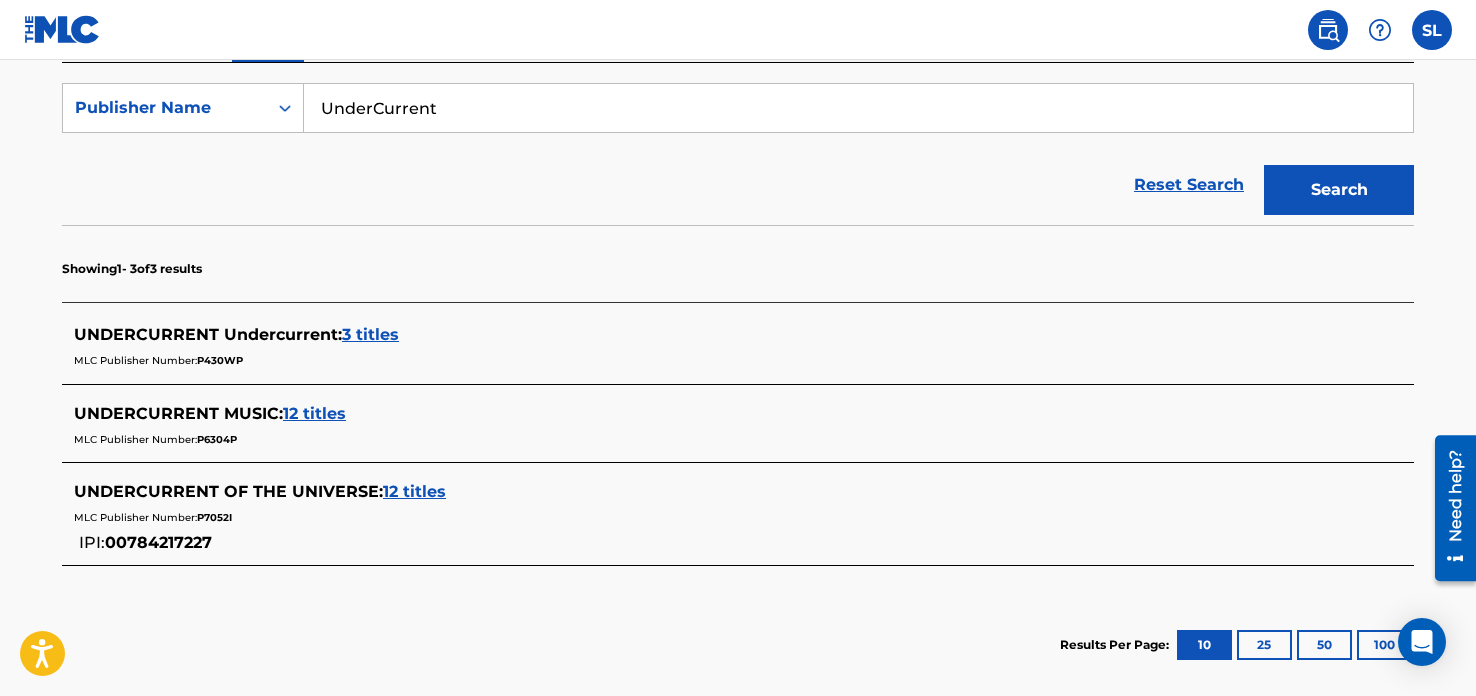 click on "3 titles" at bounding box center (370, 334) 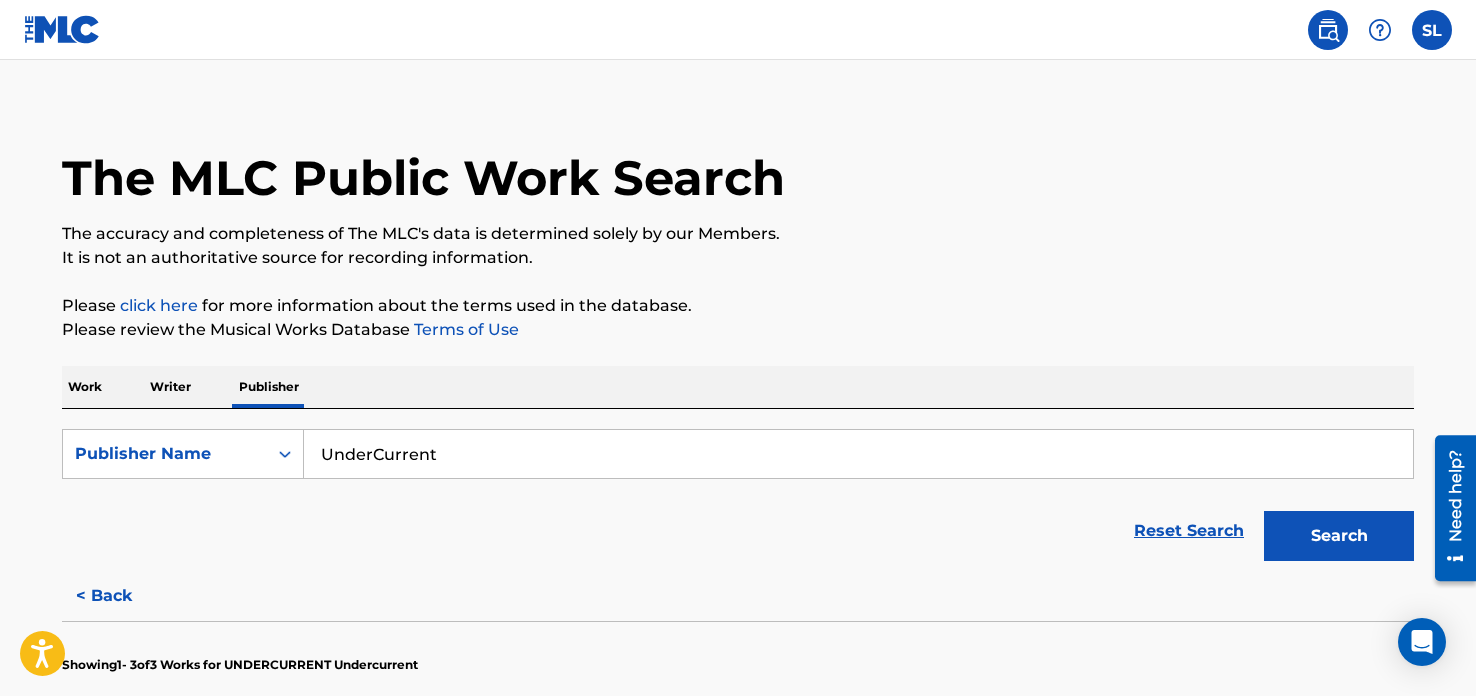 scroll, scrollTop: 0, scrollLeft: 0, axis: both 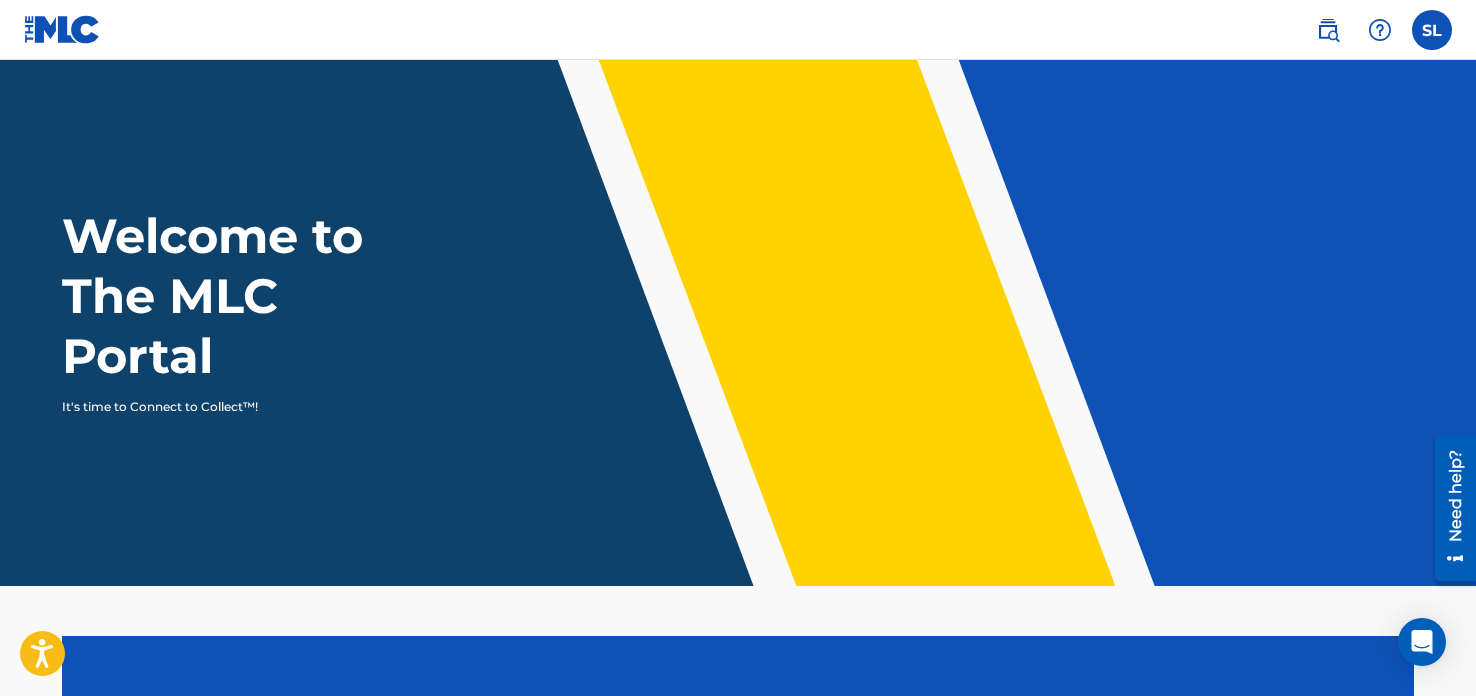 click at bounding box center [62, 29] 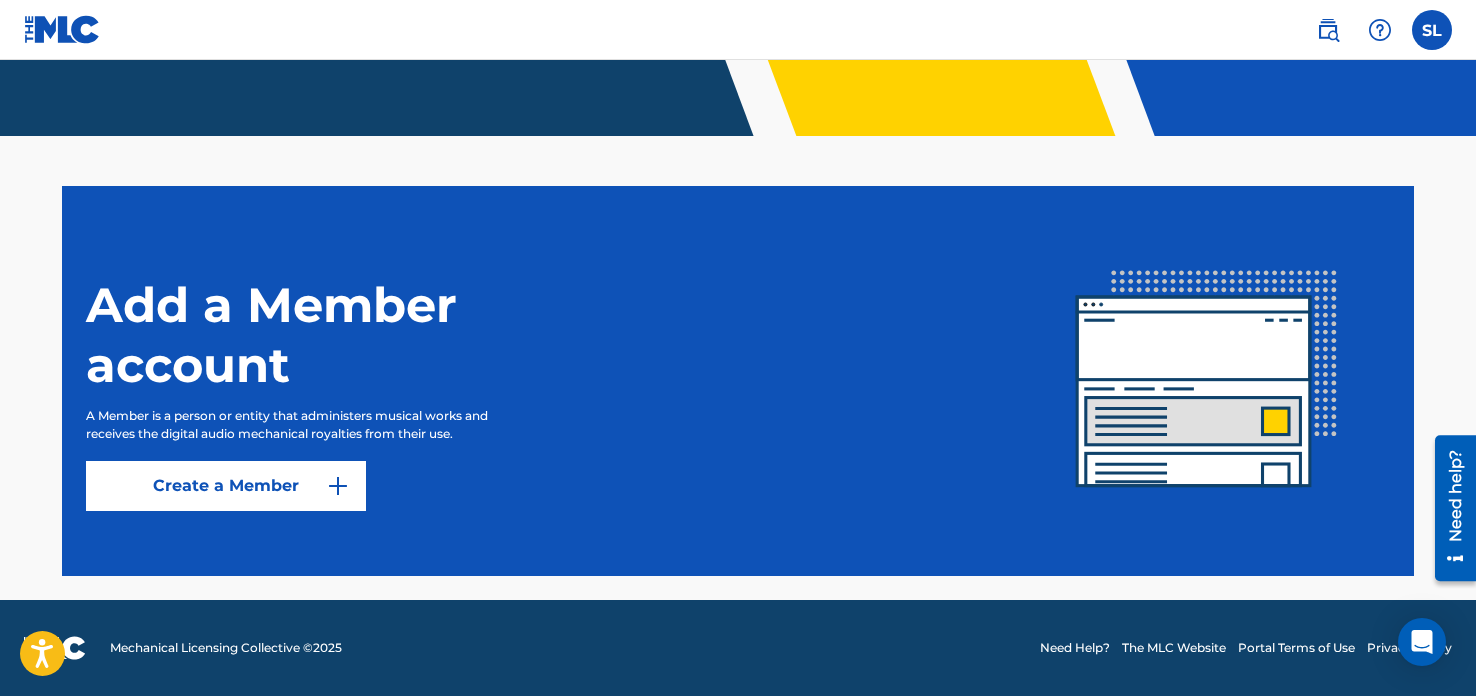 scroll, scrollTop: 0, scrollLeft: 0, axis: both 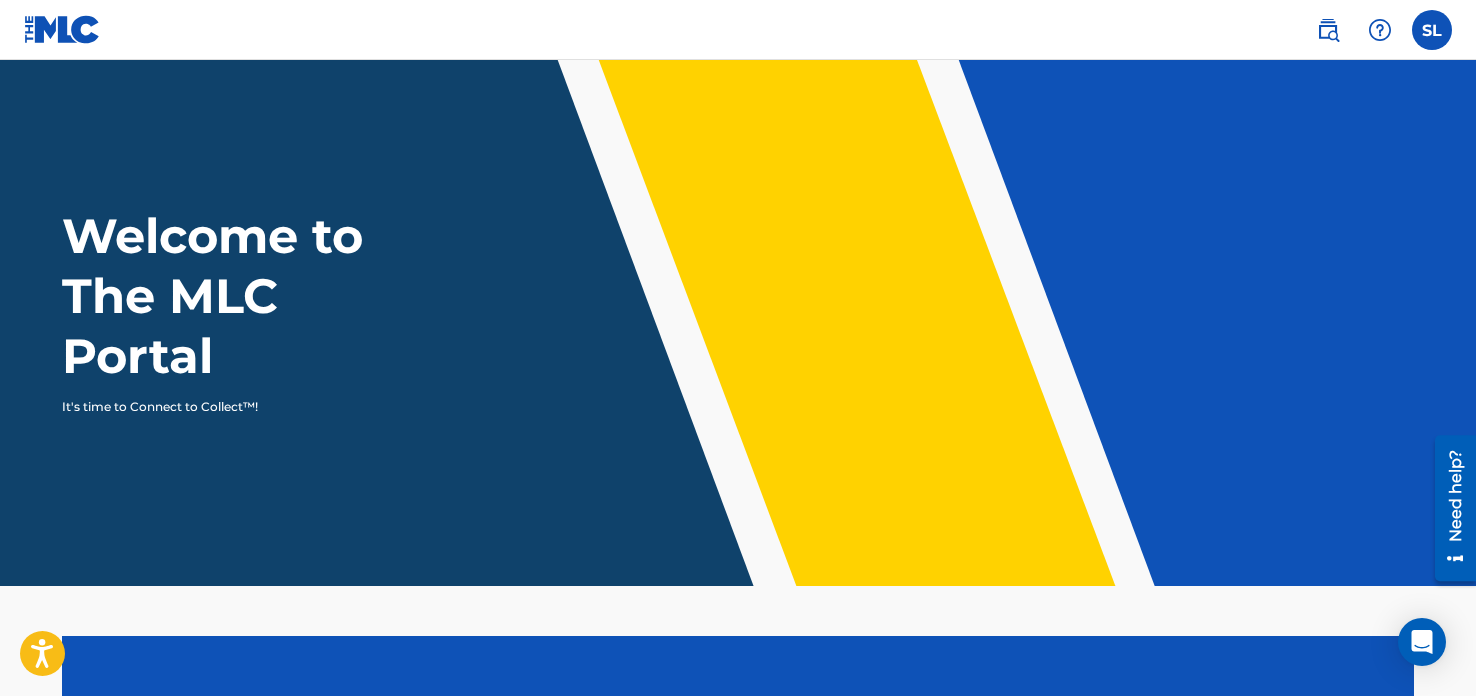 click at bounding box center (1328, 30) 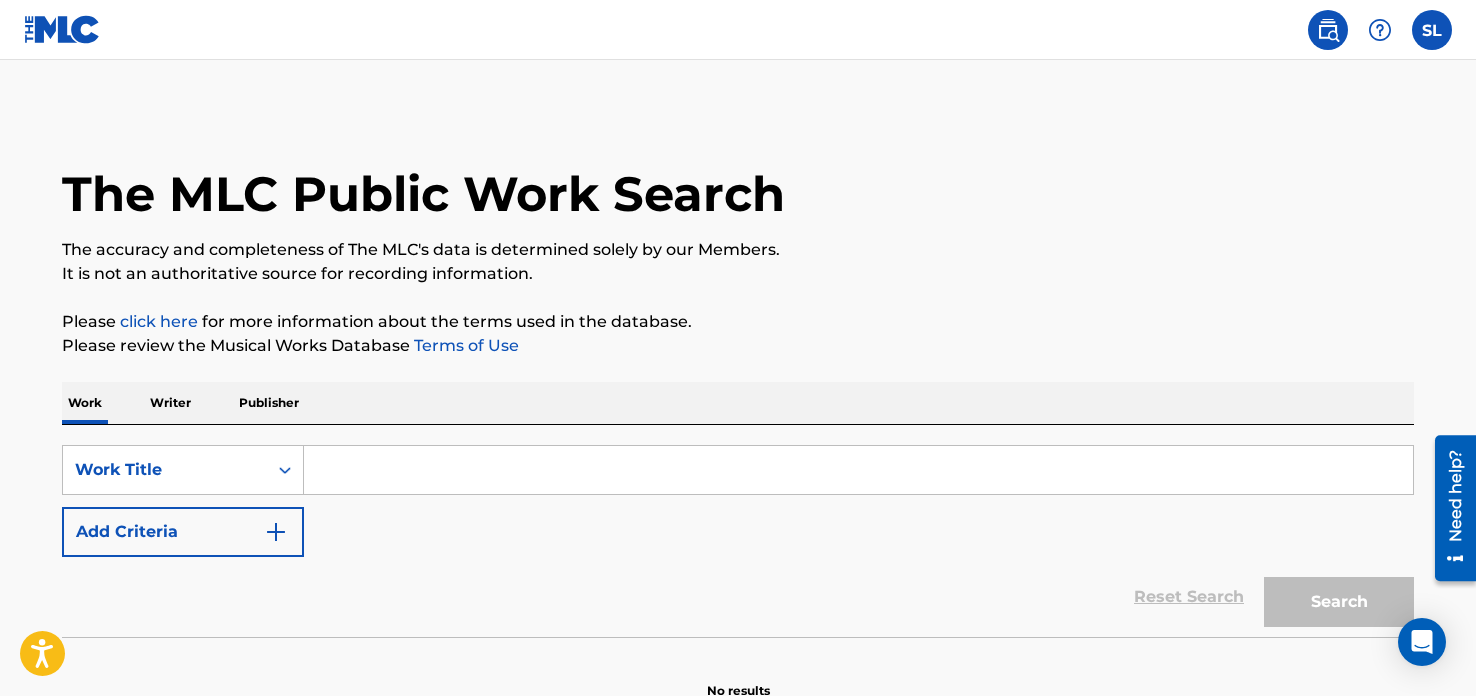scroll, scrollTop: 109, scrollLeft: 0, axis: vertical 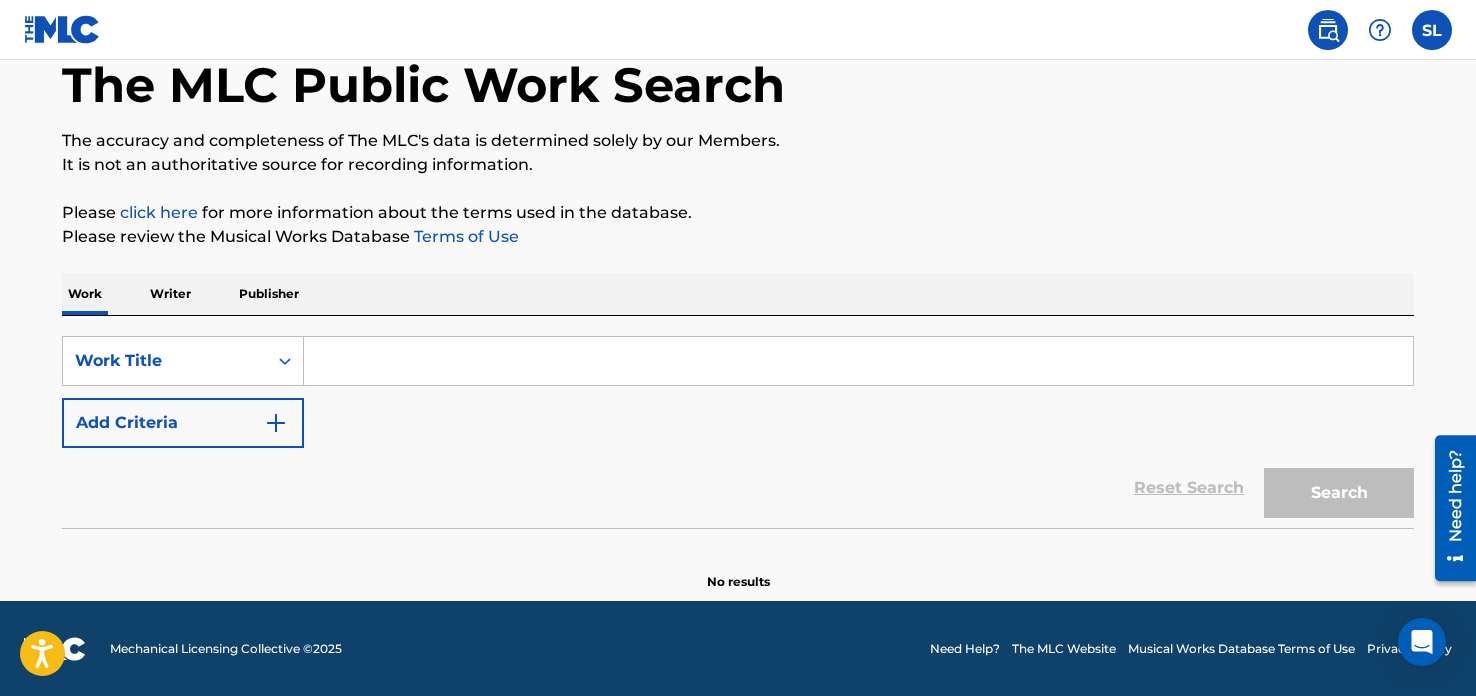 click on "Writer" at bounding box center (170, 294) 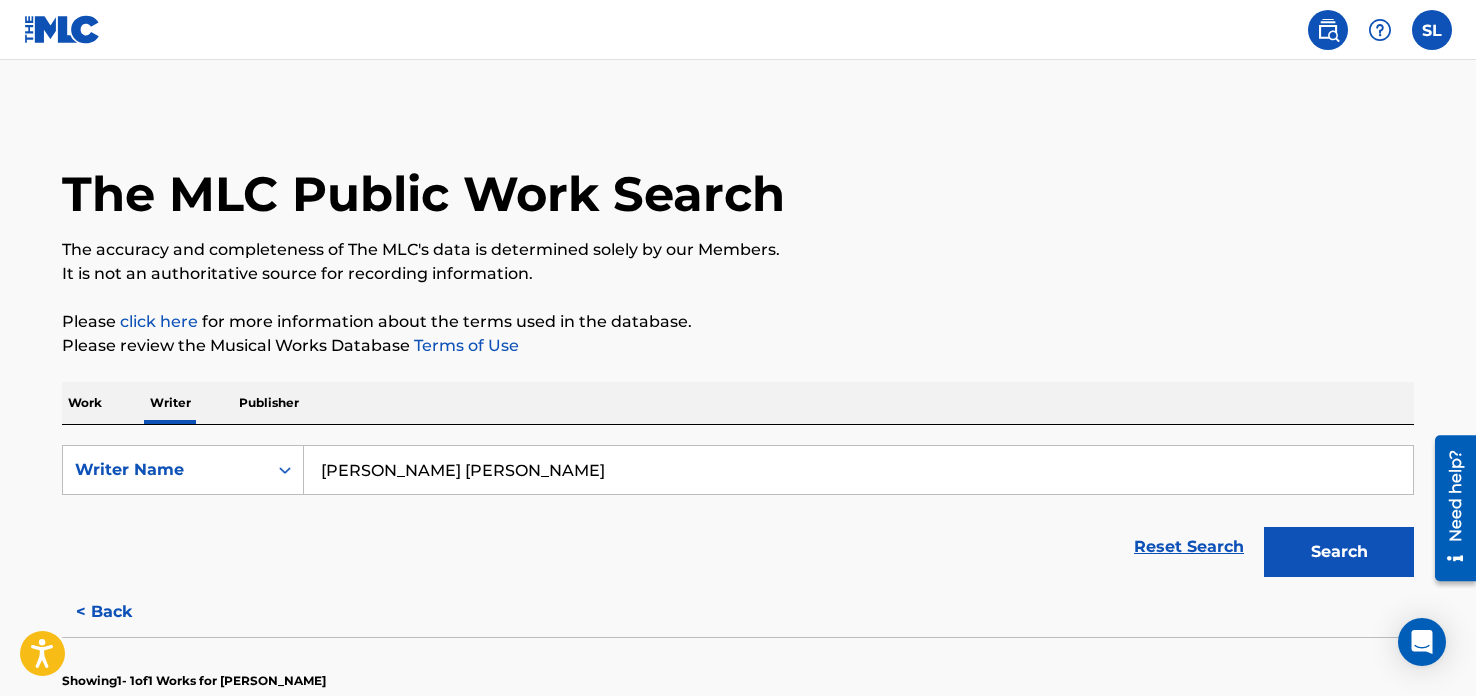 click on "[PERSON_NAME] [PERSON_NAME]" at bounding box center [858, 470] 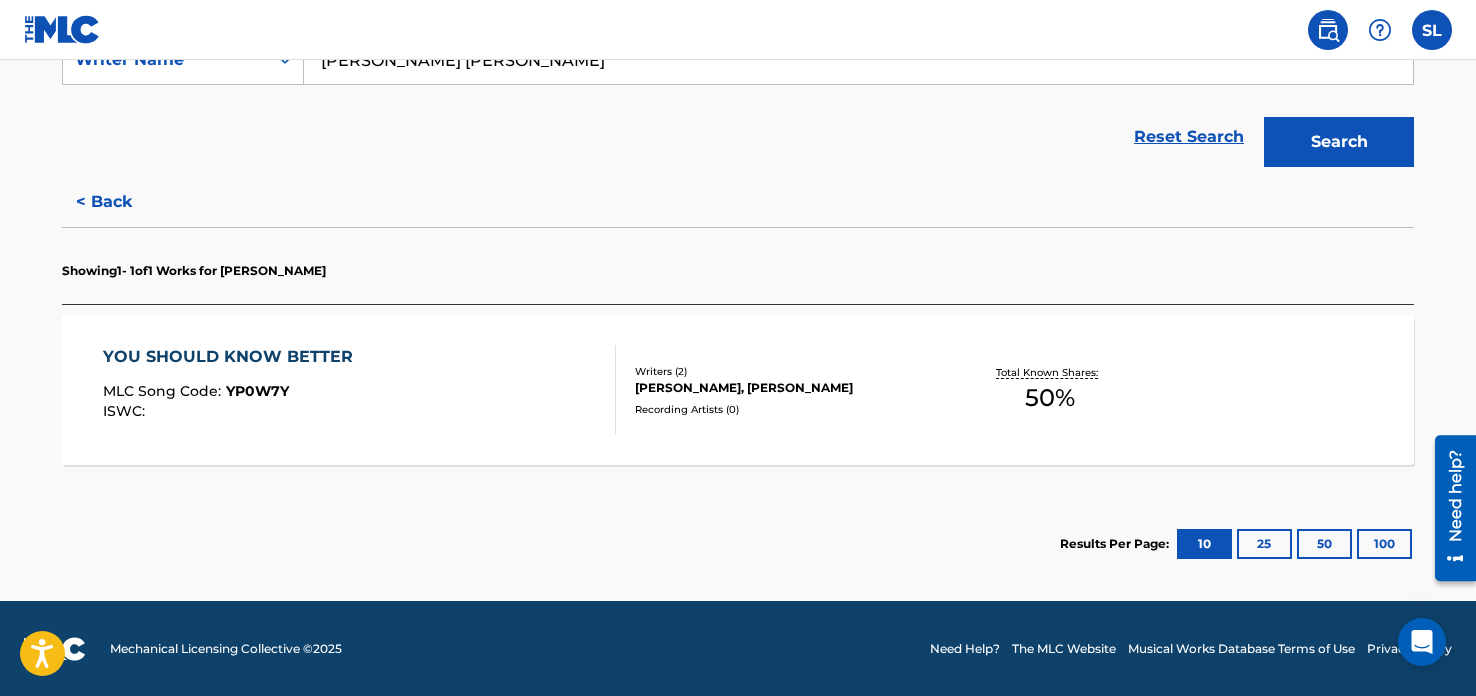 scroll, scrollTop: 283, scrollLeft: 0, axis: vertical 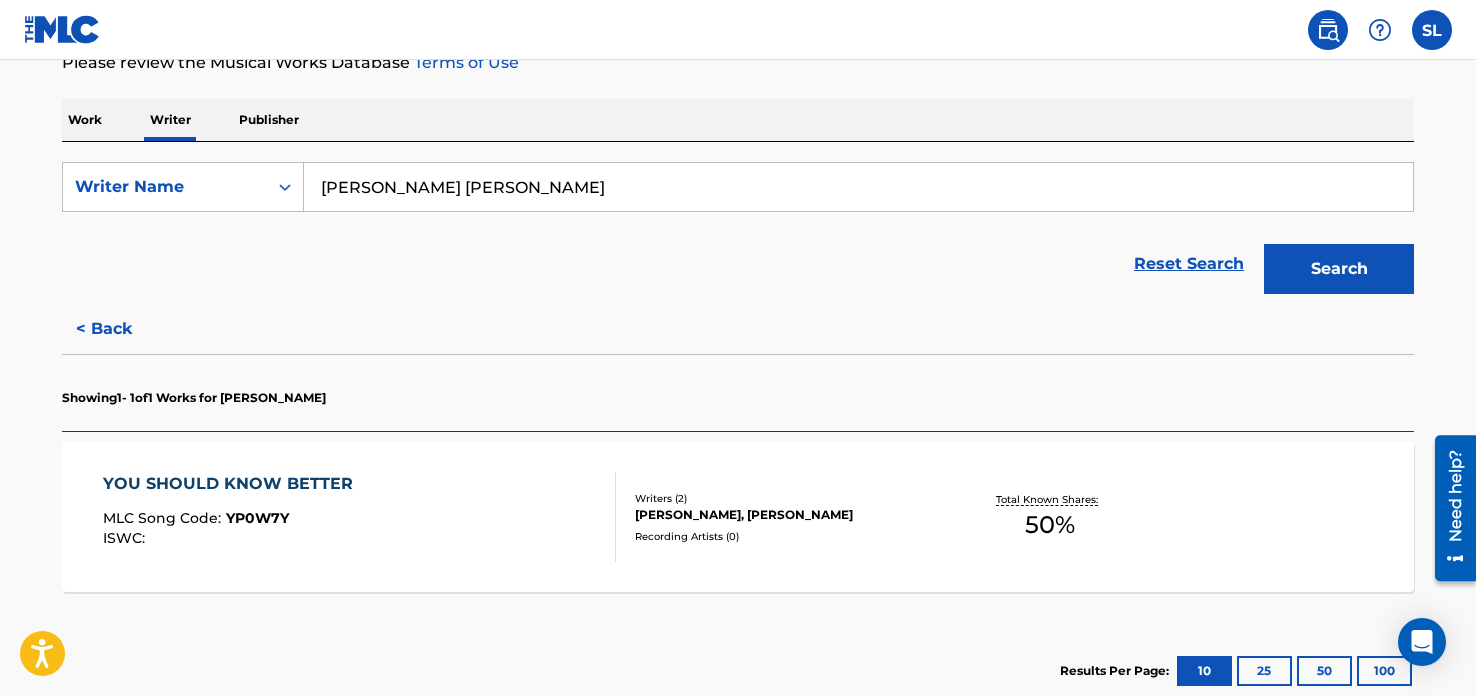 click on "Search" at bounding box center (1339, 269) 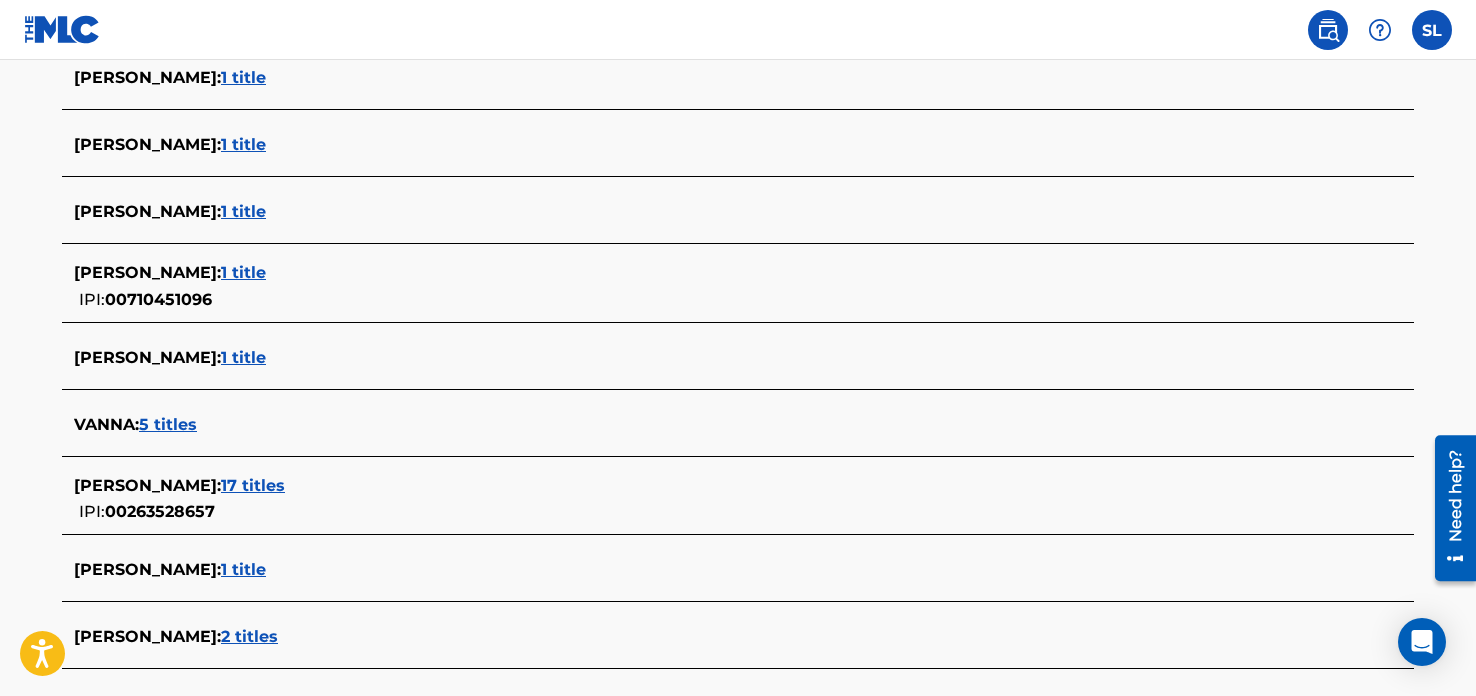 scroll, scrollTop: 904, scrollLeft: 0, axis: vertical 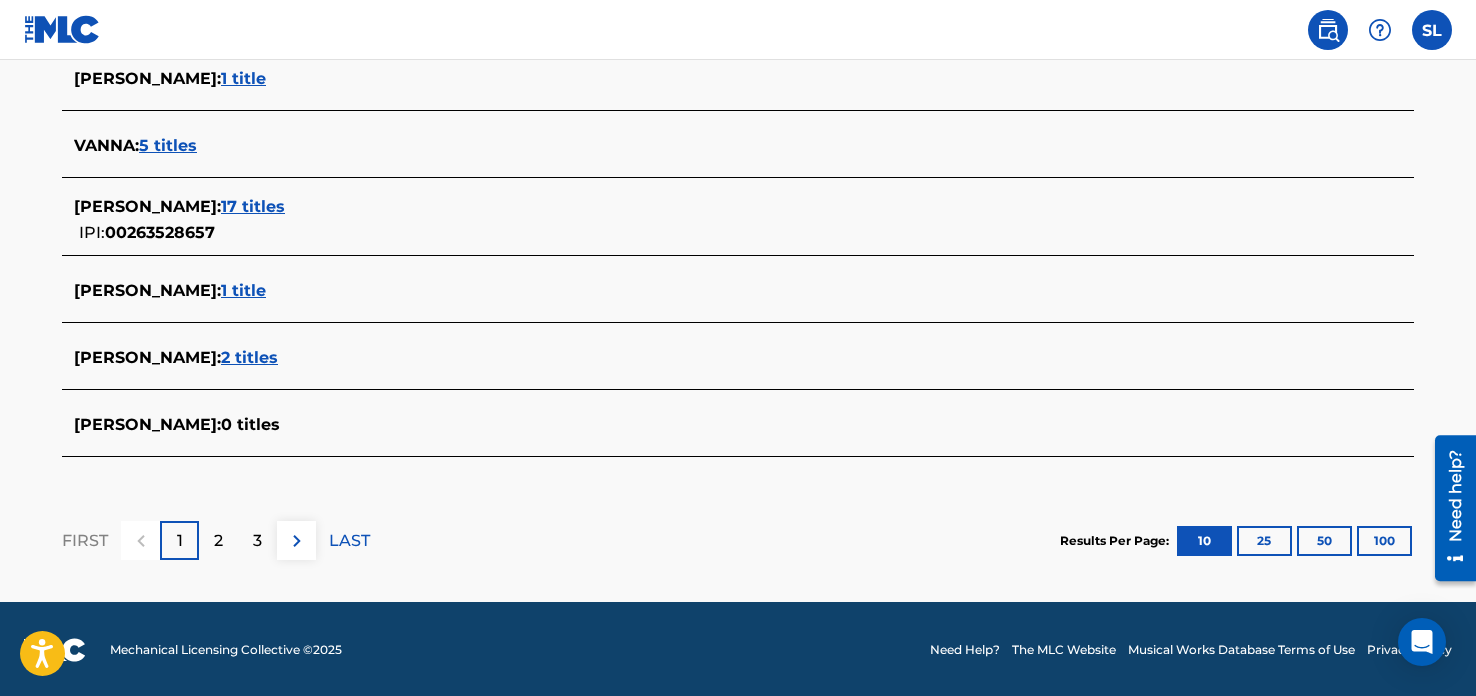click on "2" at bounding box center (218, 541) 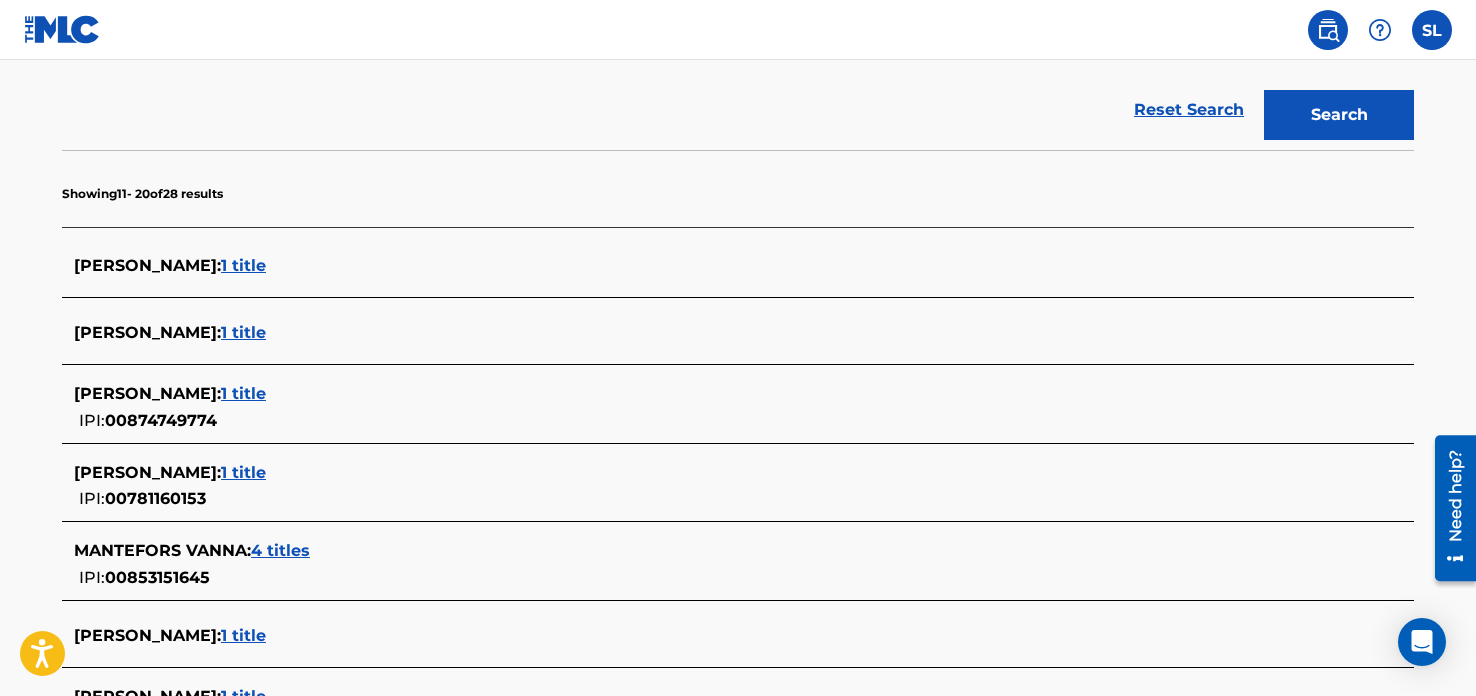 scroll, scrollTop: 950, scrollLeft: 0, axis: vertical 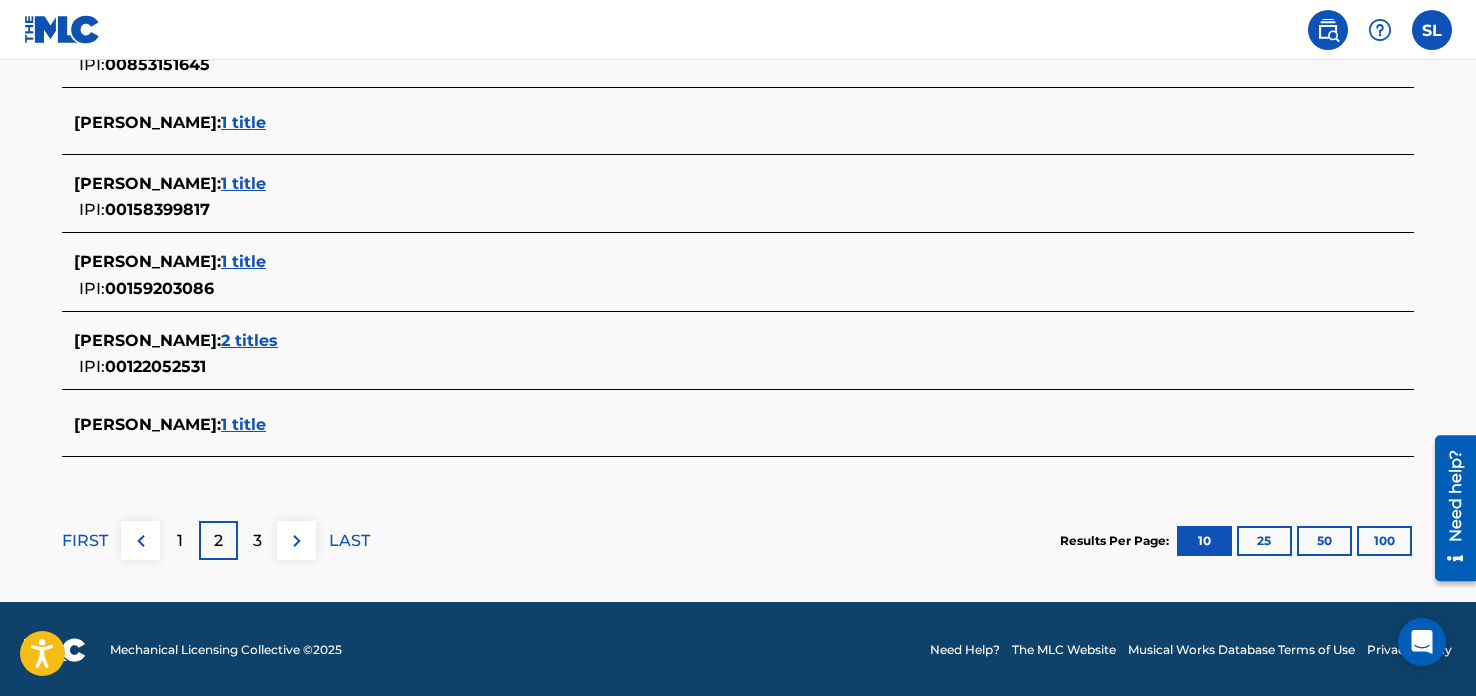 click on "3" at bounding box center (257, 541) 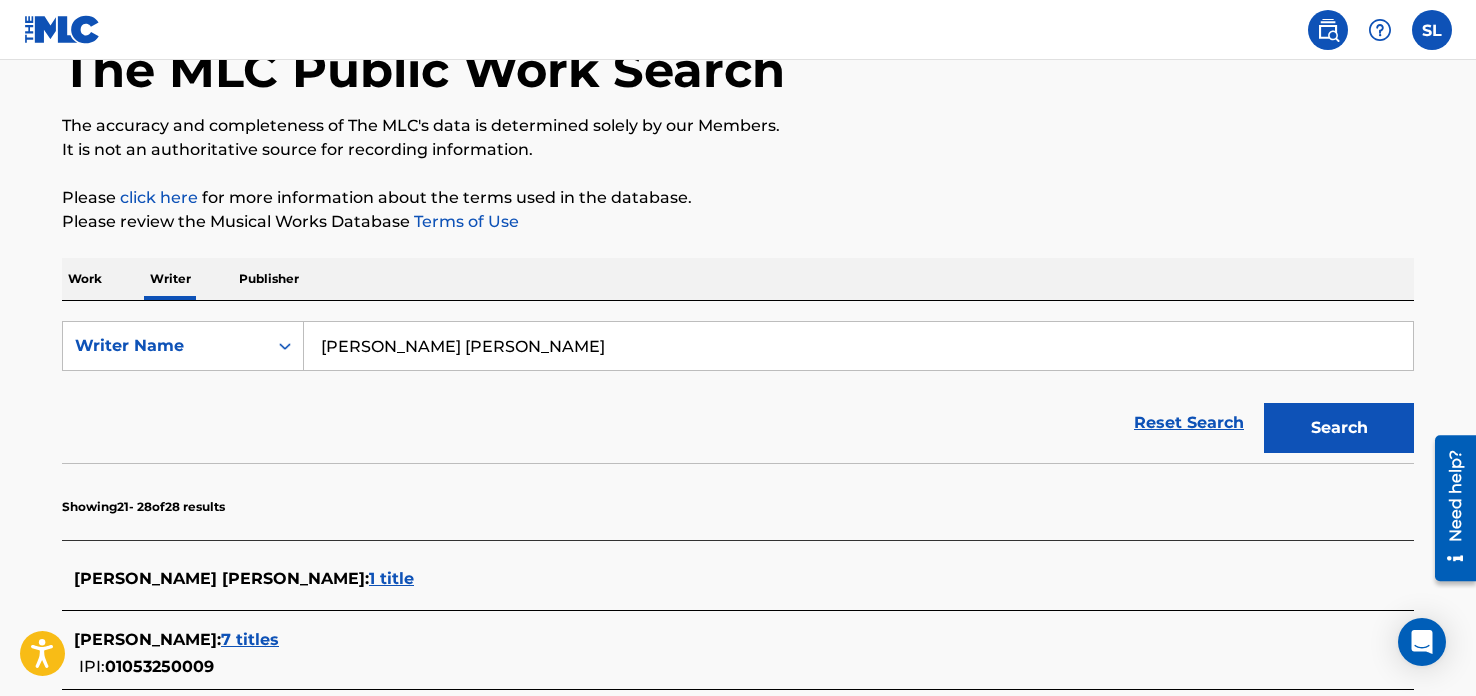 scroll, scrollTop: 804, scrollLeft: 0, axis: vertical 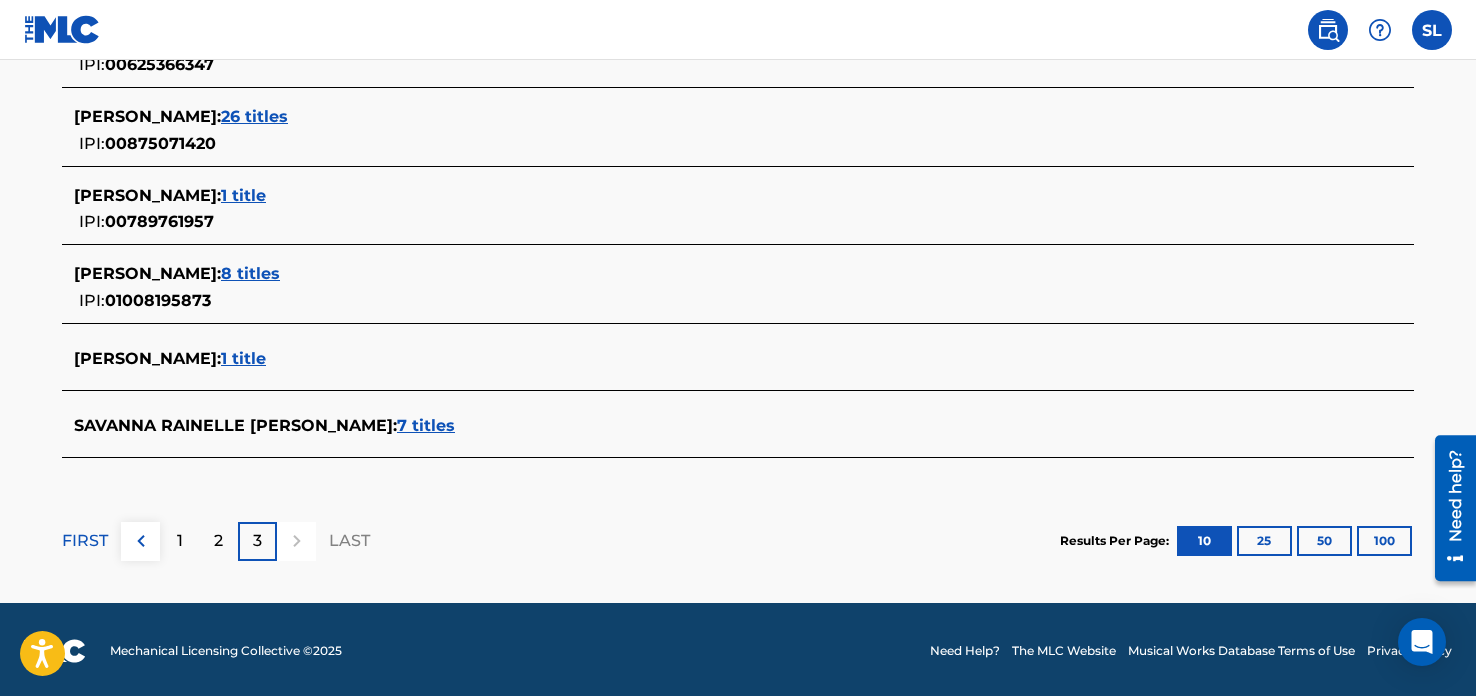click on "7 titles" at bounding box center [426, 425] 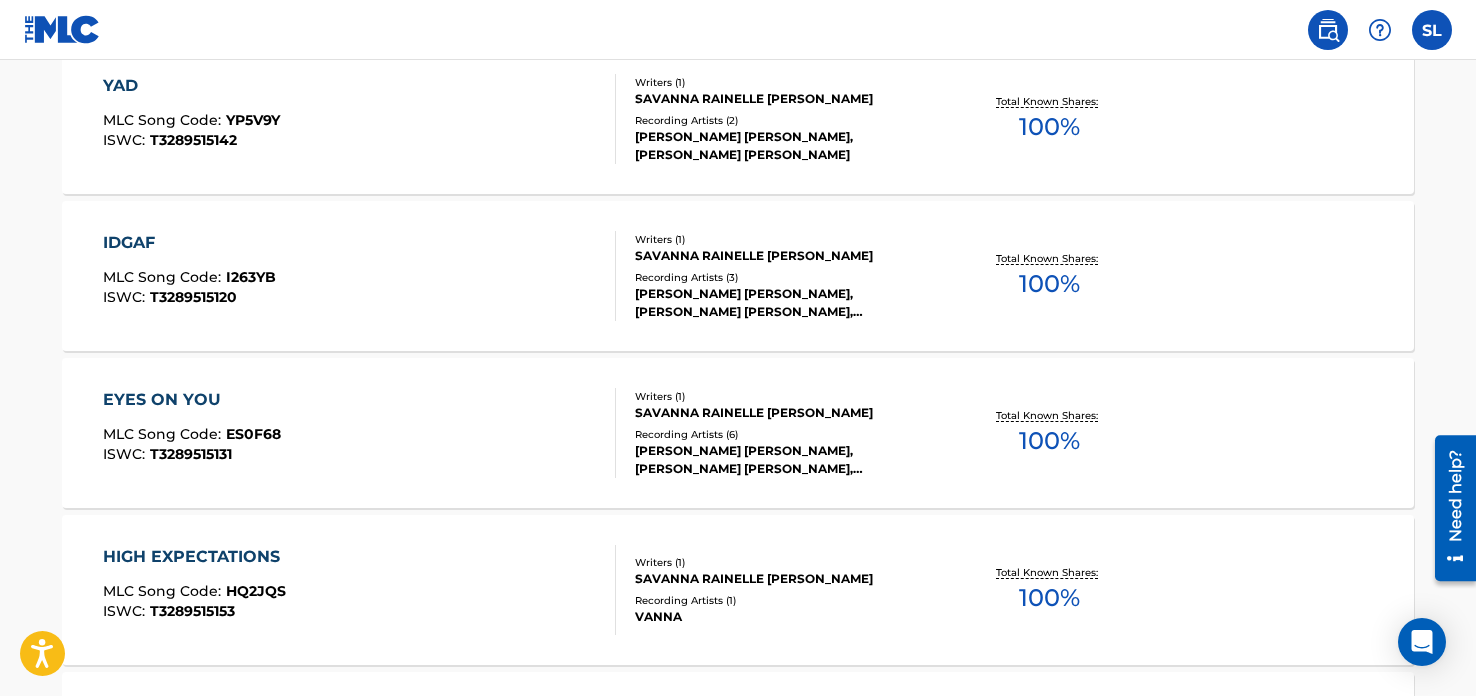 scroll, scrollTop: 1031, scrollLeft: 0, axis: vertical 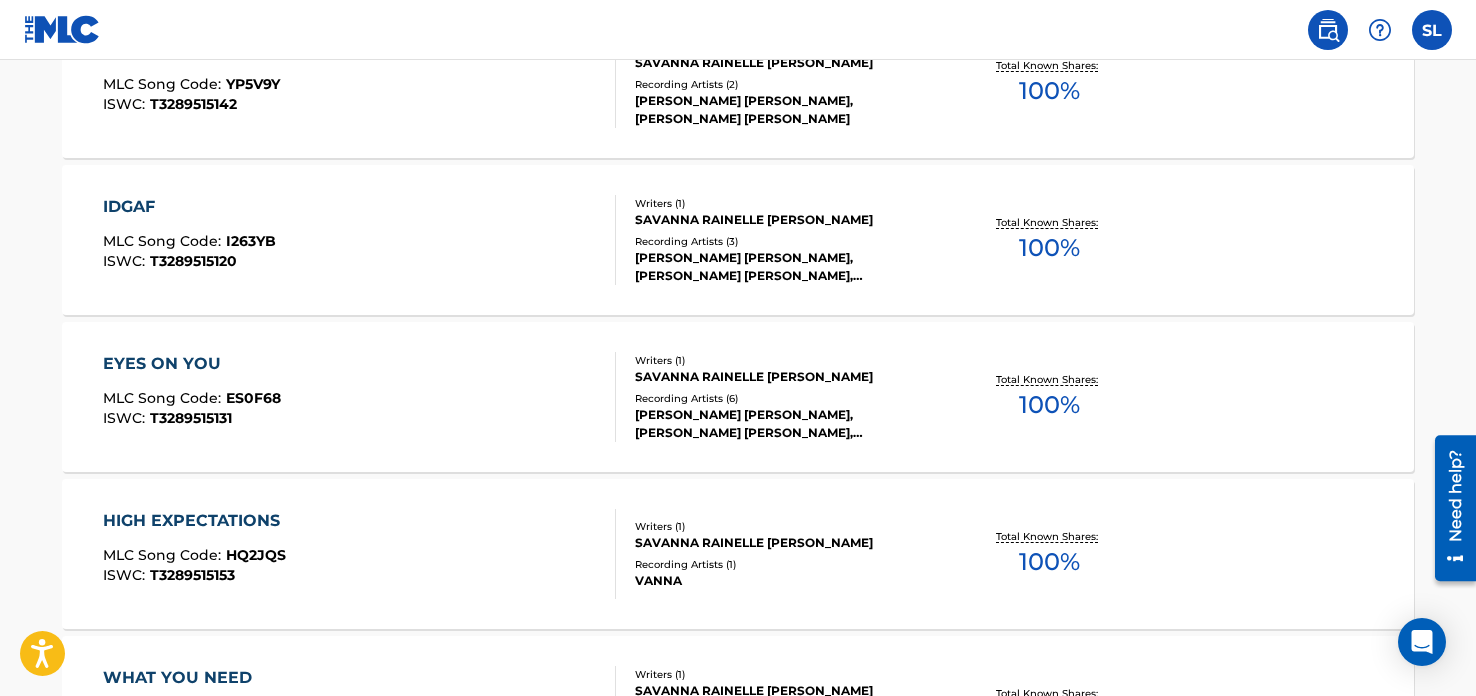 click on "EYES ON YOU MLC Song Code : ES0F68 ISWC : T3289515131" at bounding box center [360, 397] 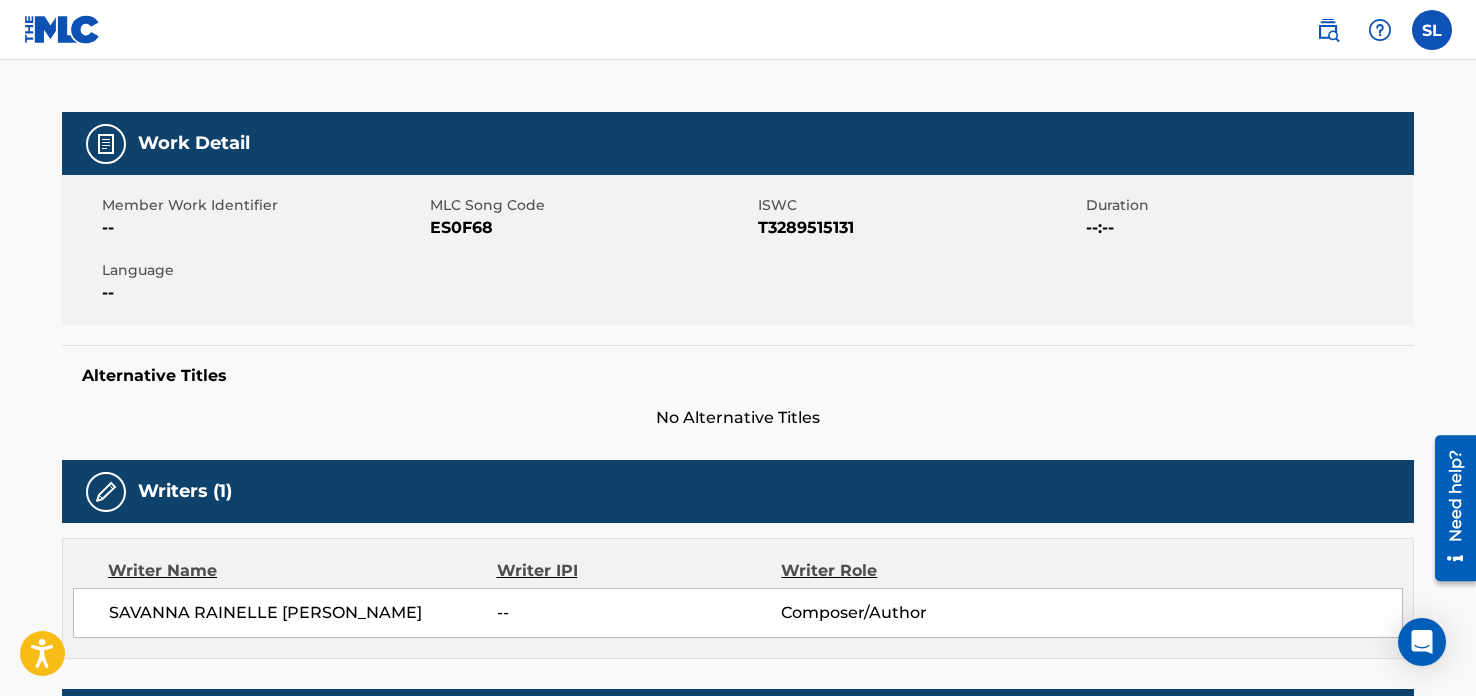 scroll, scrollTop: 0, scrollLeft: 0, axis: both 